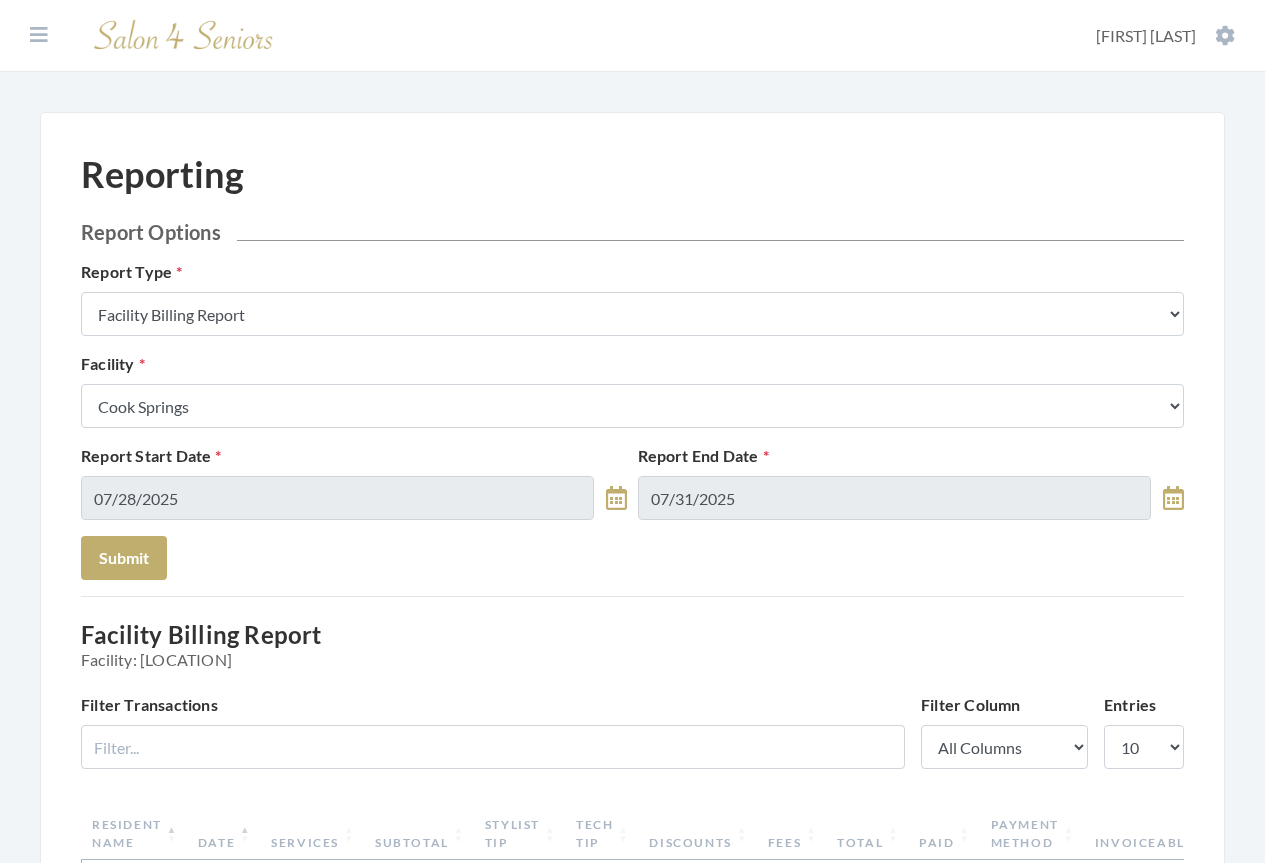 scroll, scrollTop: 0, scrollLeft: 0, axis: both 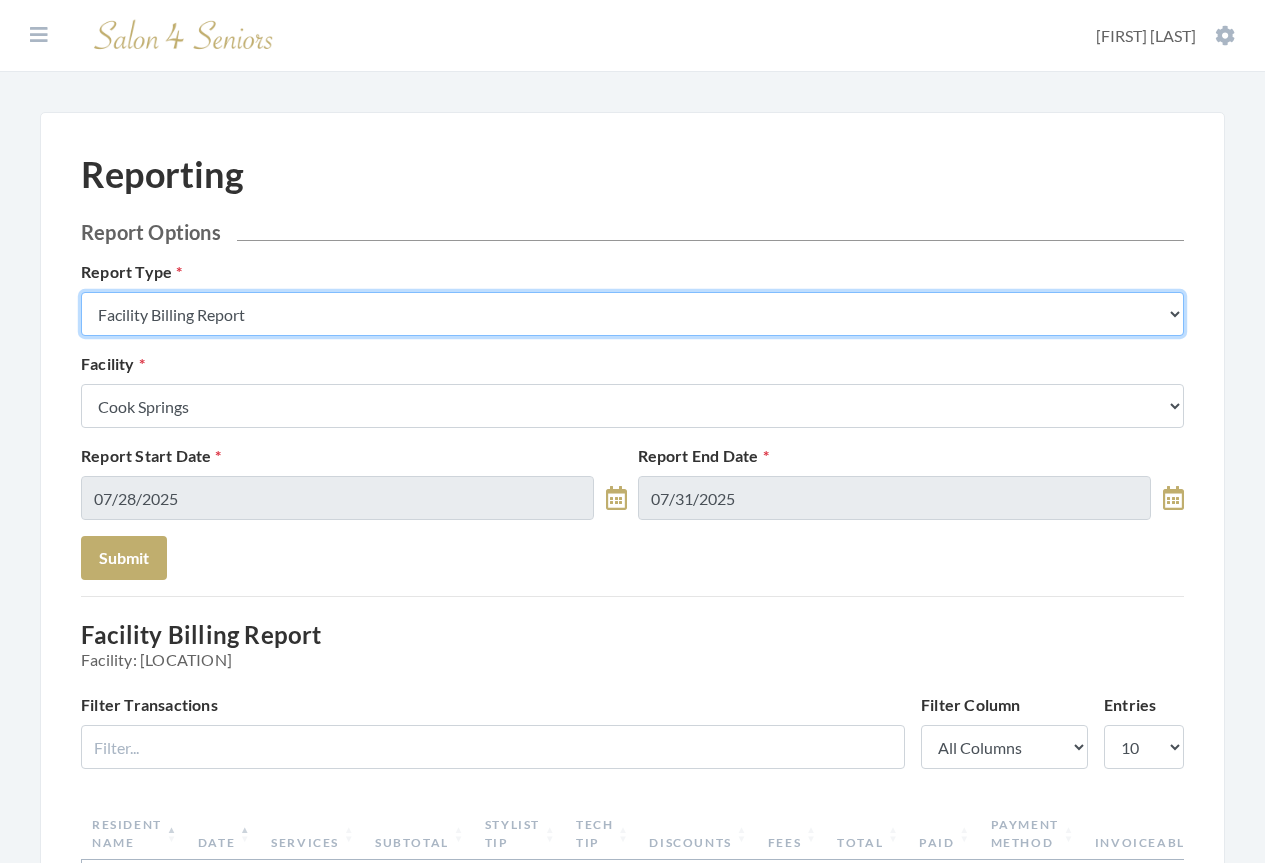 click on "Stylist Commission Report   Tech Payroll Report   Facility Billing Report   Individual Billing Report   Service History Report" at bounding box center (632, 314) 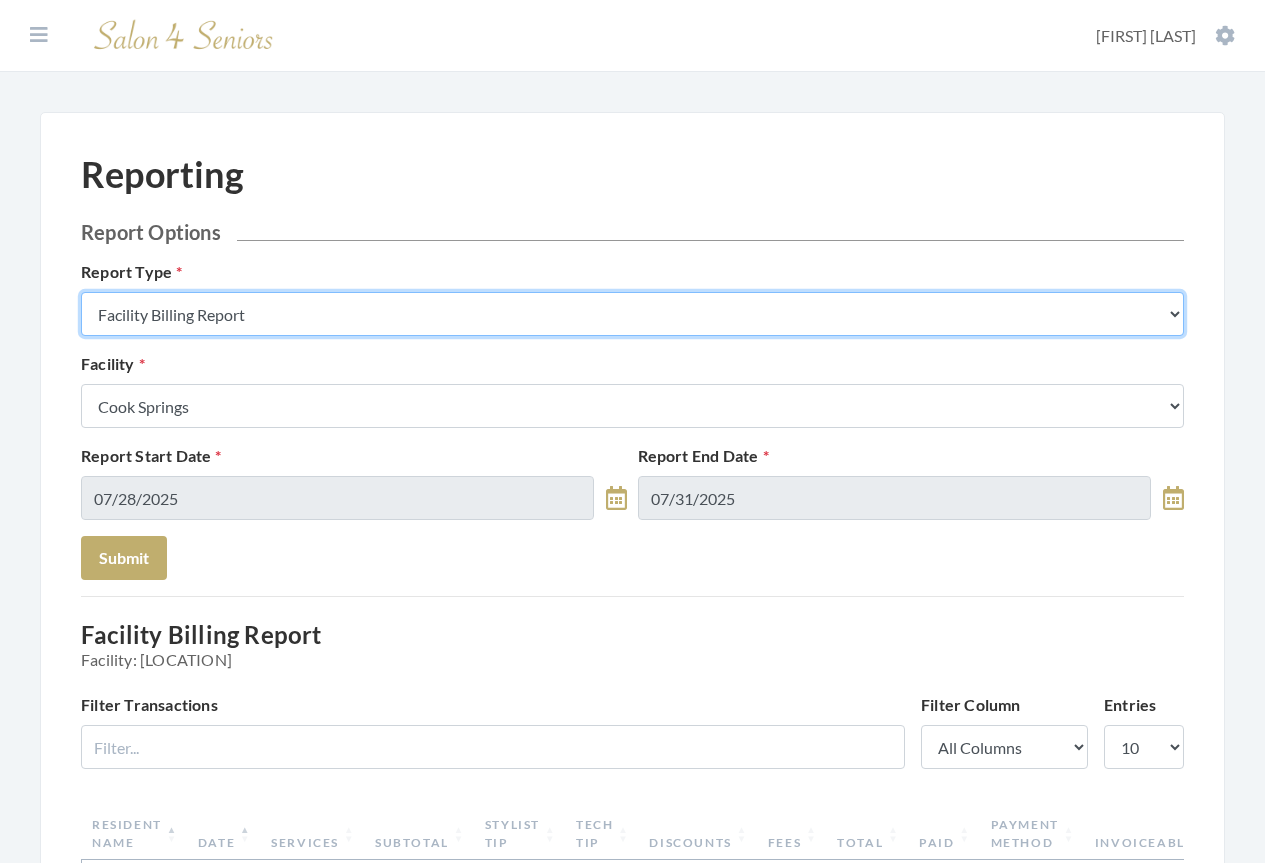 select on "individual" 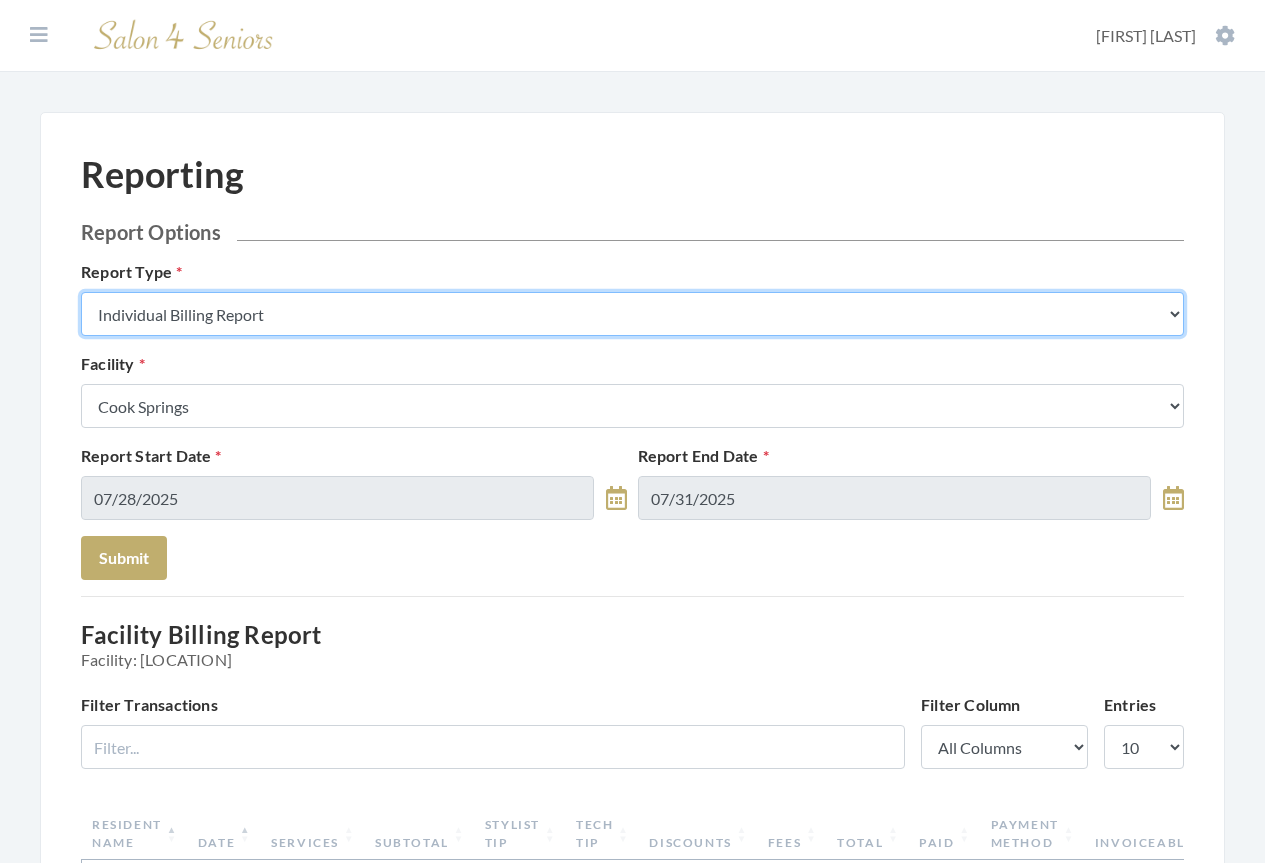 click on "Stylist Commission Report   Tech Payroll Report   Facility Billing Report   Individual Billing Report   Service History Report" at bounding box center [632, 314] 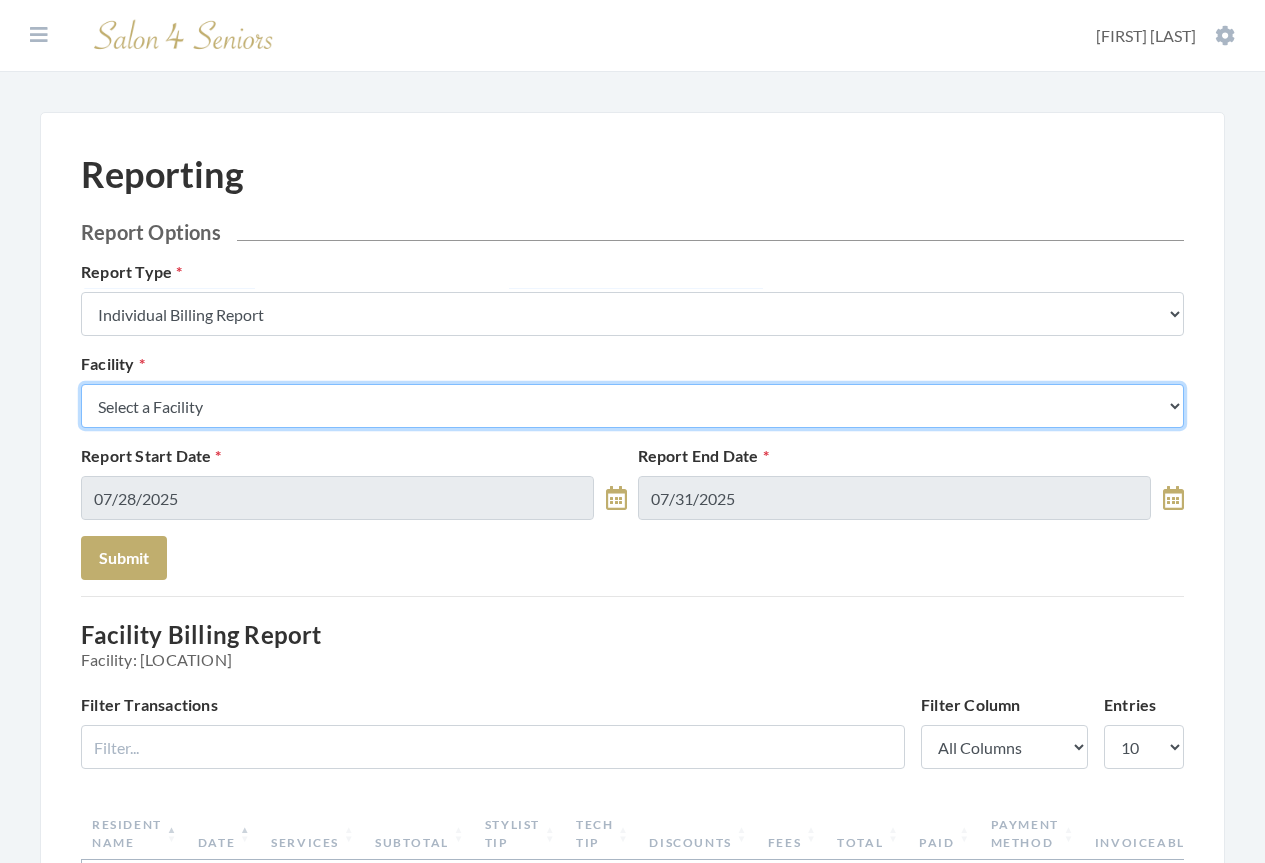 click on "Select a Facility   Arbor Lakes NH   Asher Point   Belvedere Commons   Brookdale Jones Farm   Brookdale University   Cook Springs   Creekside at Three Rivers   East Glen Nursing Home   Fair Haven   Fleming Farms   Galleria Woods   Greenbriar at the Altamont   Haven Gulf Shores   Haven Memory Care on Halcyon   Heritage   Legacy Village   Live Oak Village   Madison Village   Meadowview   Merrill Gardens   Monark Grove at Madison   Morningside Auburn   Neighborhood at  Cullman   Residences at Wellpoint   Shadescrest Health Care   St. Martin's in the Pines   The Crossings at Riverchase   The Harbor at Opelika   Wesley Gardens   Wesley Place" at bounding box center (632, 406) 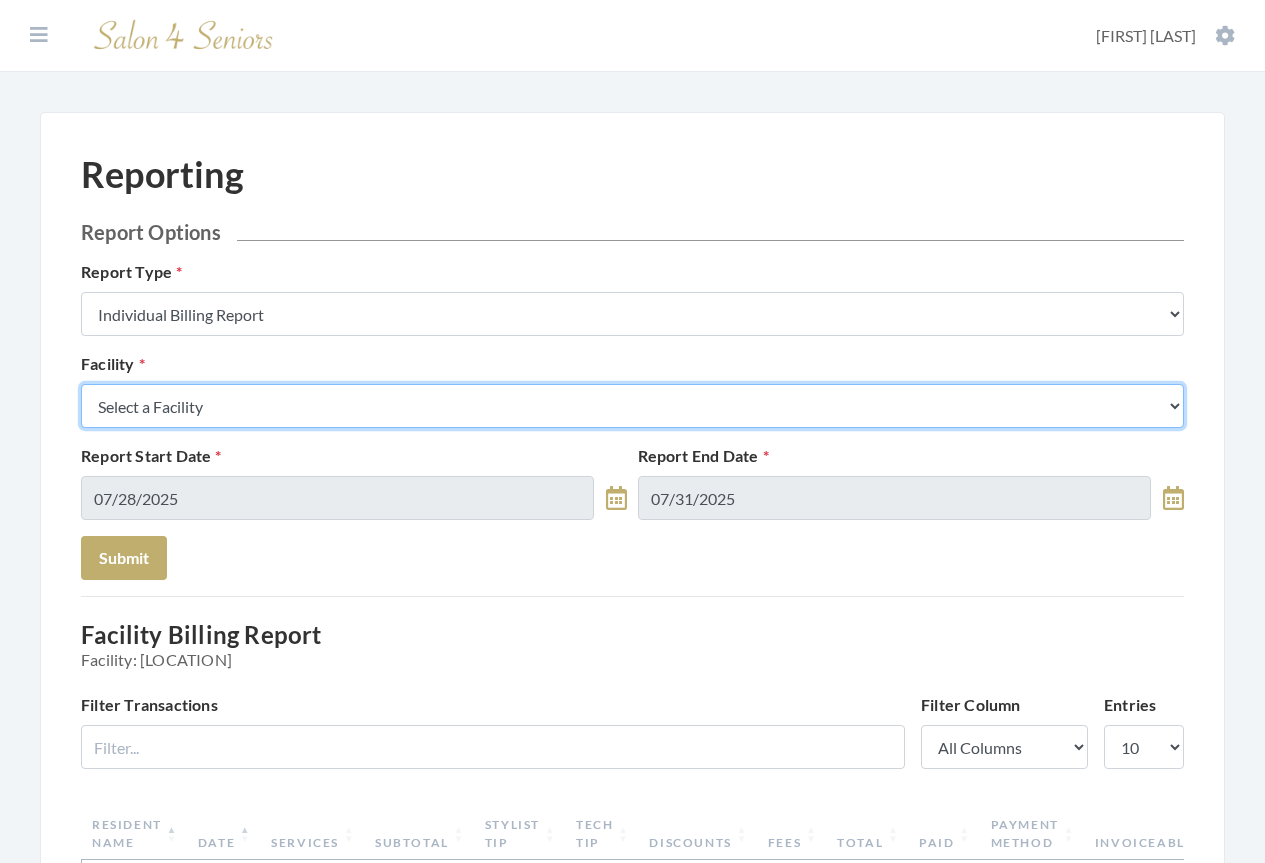 select on "41" 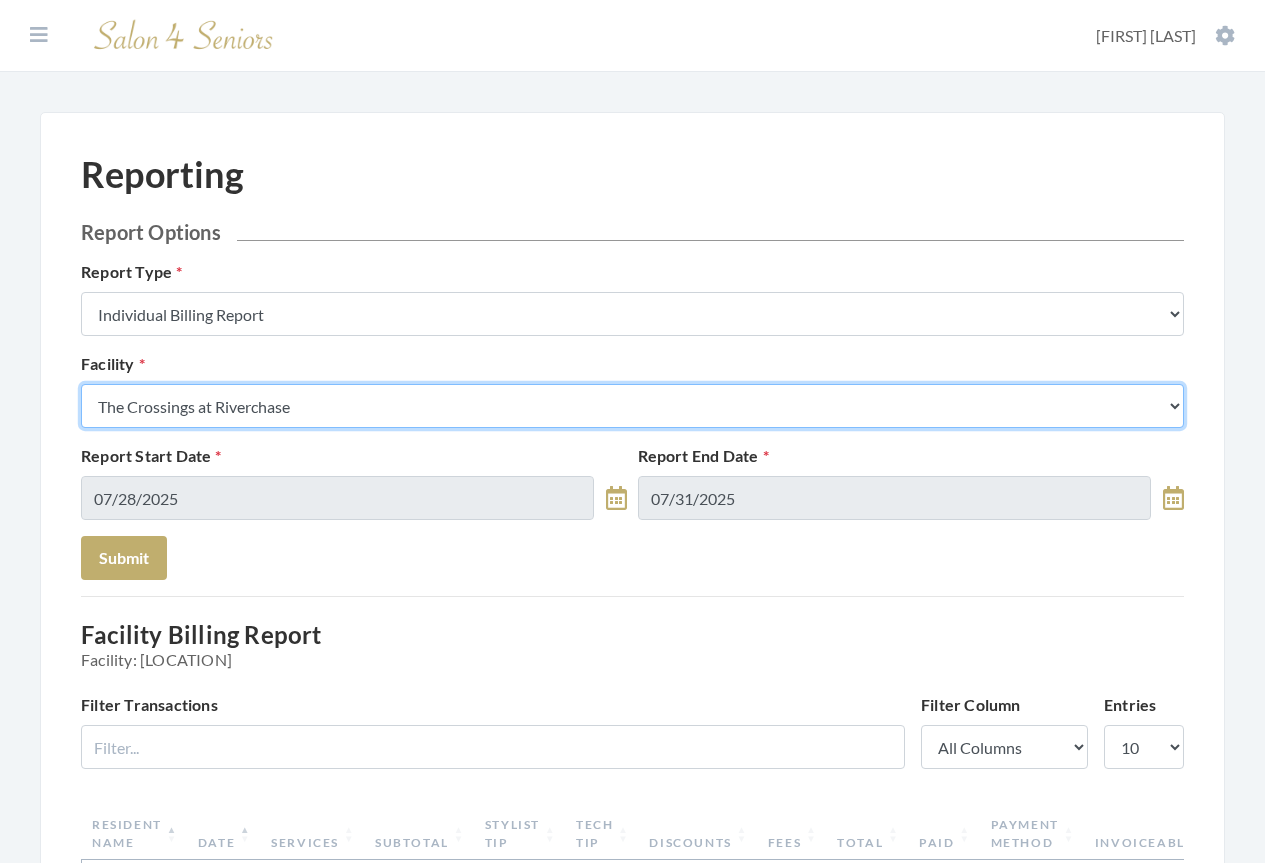 click on "Select a Facility   Arbor Lakes NH   Asher Point   Belvedere Commons   Brookdale Jones Farm   Brookdale University   Cook Springs   Creekside at Three Rivers   East Glen Nursing Home   Fair Haven   Fleming Farms   Galleria Woods   Greenbriar at the Altamont   Haven Gulf Shores   Haven Memory Care on Halcyon   Heritage   Legacy Village   Live Oak Village   Madison Village   Meadowview   Merrill Gardens   Monark Grove at Madison   Morningside Auburn   Neighborhood at  Cullman   Residences at Wellpoint   Shadescrest Health Care   St. Martin's in the Pines   The Crossings at Riverchase   The Harbor at Opelika   Wesley Gardens   Wesley Place" at bounding box center (632, 406) 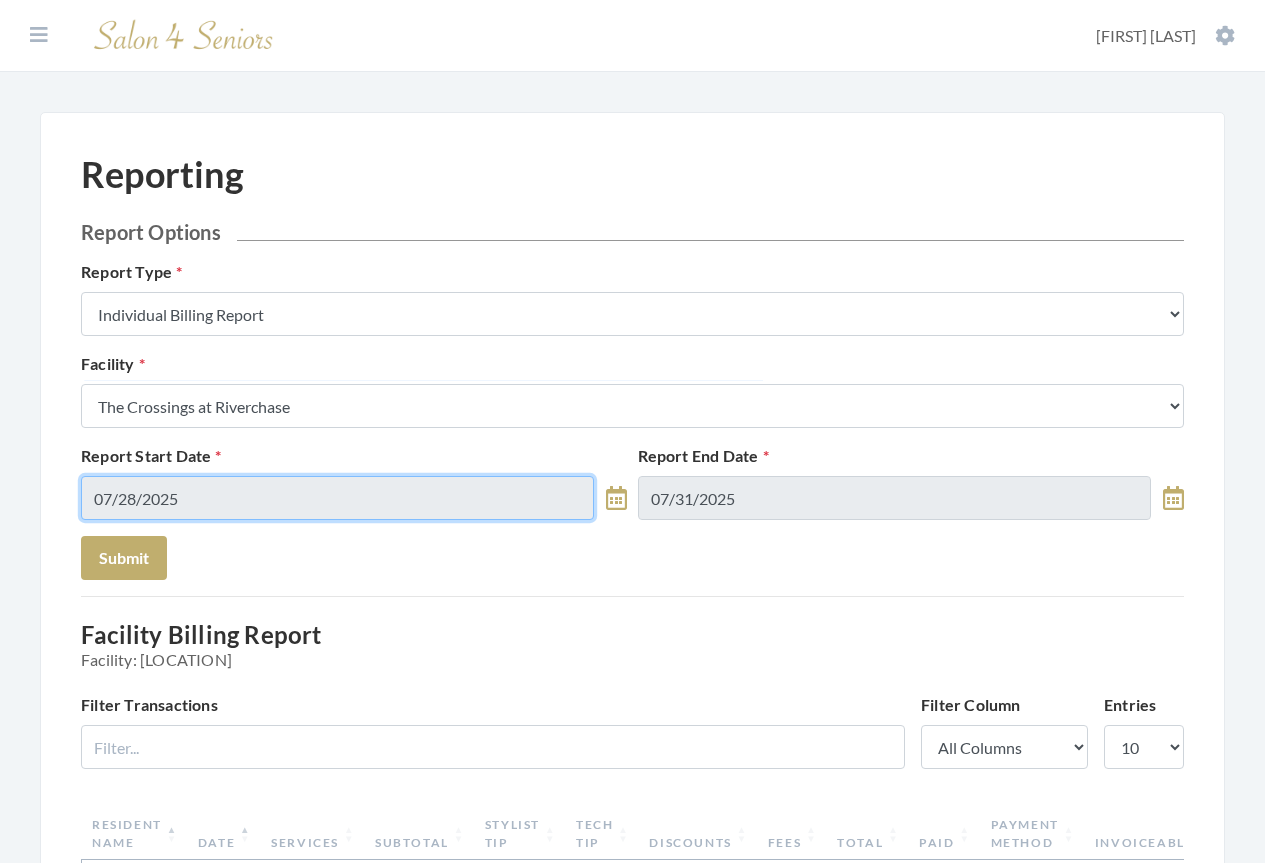 click on "07/28/2025" at bounding box center [337, 498] 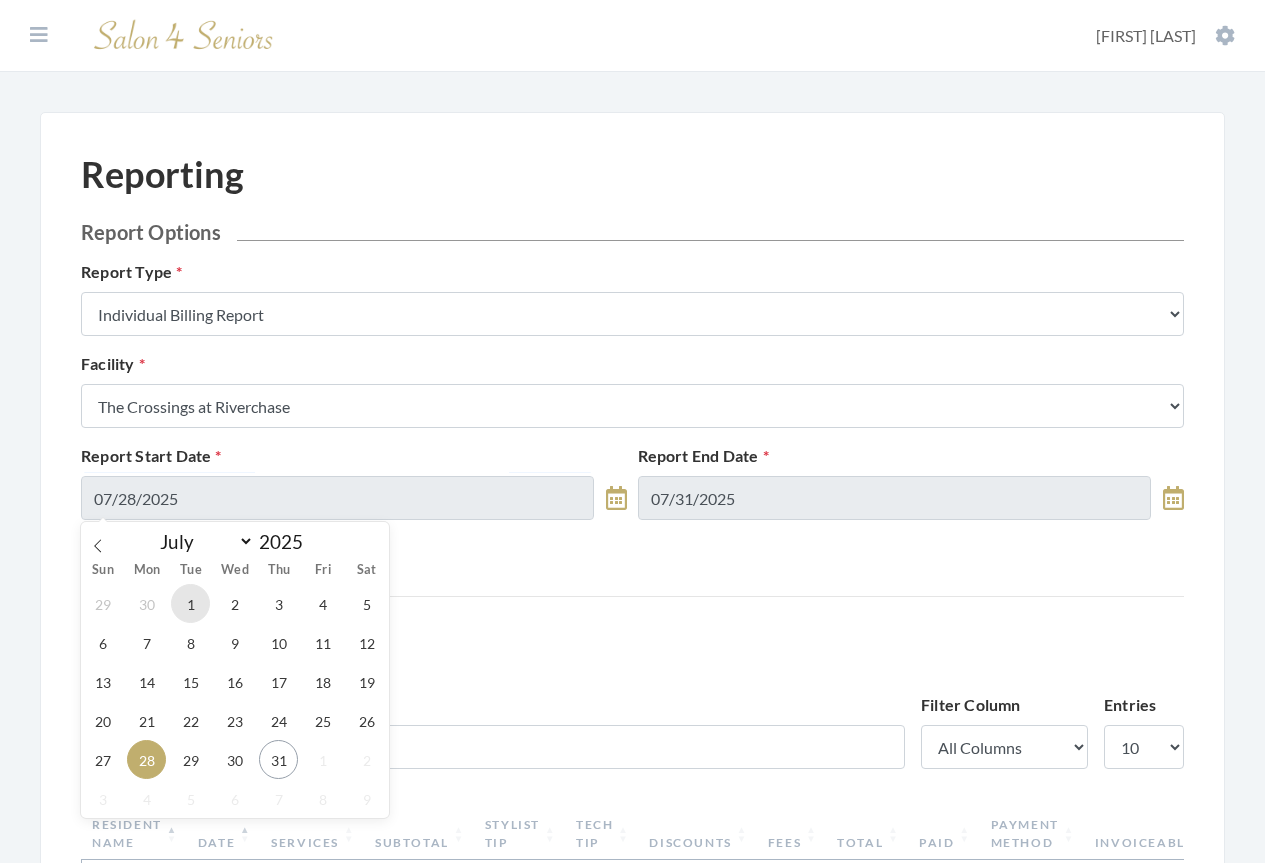click on "1" at bounding box center (190, 603) 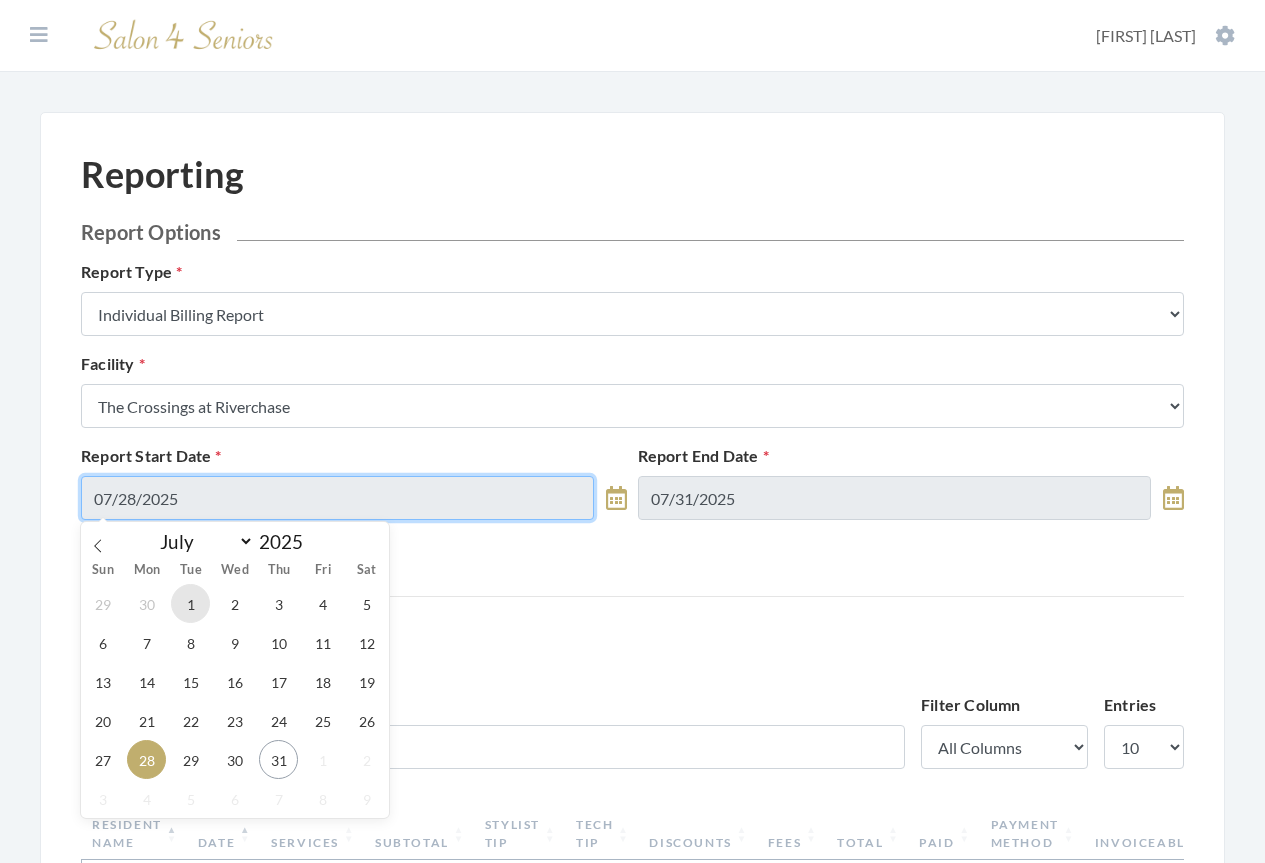 type on "07/01/2025" 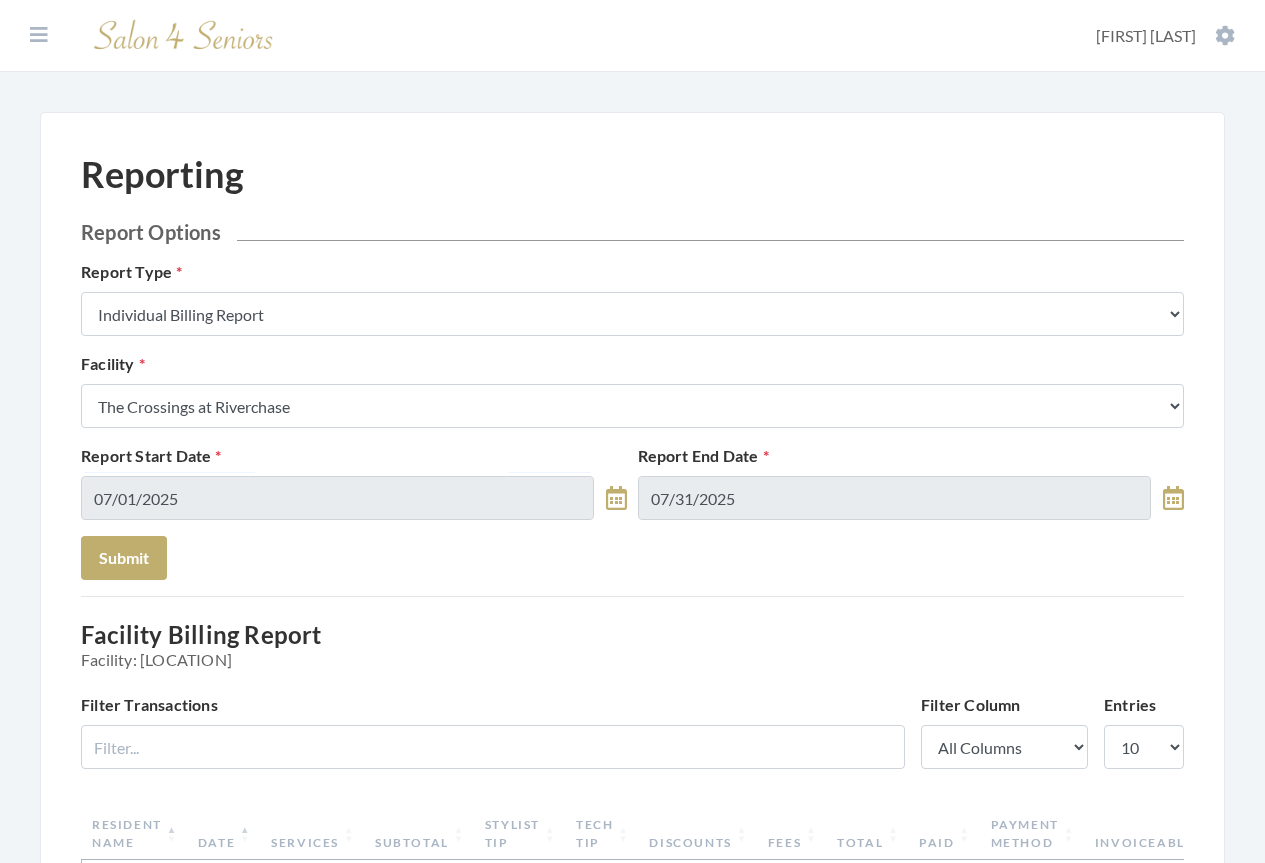 click on "Reporting     Report Options   Report Type   Stylist Commission Report   Tech Payroll Report   Facility Billing Report   Individual Billing Report   Service History Report   Stylist   Select a Stylist   Alaina Krumm   Alisha Teasley   April Dructor   Ashley Venable   Bonnie Pierce   Cassie Boyle   Charlie Kinetic   Cheryl Riches   Danielle Johnson   Diane Wilson   Donella Carter   Emilee Daly   Erika Sasser   Erika Carey   Greg Stylist   Jane Hunter   Jean McRee   Jennifer Hess   Jessica Brown   Jill Rodriguez   Kellye McCormick   Keri Simpson   Kinetic Stylist   Kristen Koci   Krystal Rutledge   Melisssa Hope Bonnemer   Mindy Dunn   Nat Thompson   Padricka Kinsey-Williams   Rose Randle   Roslyn Hudson   Shawnette Tucker   Shemeka Stephens   Stephanie Speights   Susan Marshall   Susie McCombs   Tamica Woods   Theresa Lindsey   Valerie Willis   Victoria Champion   WILSHUN FOWLER   Technician   Select a Tech   Kimberly Williford   Kinetic Tech   Optionally, Limit By Facility   Facility   Select a Facility" at bounding box center [632, 805] 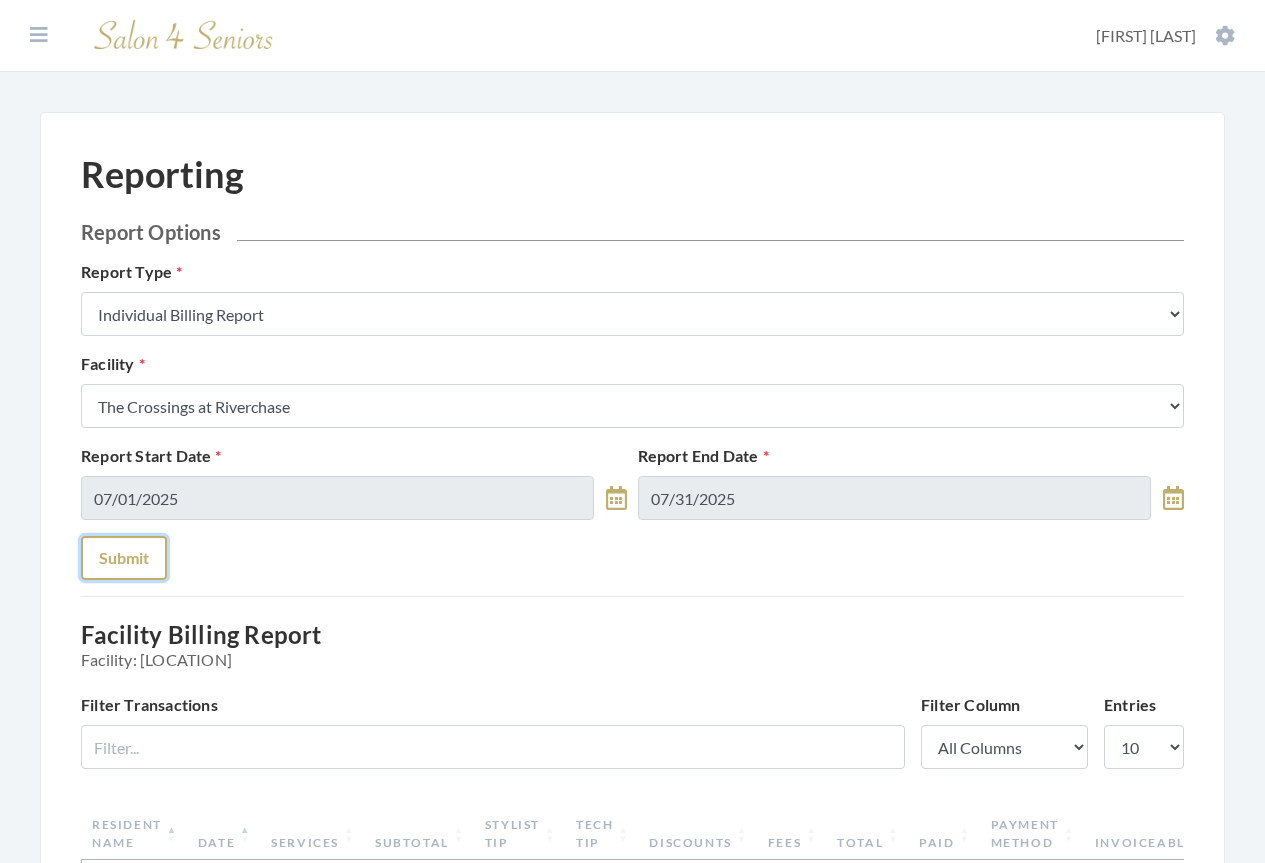 click on "Submit" at bounding box center [124, 558] 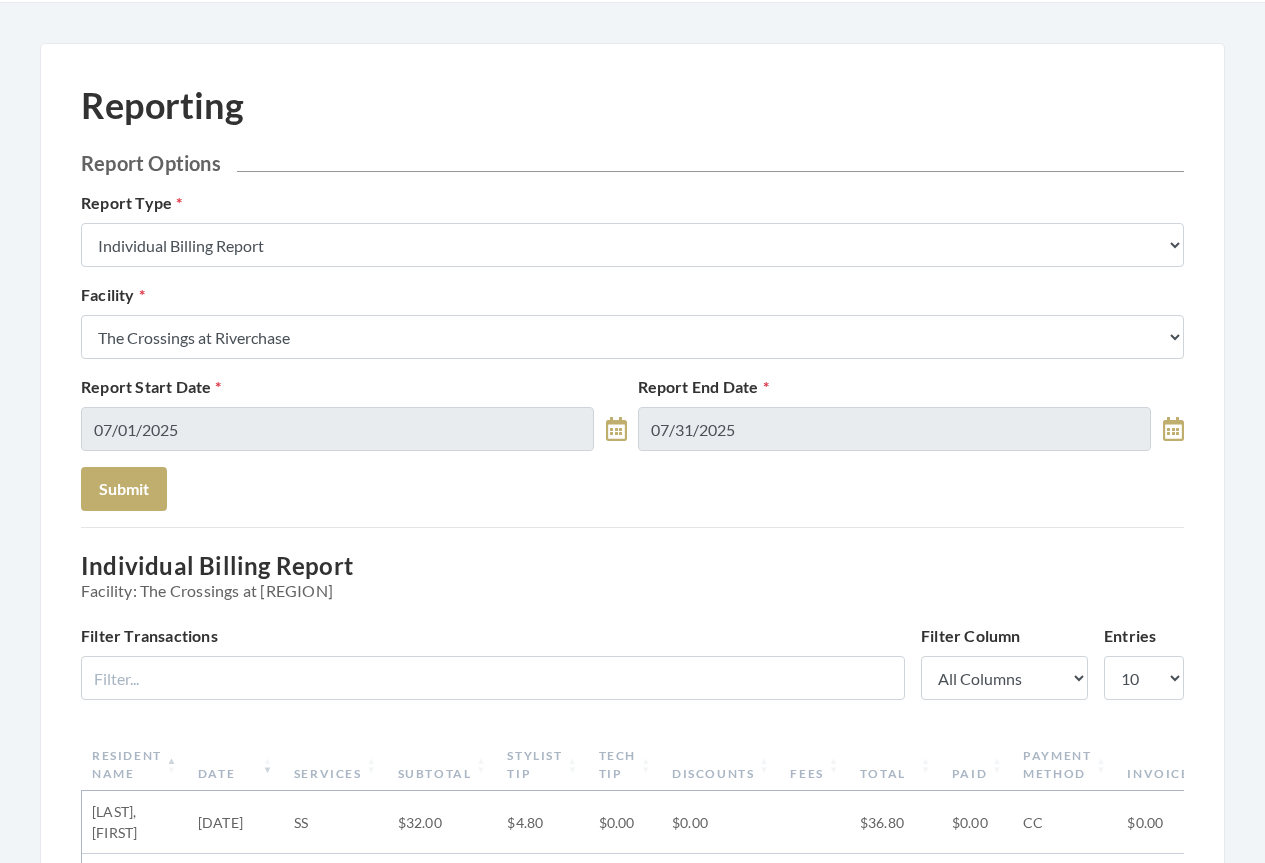 scroll, scrollTop: 400, scrollLeft: 0, axis: vertical 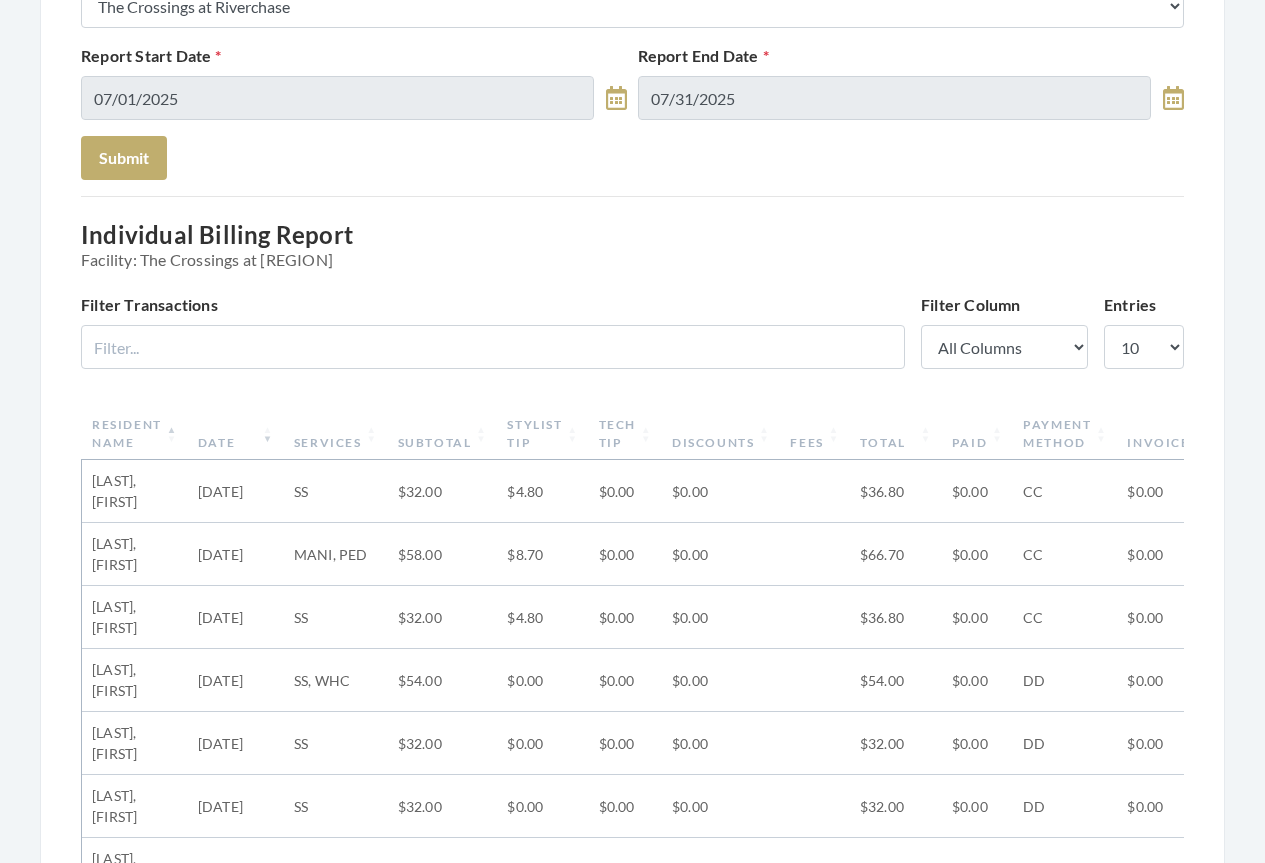 click on "Date" at bounding box center [236, 434] 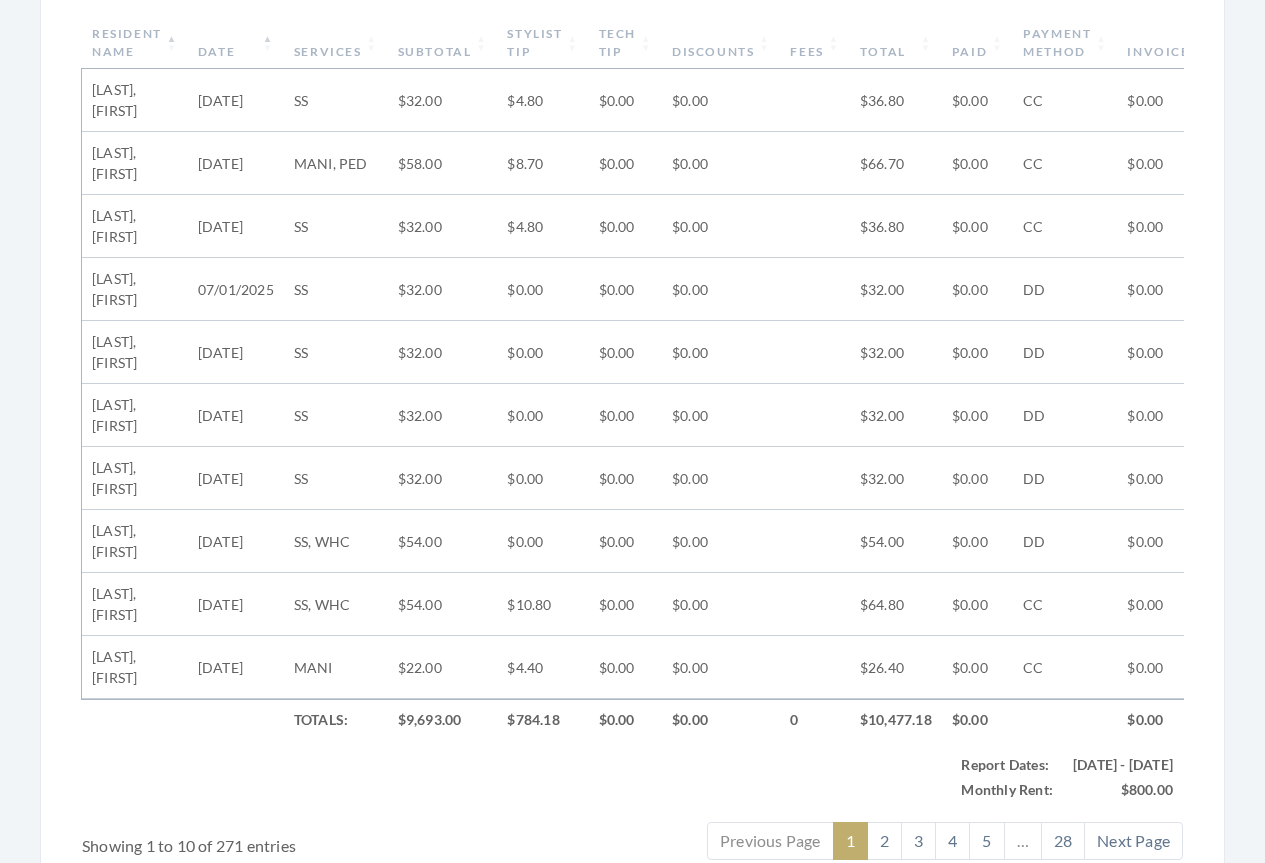 scroll, scrollTop: 900, scrollLeft: 0, axis: vertical 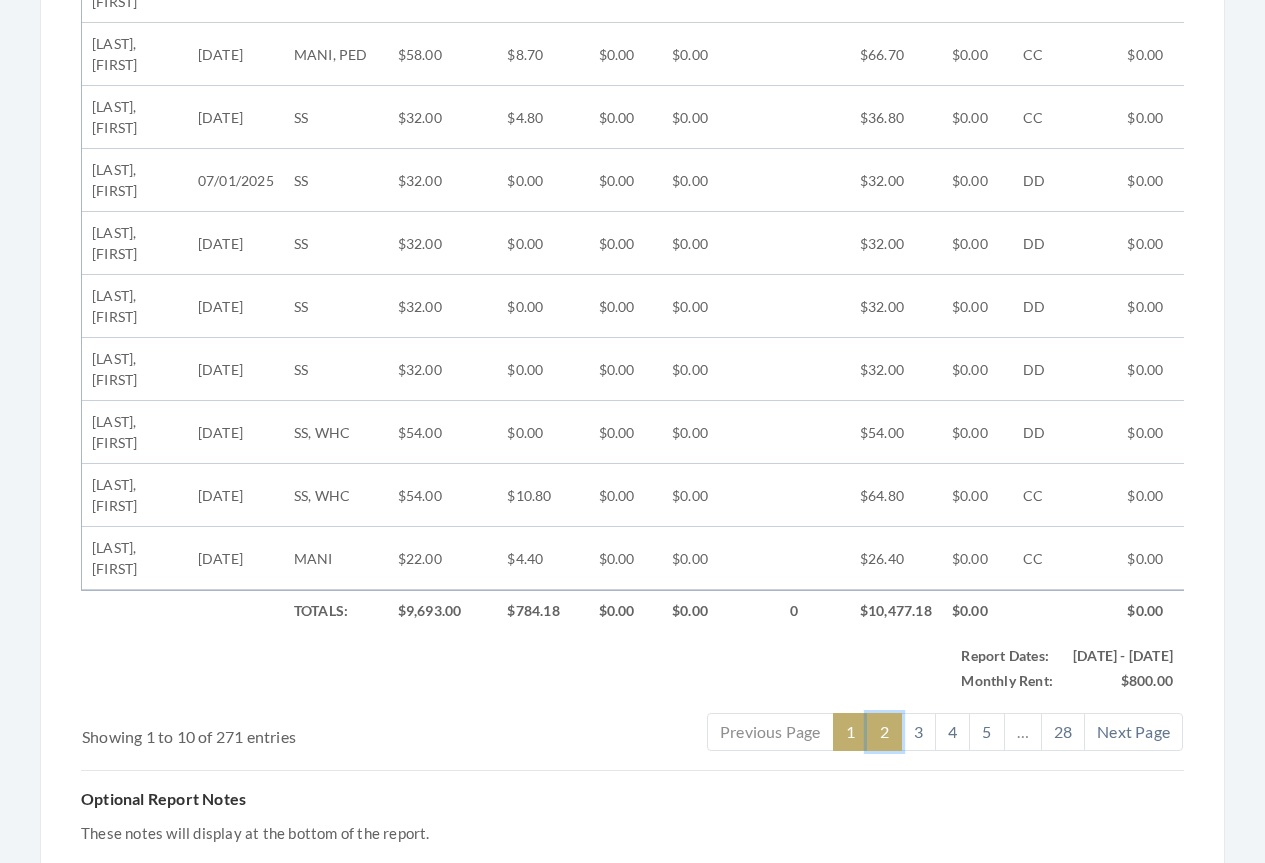 click on "2" at bounding box center [884, 732] 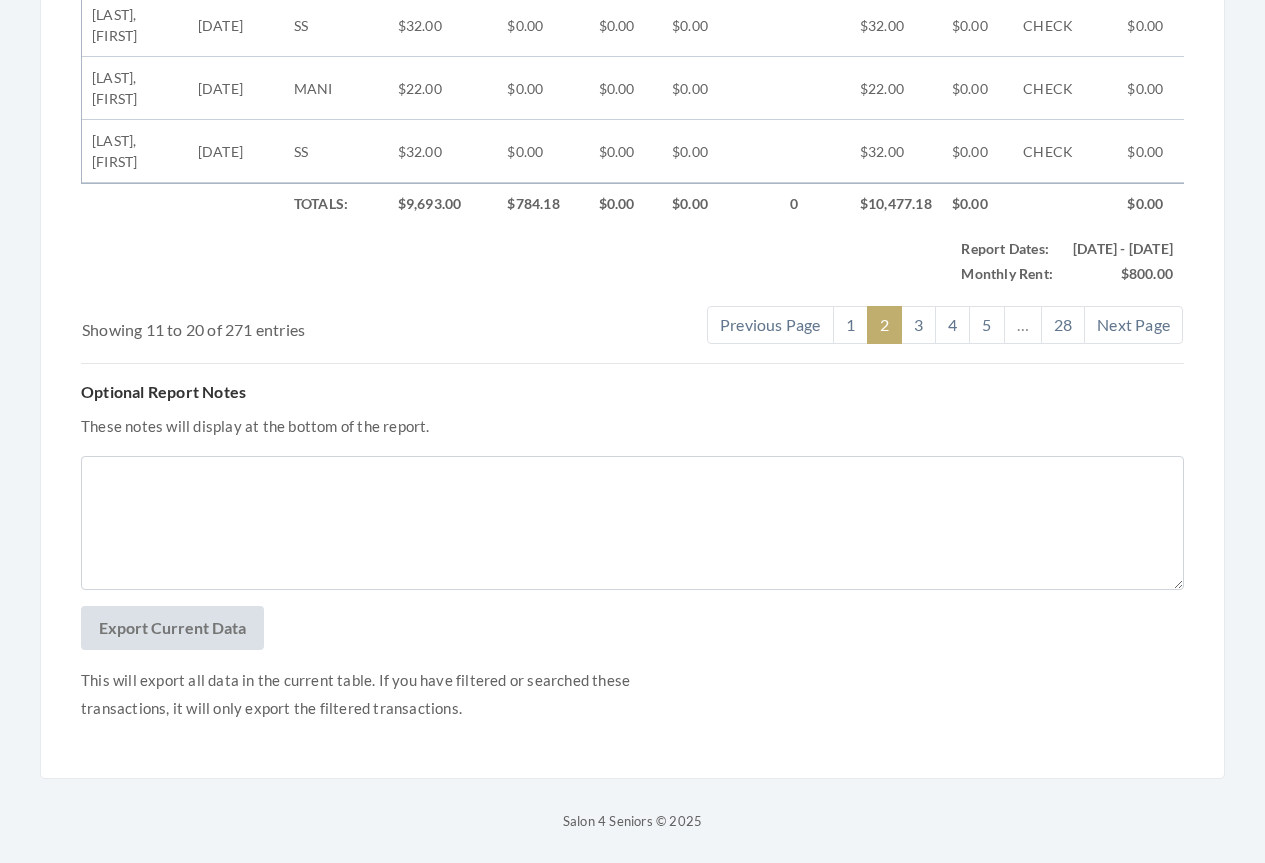 scroll, scrollTop: 1322, scrollLeft: 0, axis: vertical 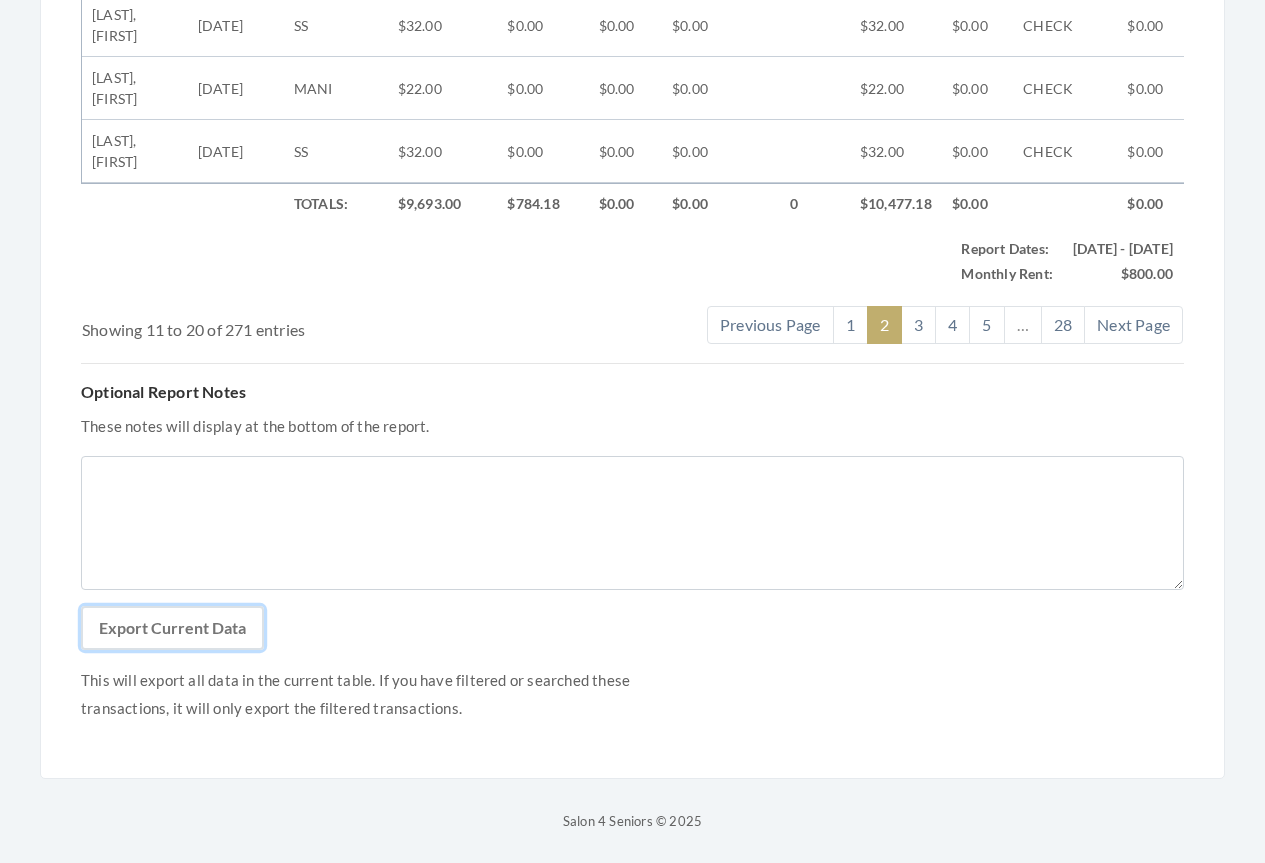 click on "Export Current Data" at bounding box center [172, 628] 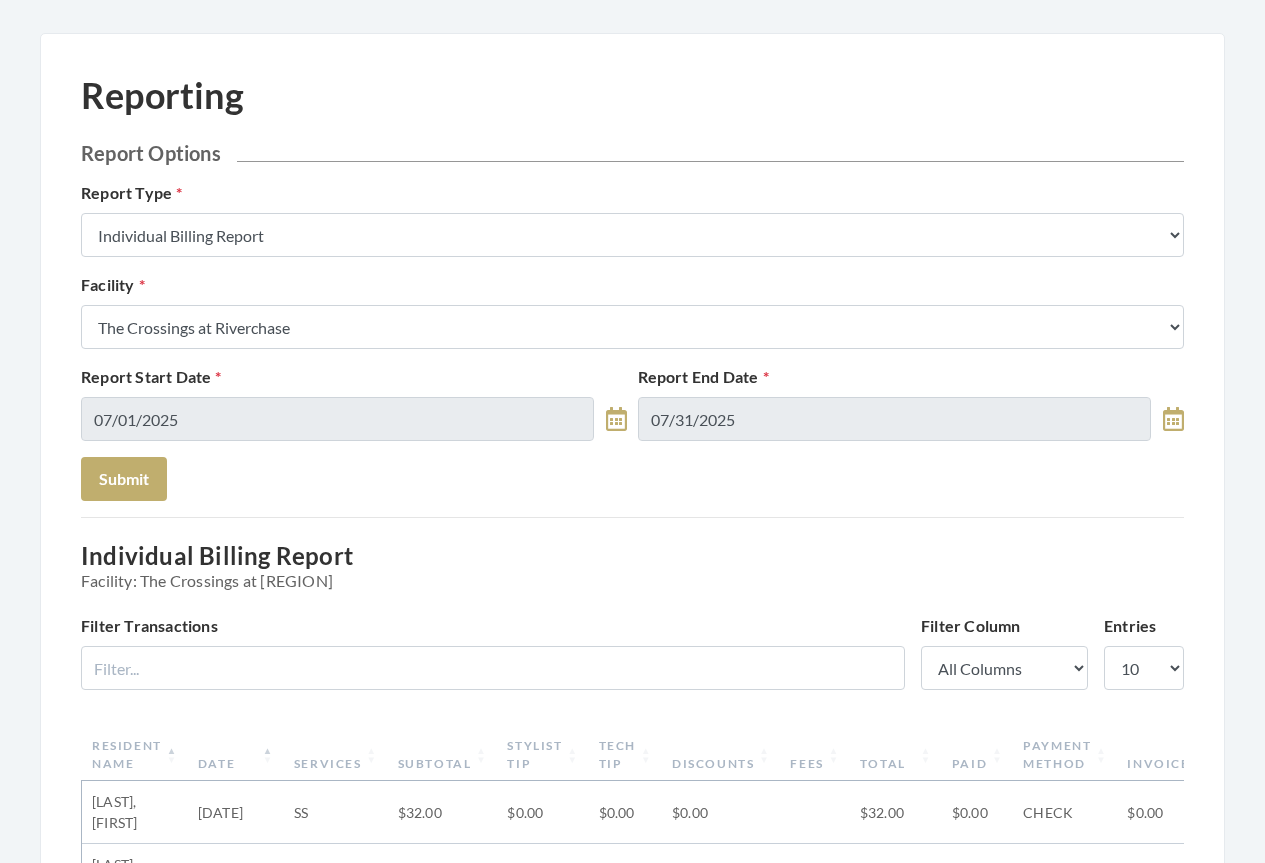 scroll, scrollTop: 0, scrollLeft: 0, axis: both 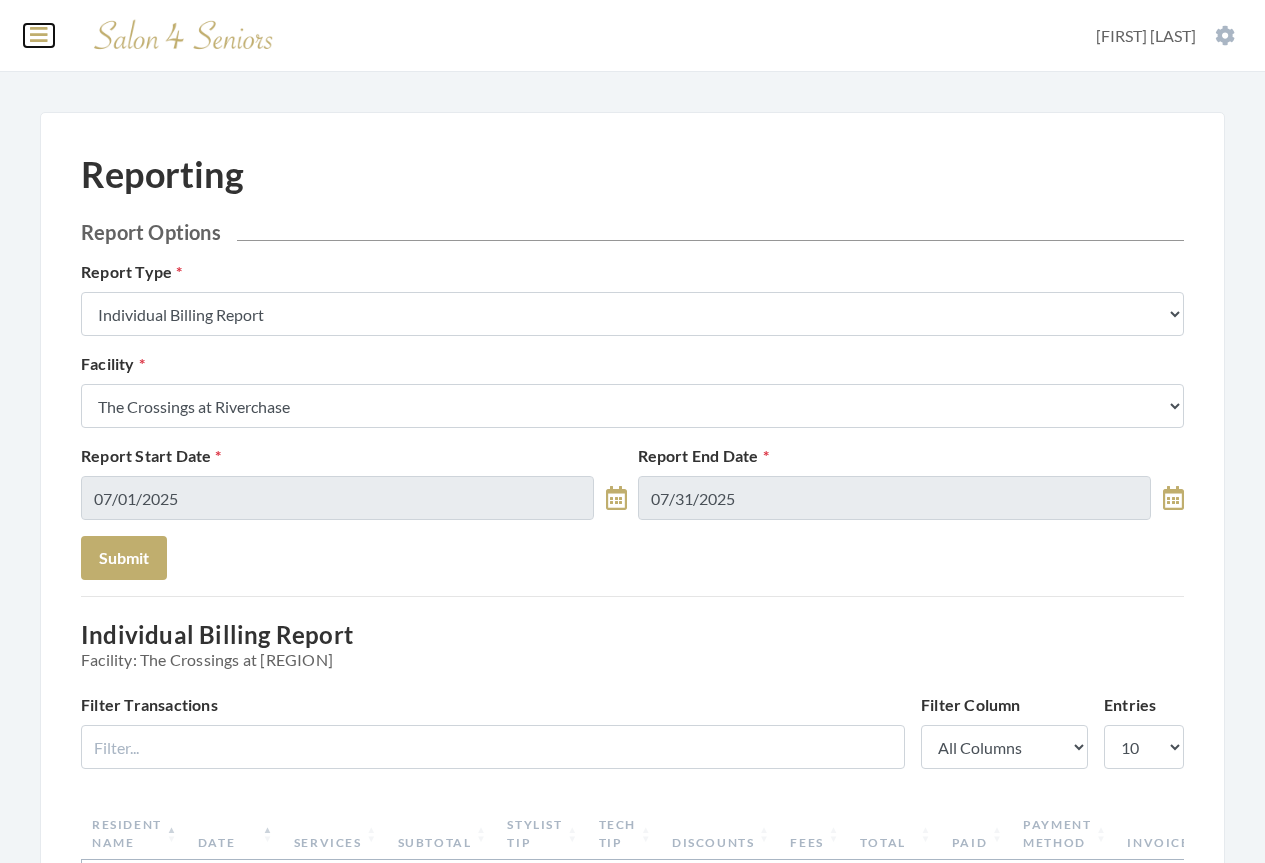 click at bounding box center (39, 35) 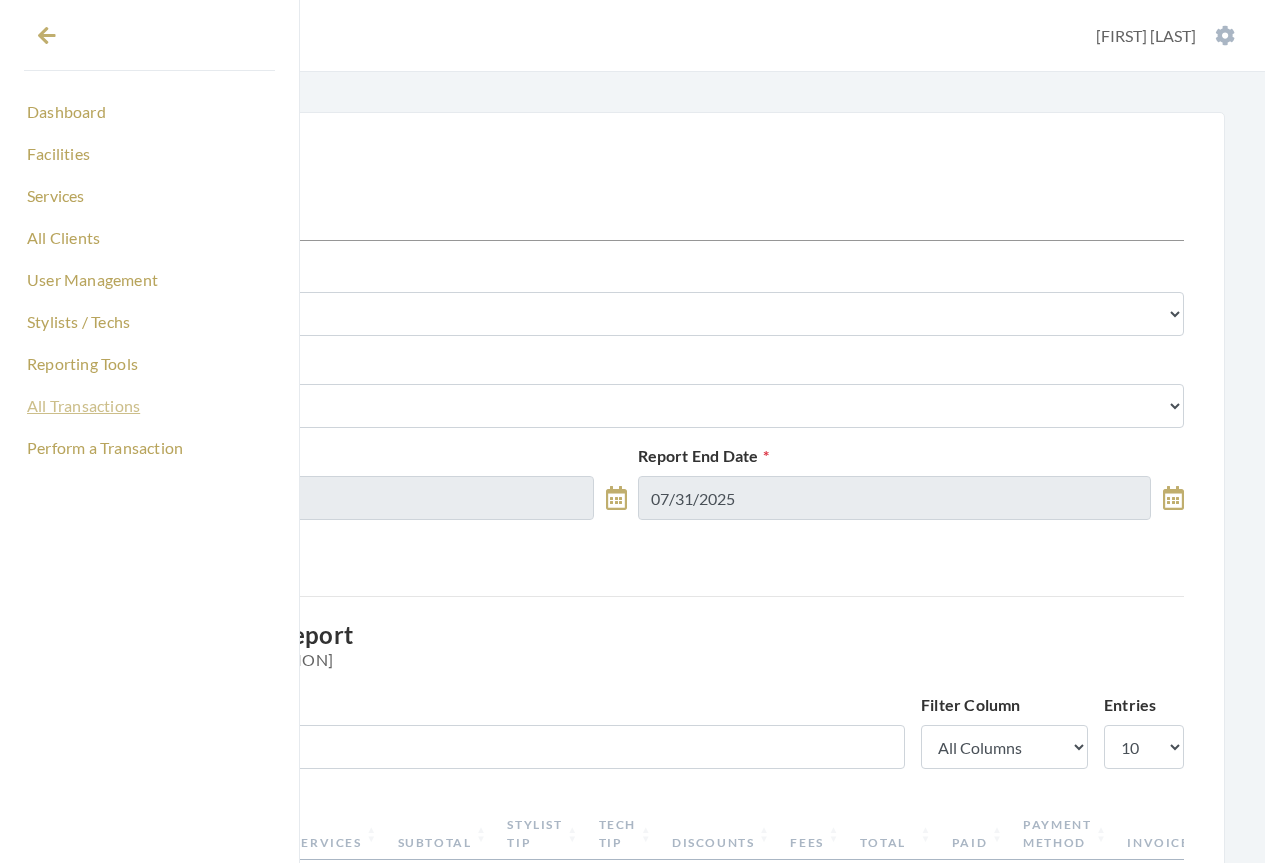 click on "All Transactions" at bounding box center [149, 406] 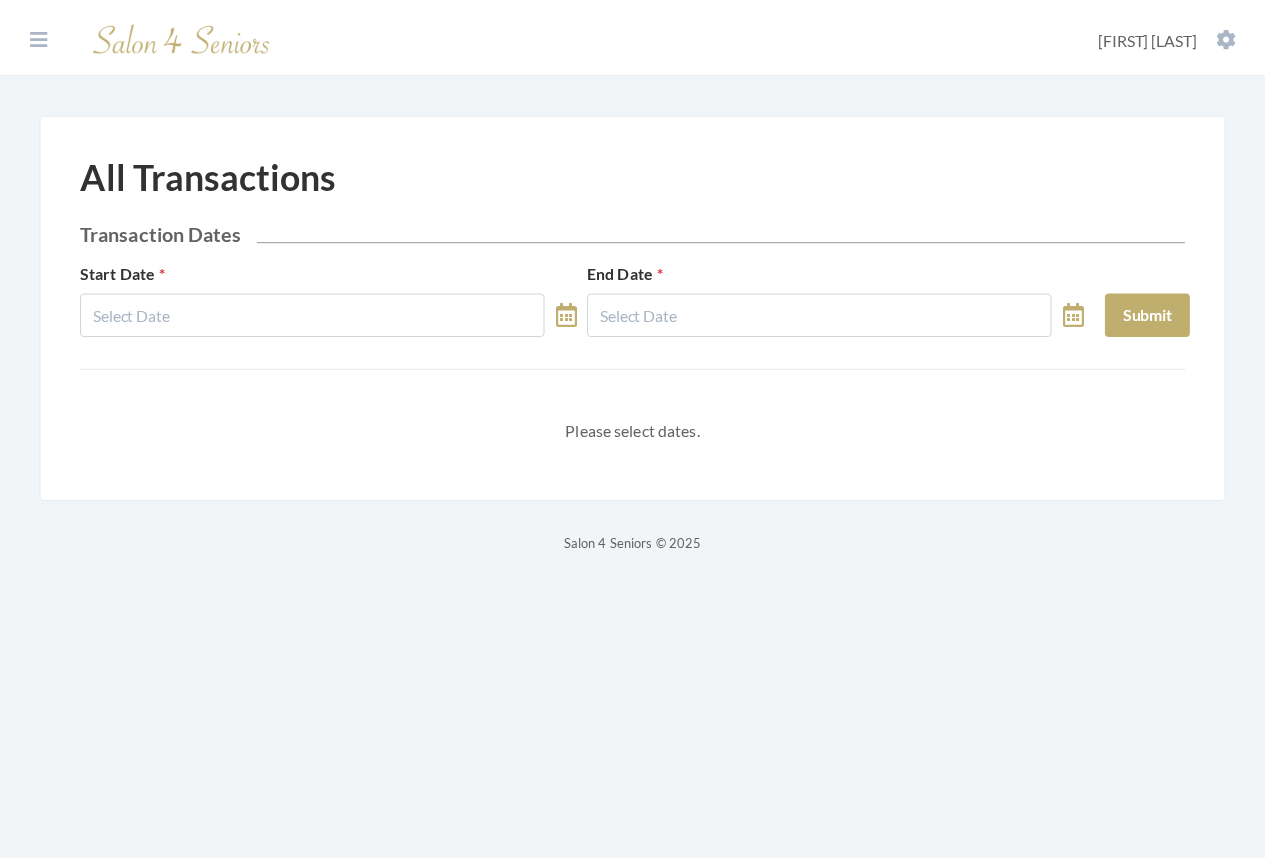 scroll, scrollTop: 0, scrollLeft: 0, axis: both 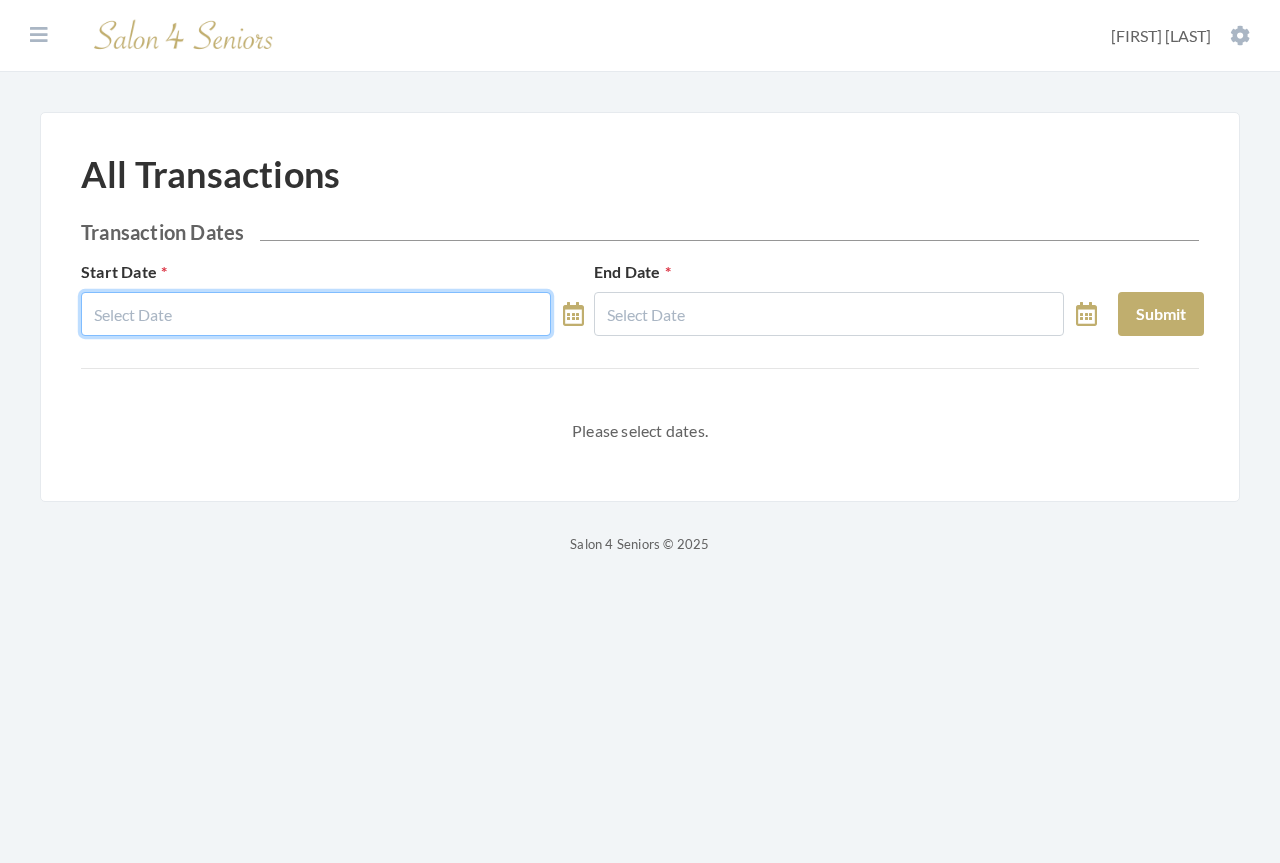 click at bounding box center (316, 314) 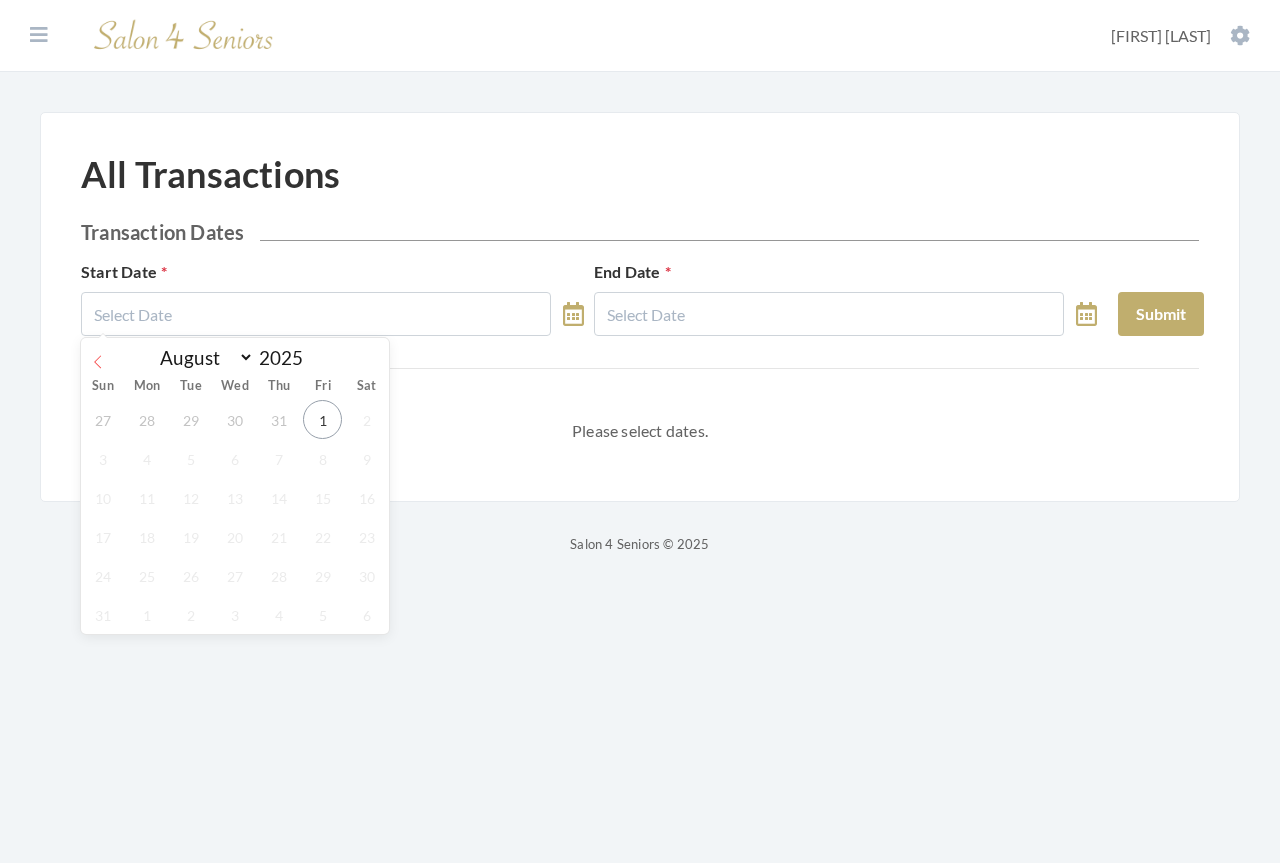click 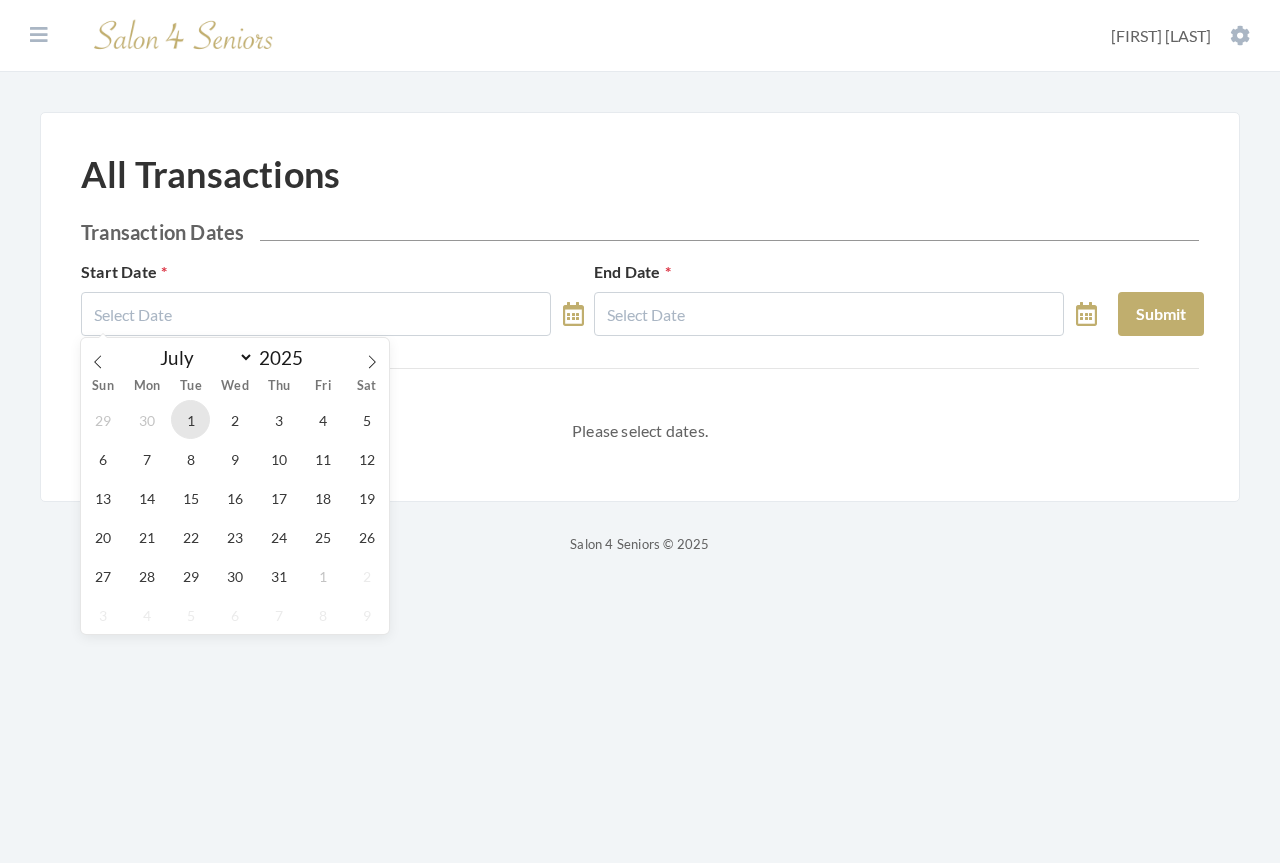 click on "1" at bounding box center [190, 419] 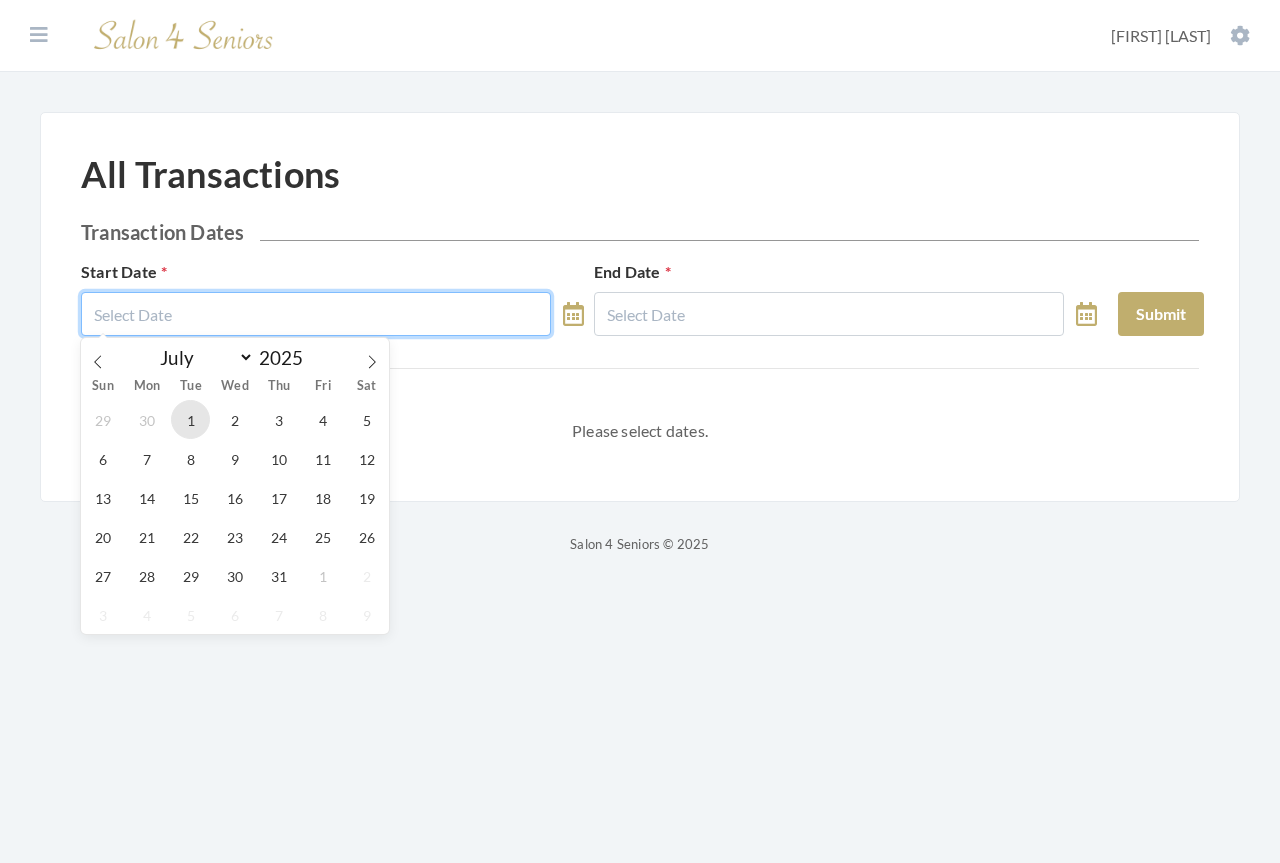 type on "07/01/2025" 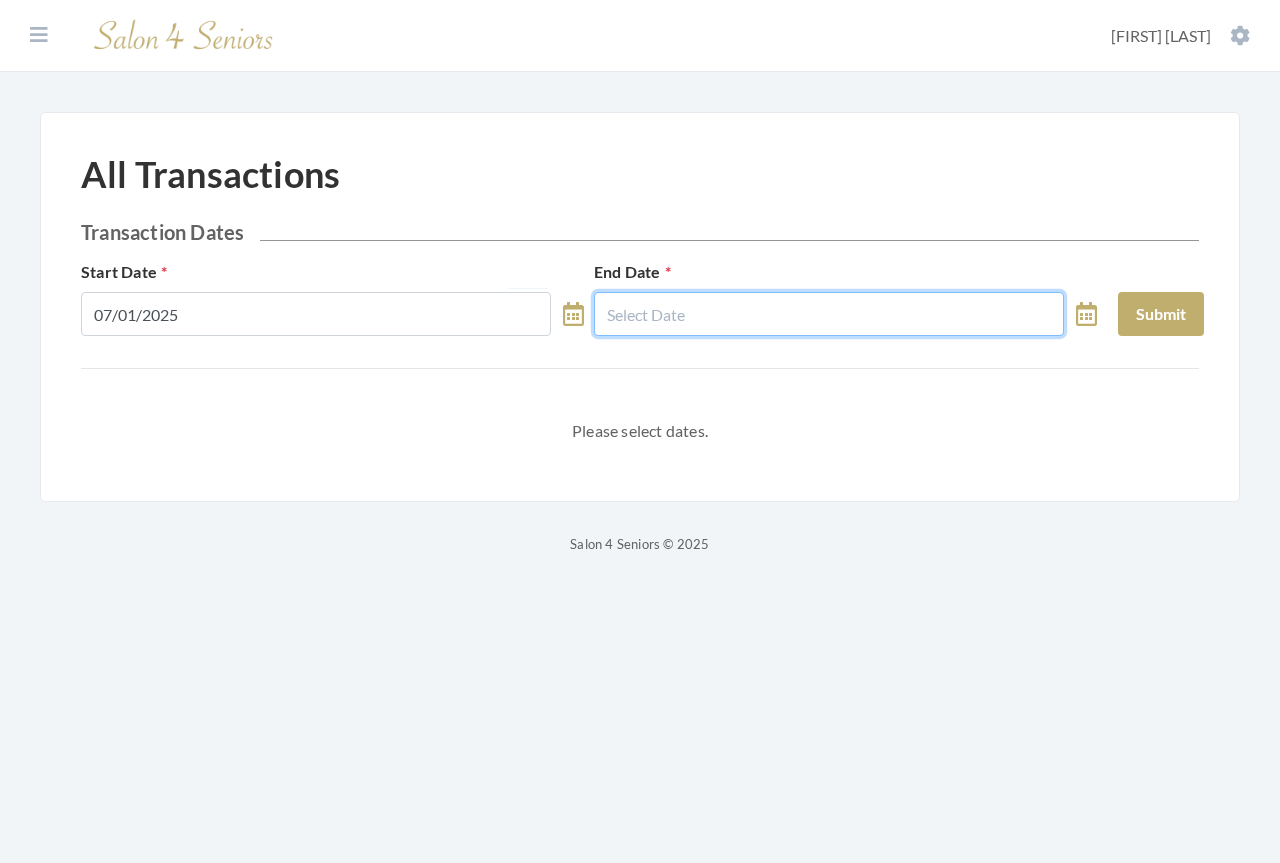 click at bounding box center (829, 314) 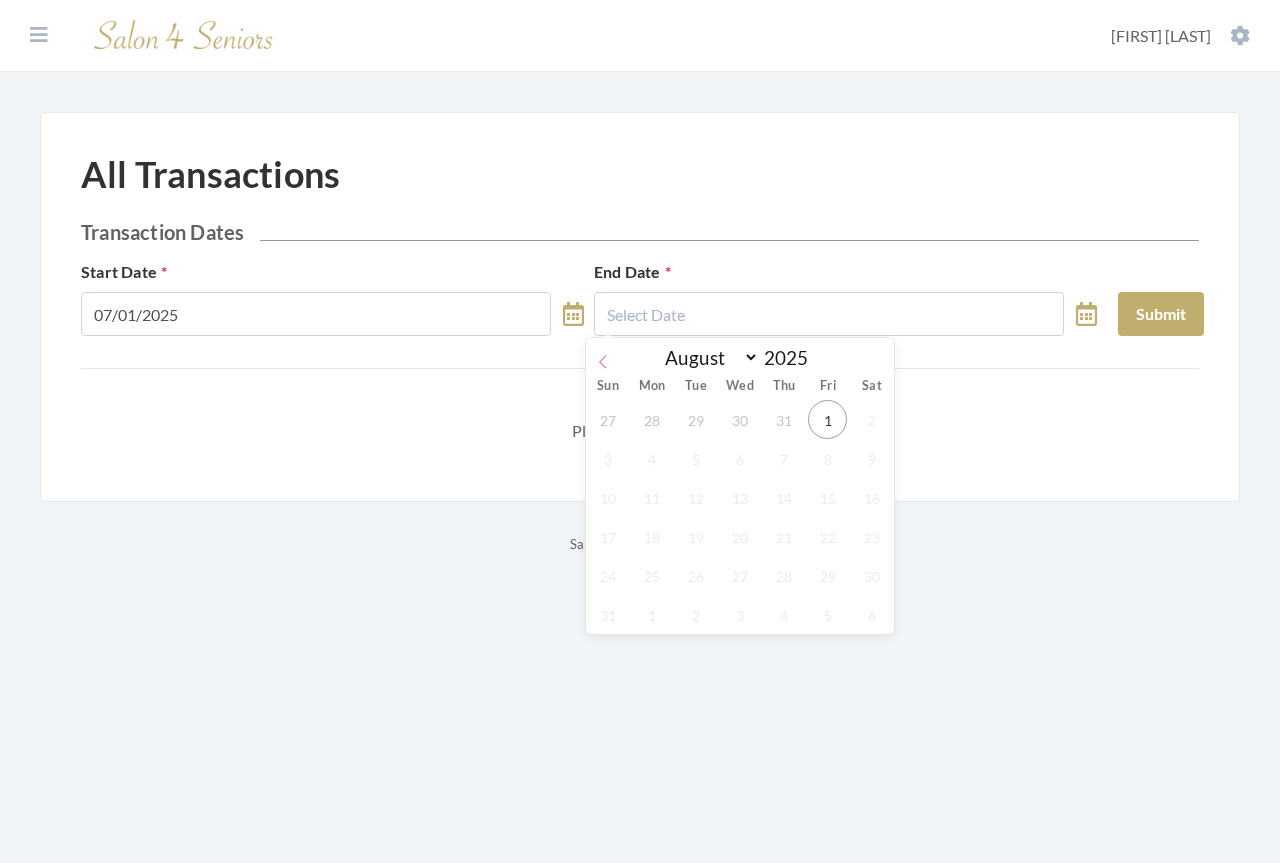 click 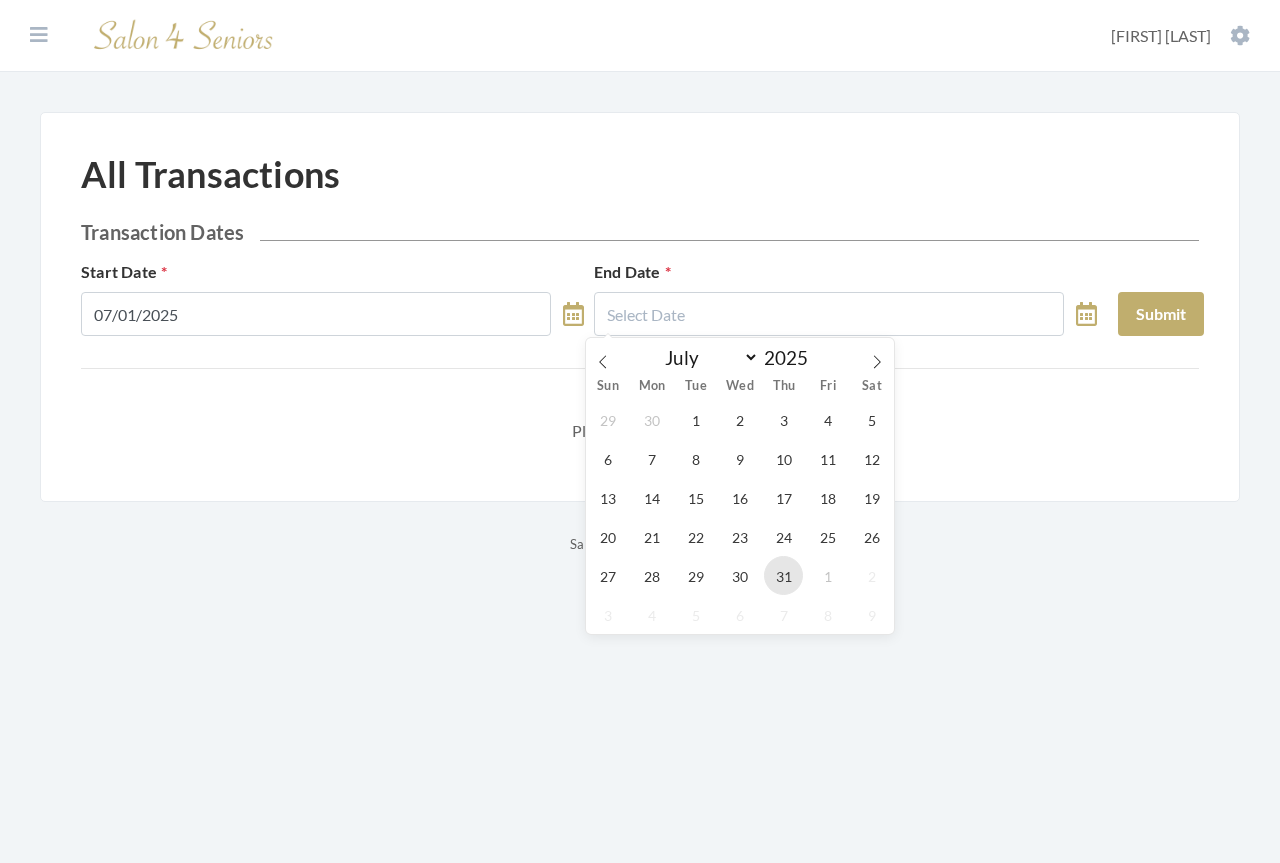 click on "31" at bounding box center (783, 575) 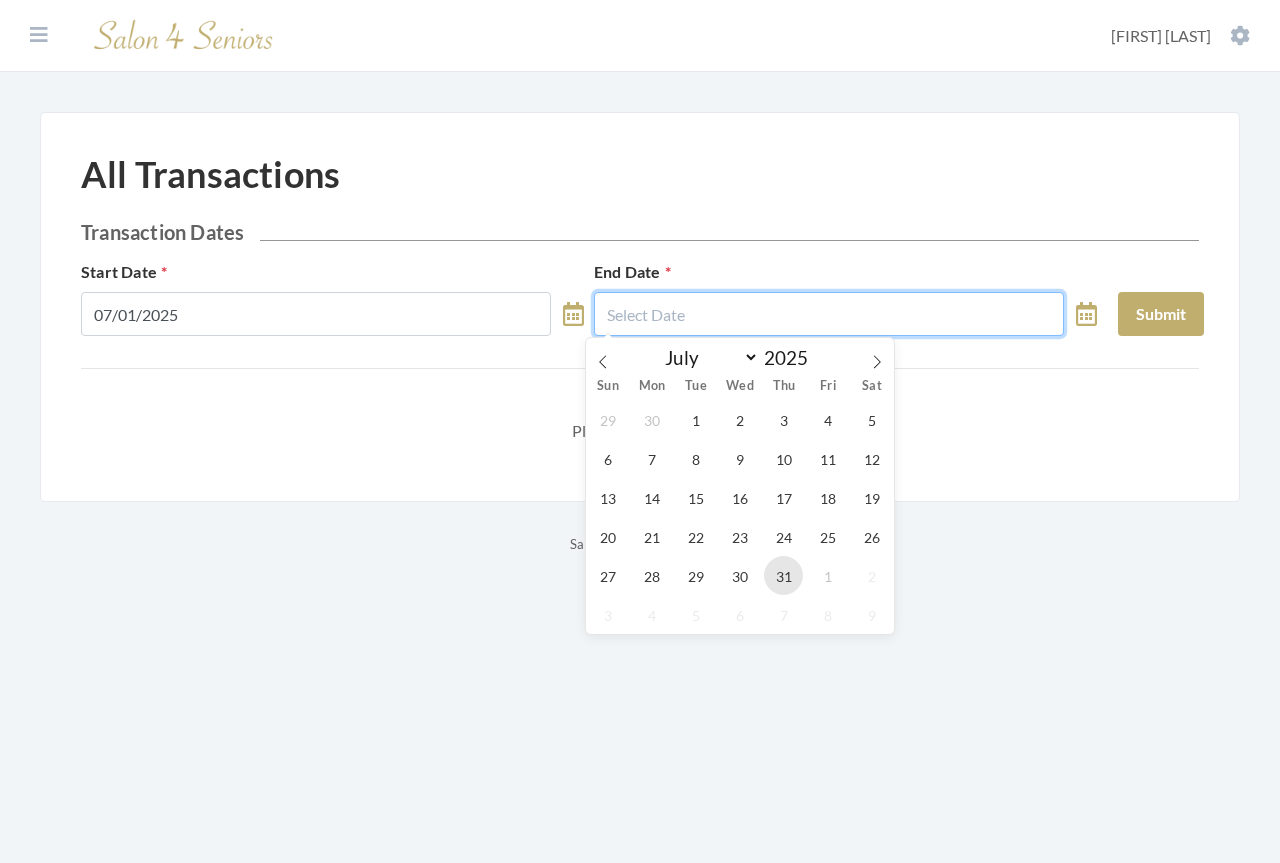 type on "07/31/2025" 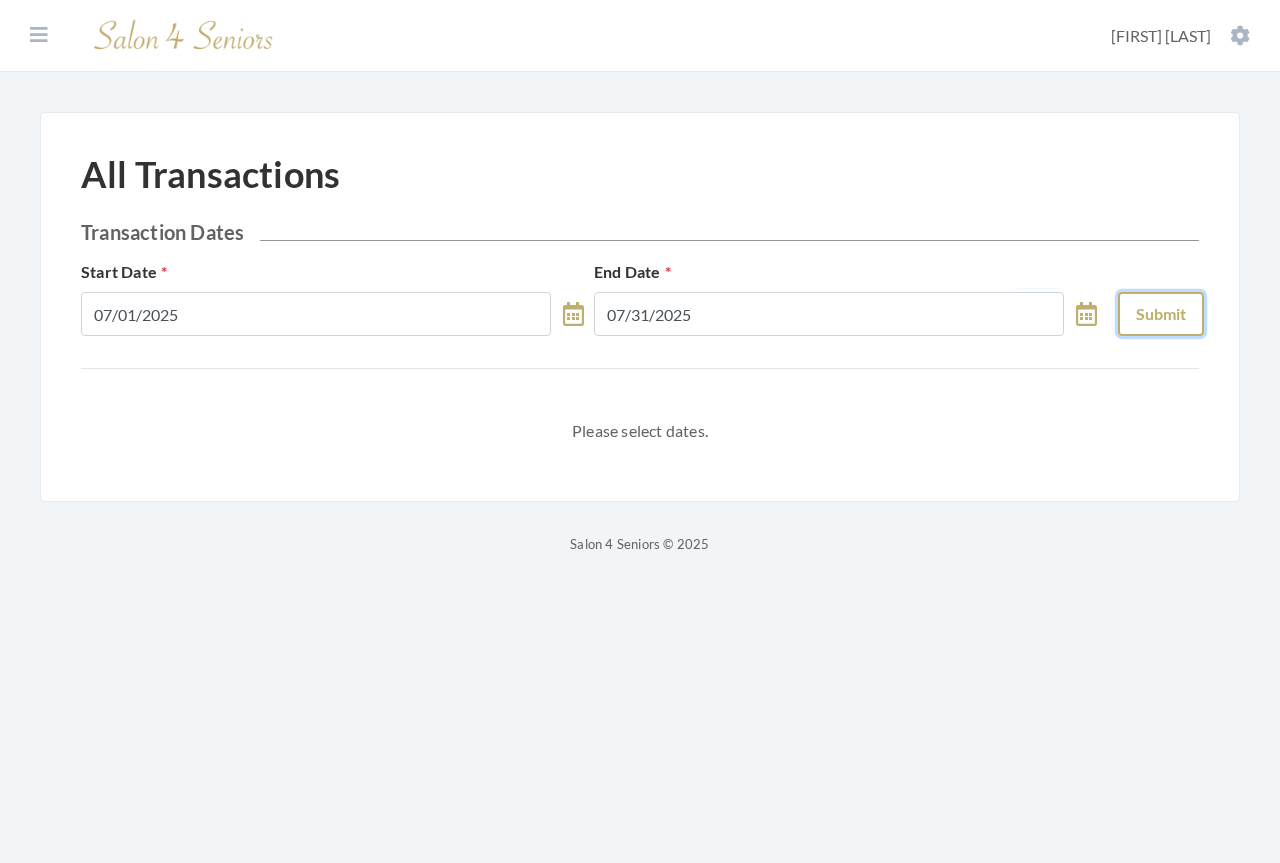 click on "Submit" at bounding box center (1161, 314) 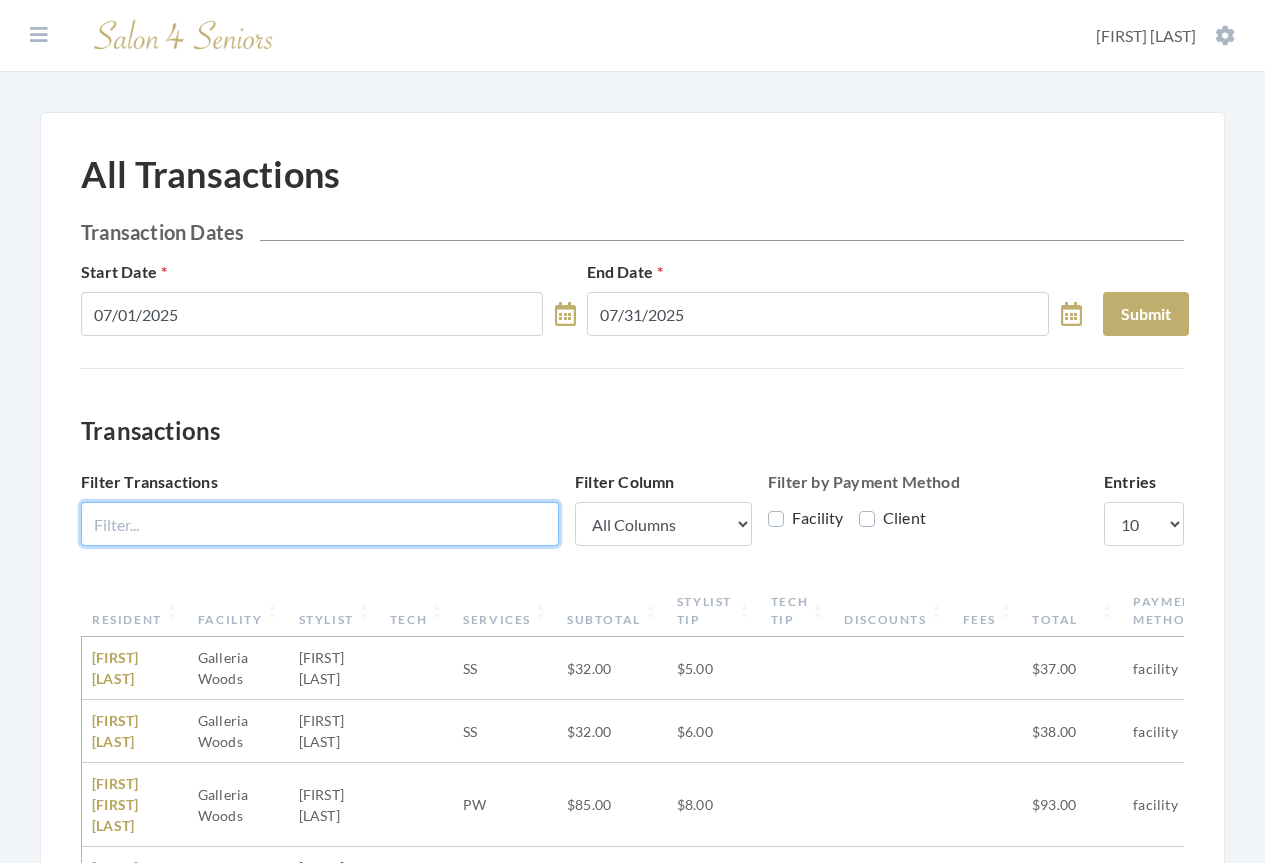 click on "Filter Transactions" at bounding box center (320, 524) 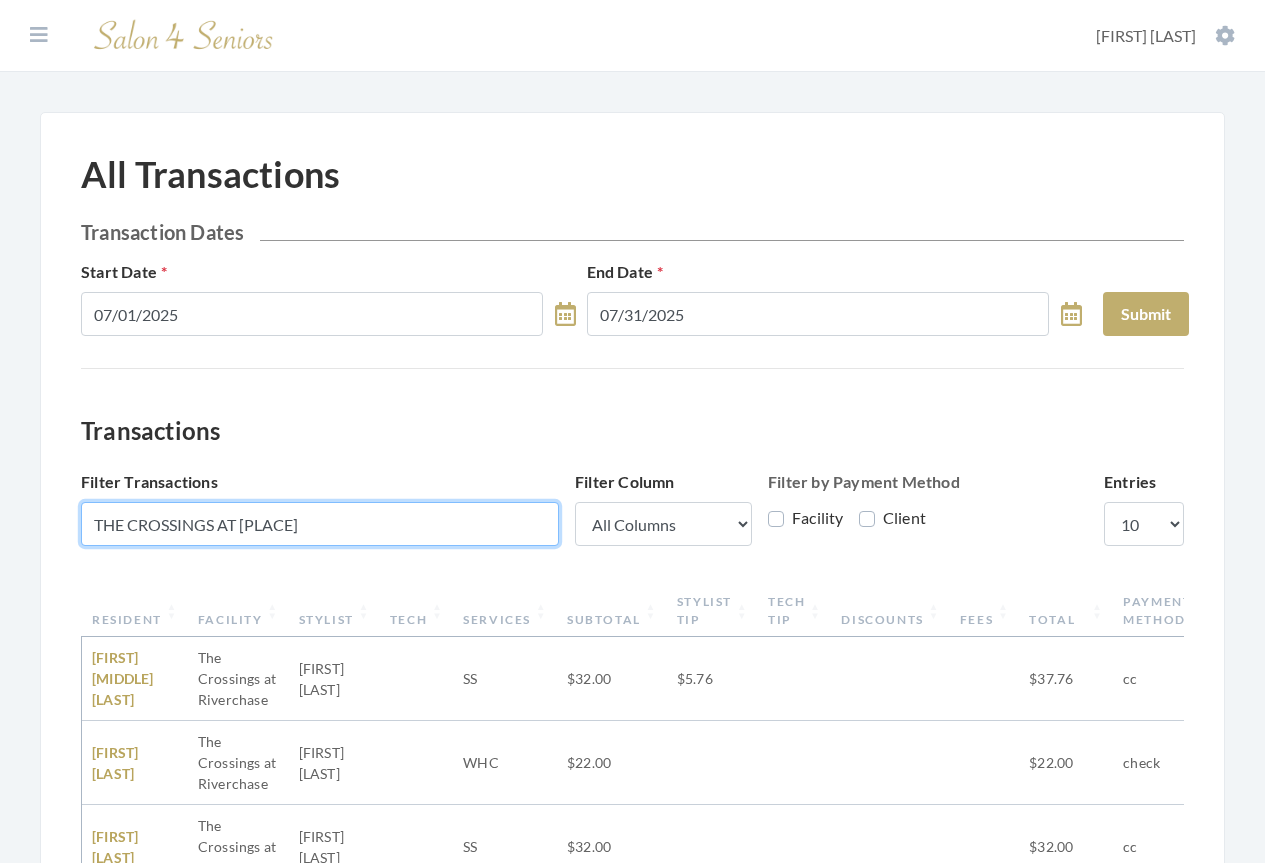 type on "THE CROSSINGS AT" 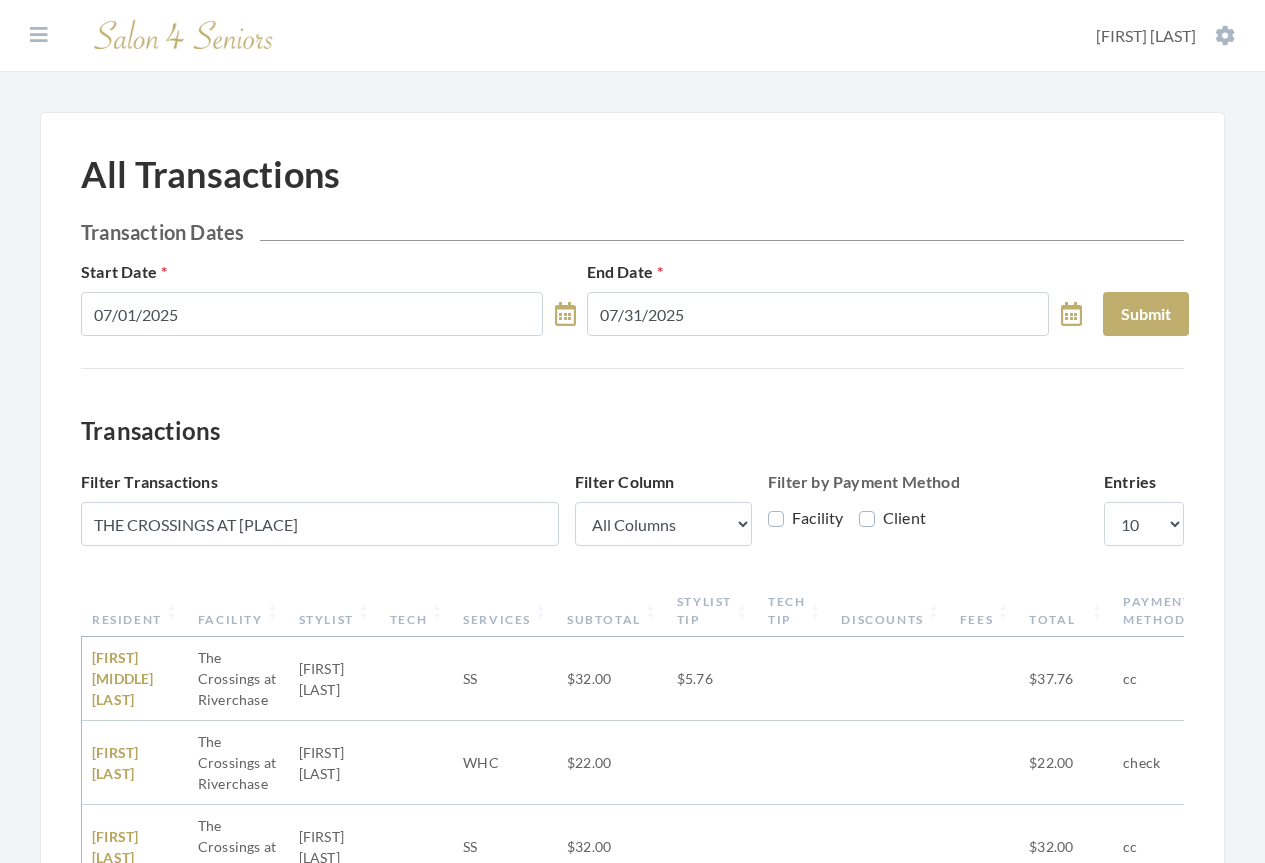 click on "Resident" at bounding box center [135, 611] 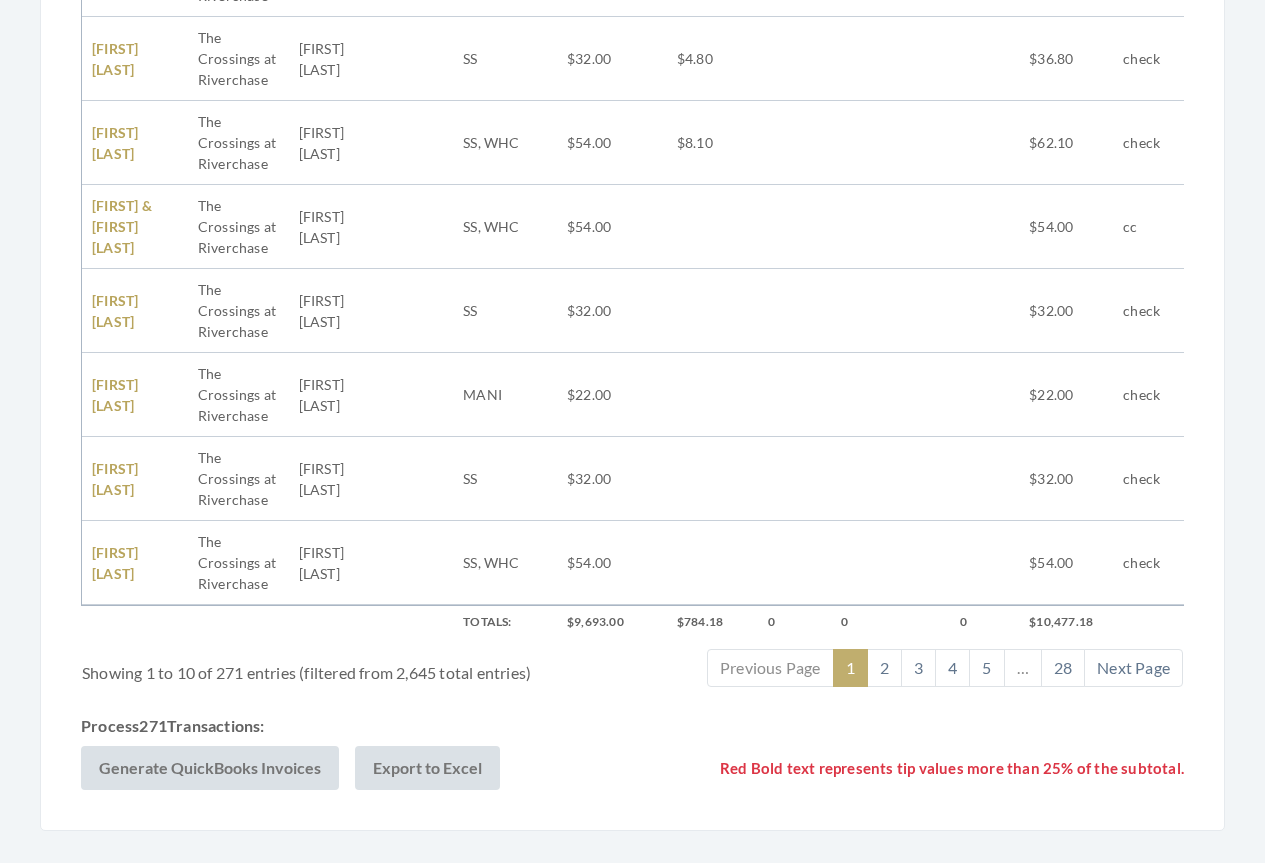scroll, scrollTop: 939, scrollLeft: 0, axis: vertical 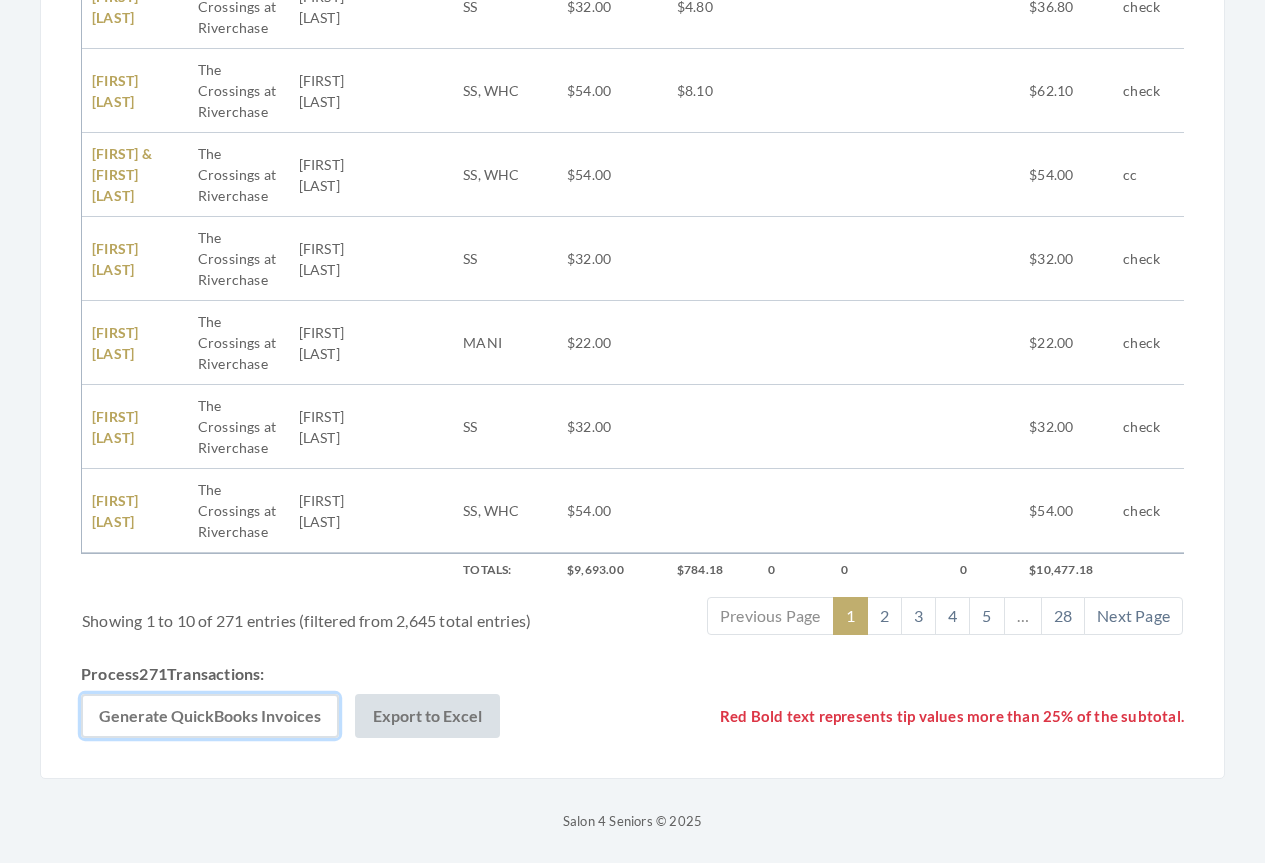 click on "Generate QuickBooks Invoices" at bounding box center (210, 716) 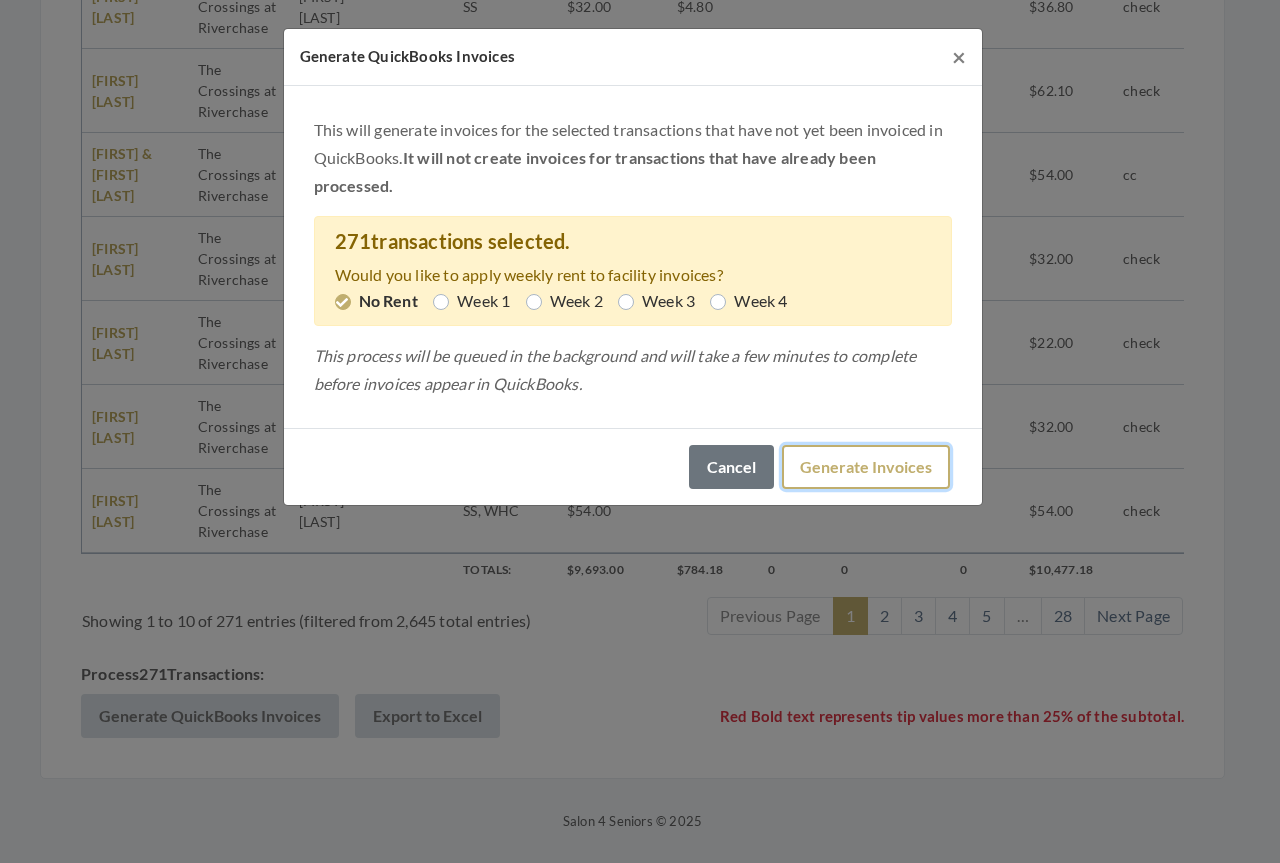 click on "Generate Invoices" at bounding box center (866, 467) 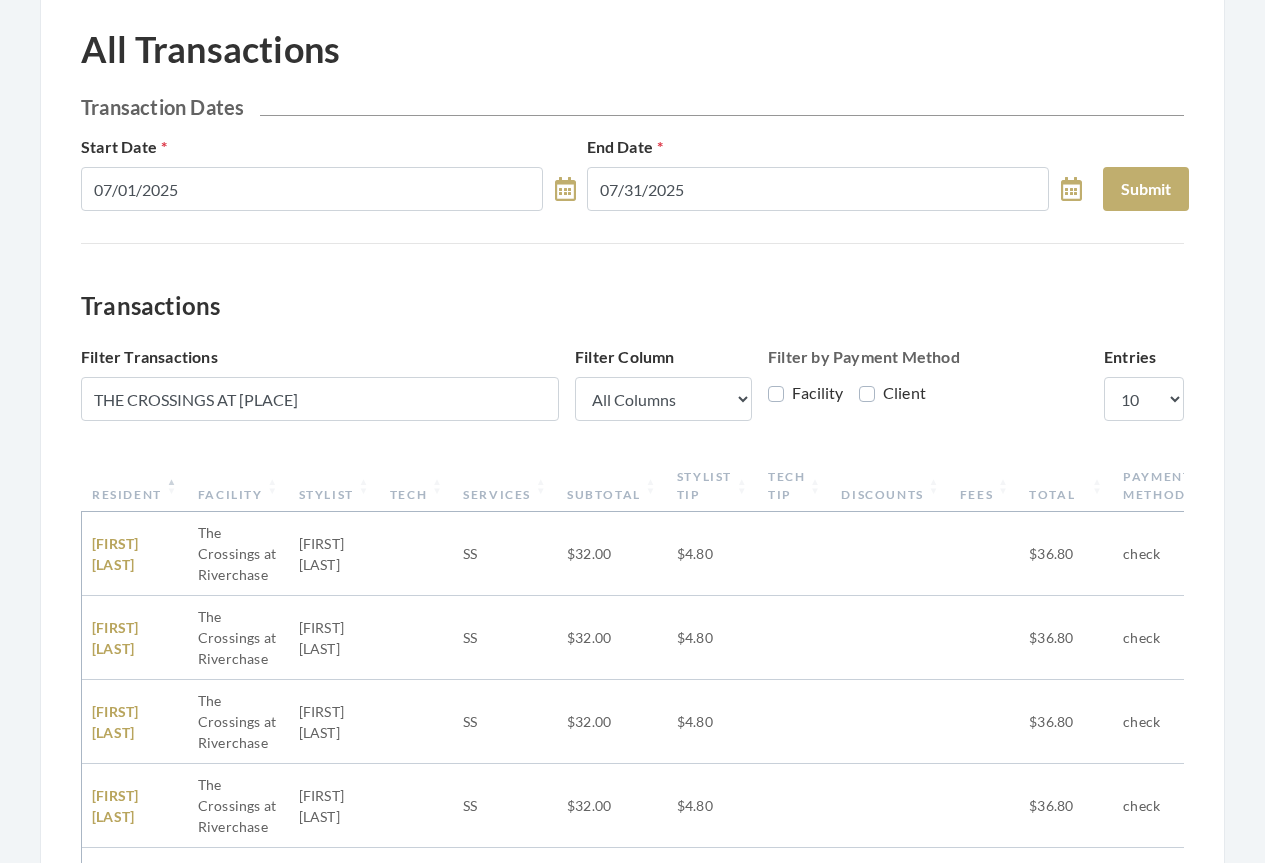 scroll, scrollTop: 0, scrollLeft: 0, axis: both 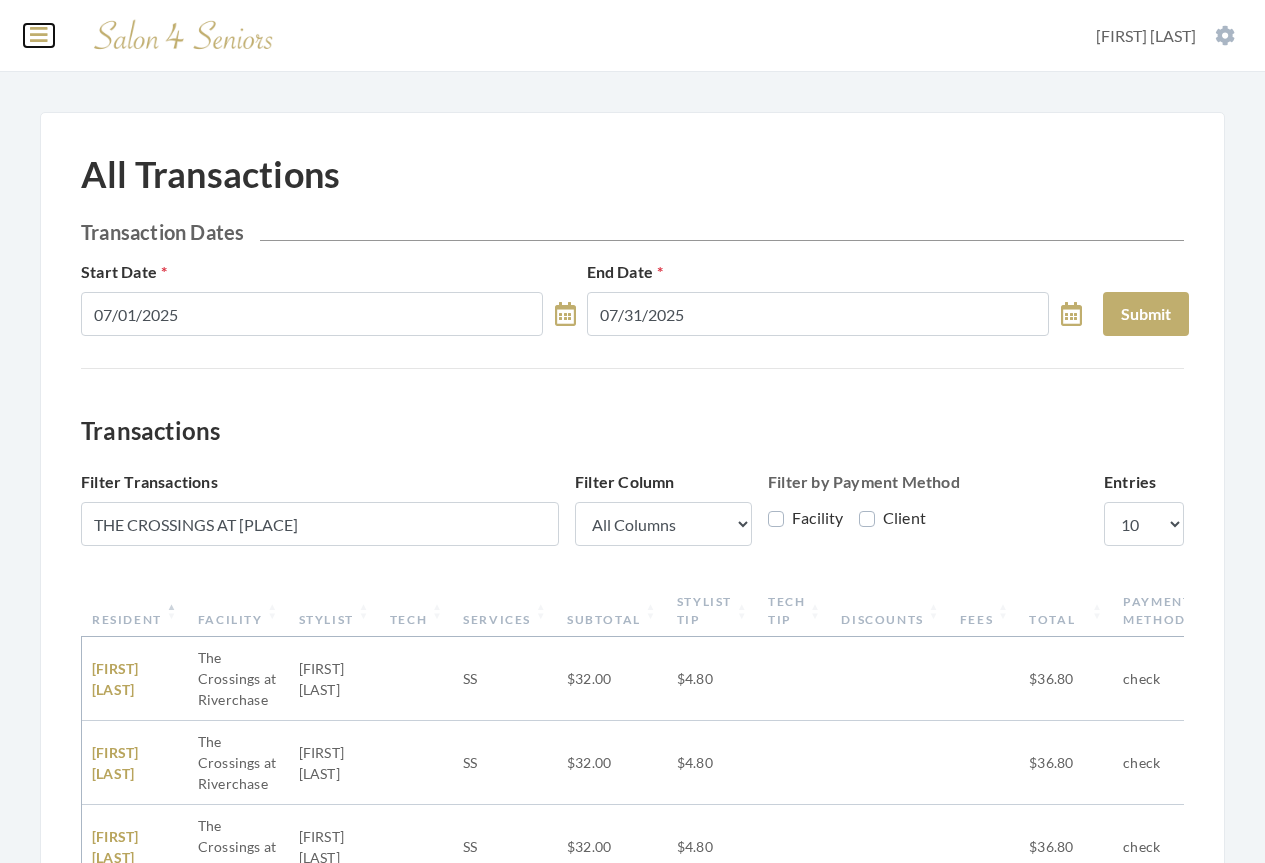 click at bounding box center (39, 35) 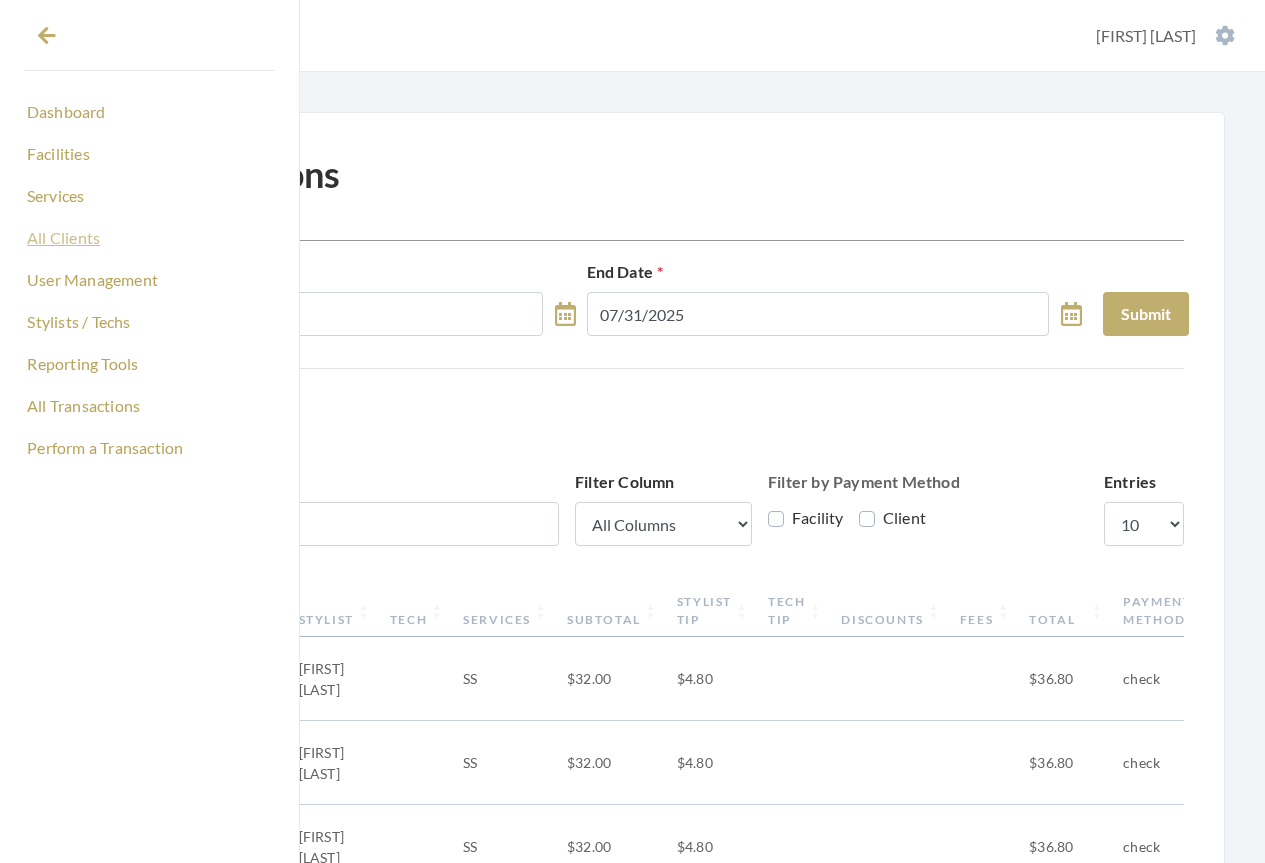 click on "All Clients" at bounding box center (149, 238) 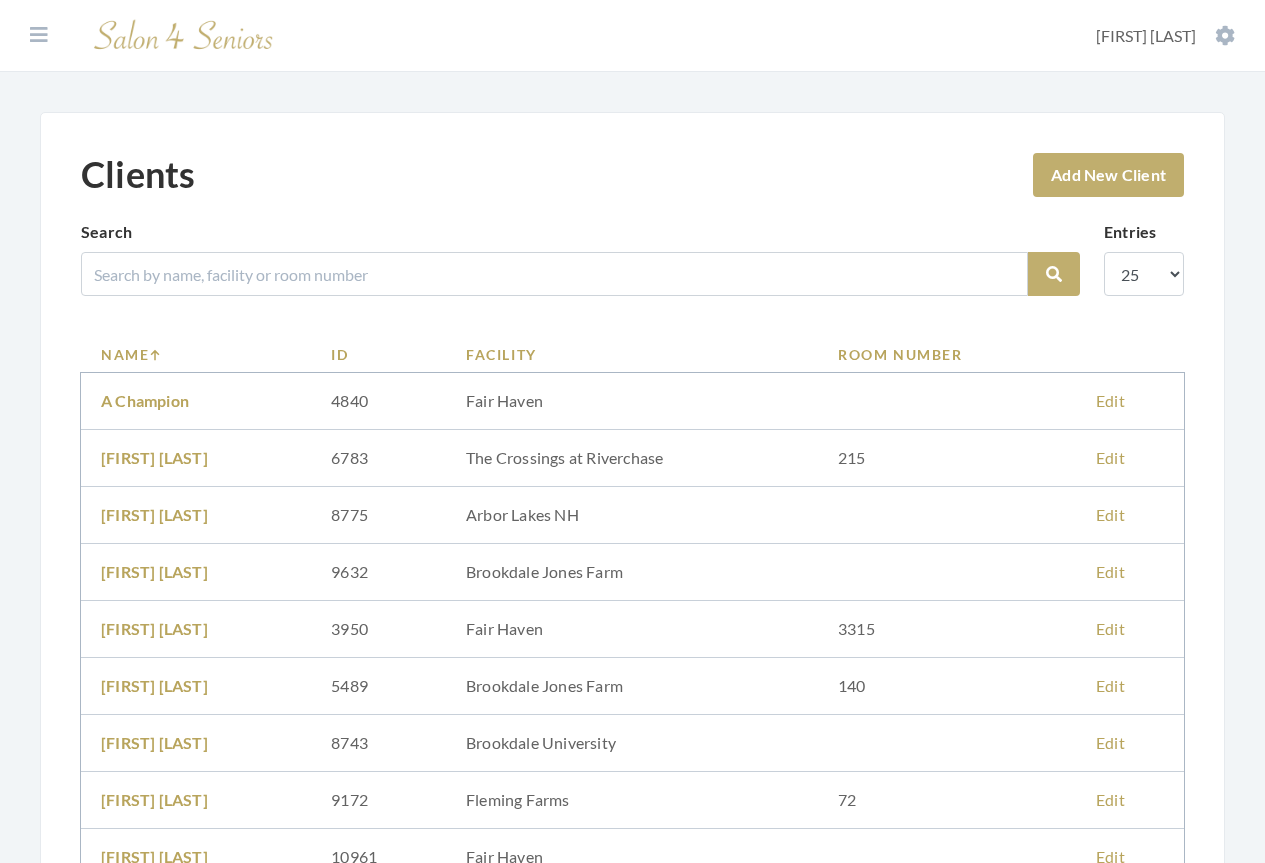 scroll, scrollTop: 0, scrollLeft: 0, axis: both 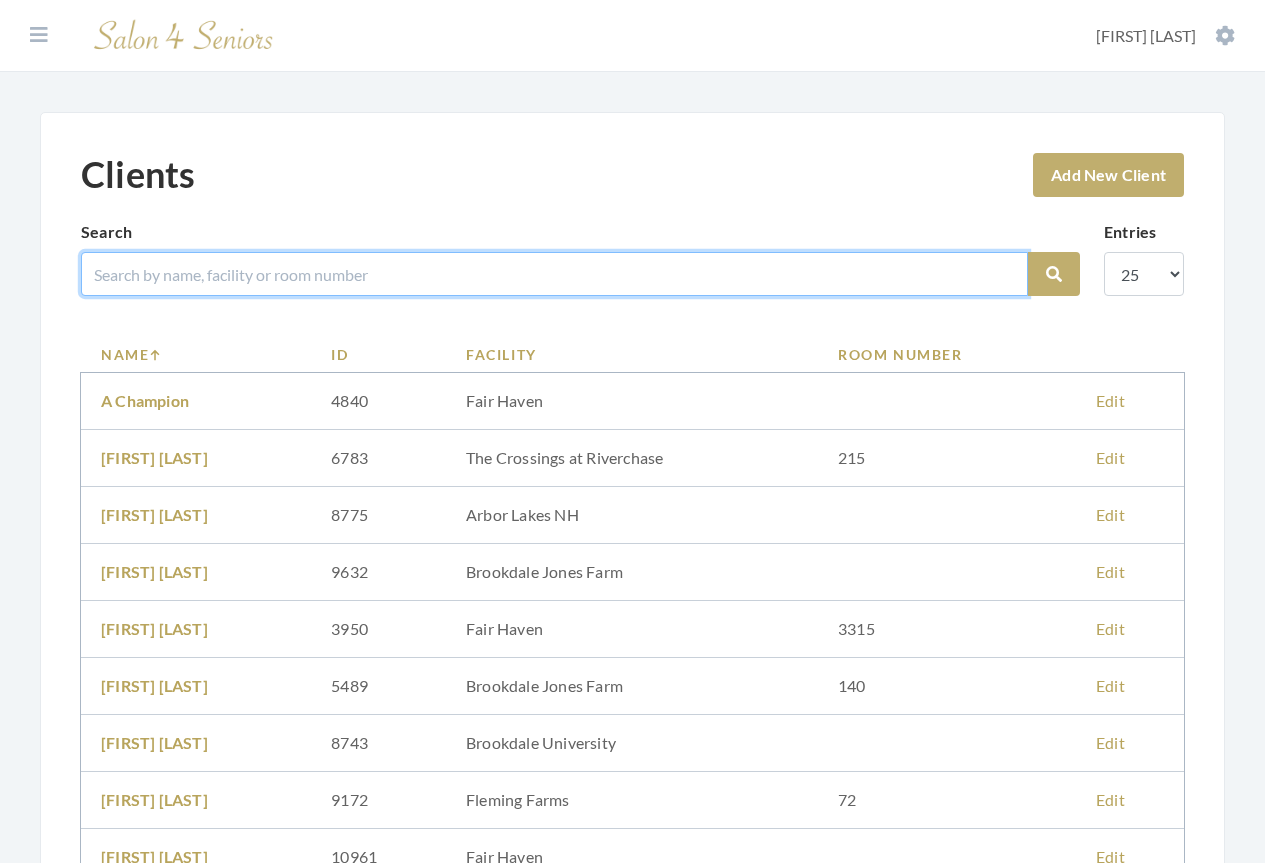click at bounding box center (554, 274) 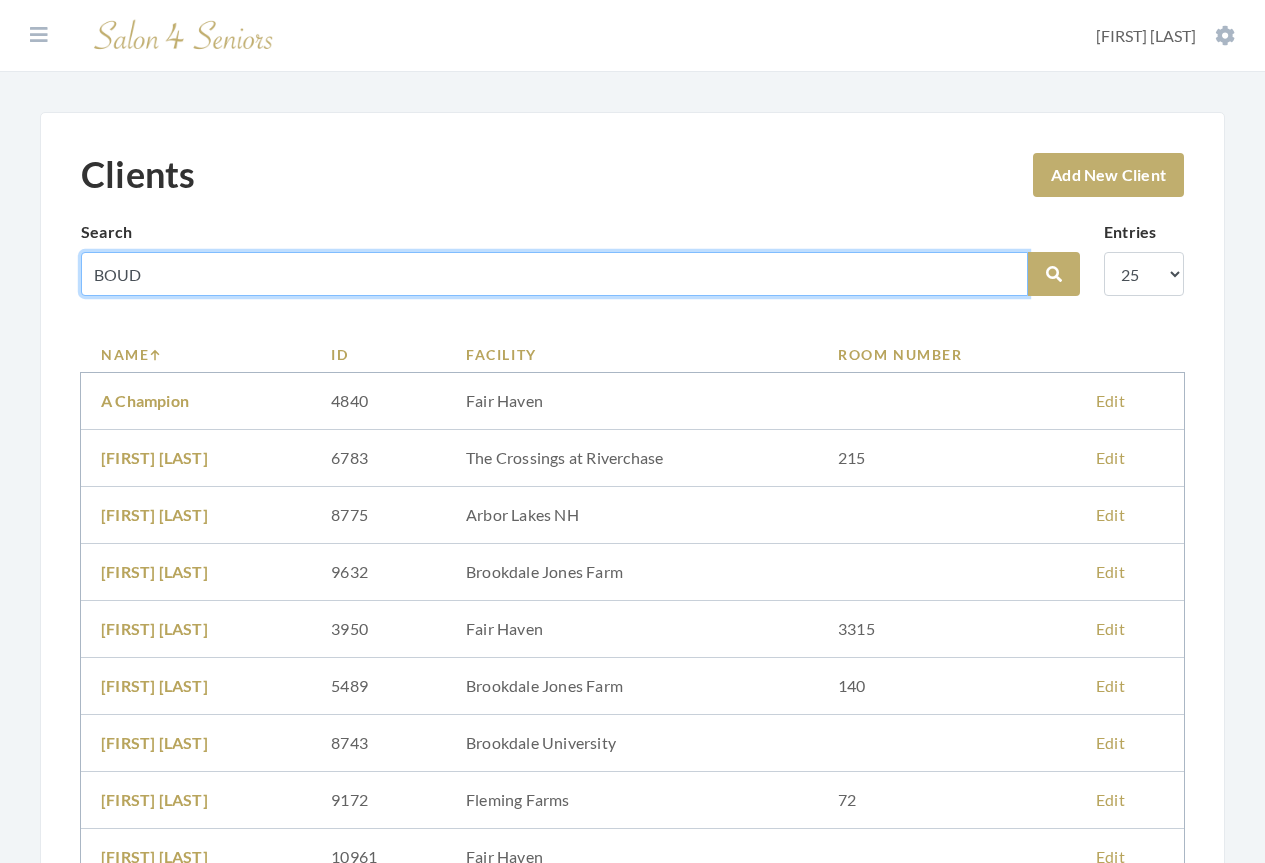 type on "BOUD" 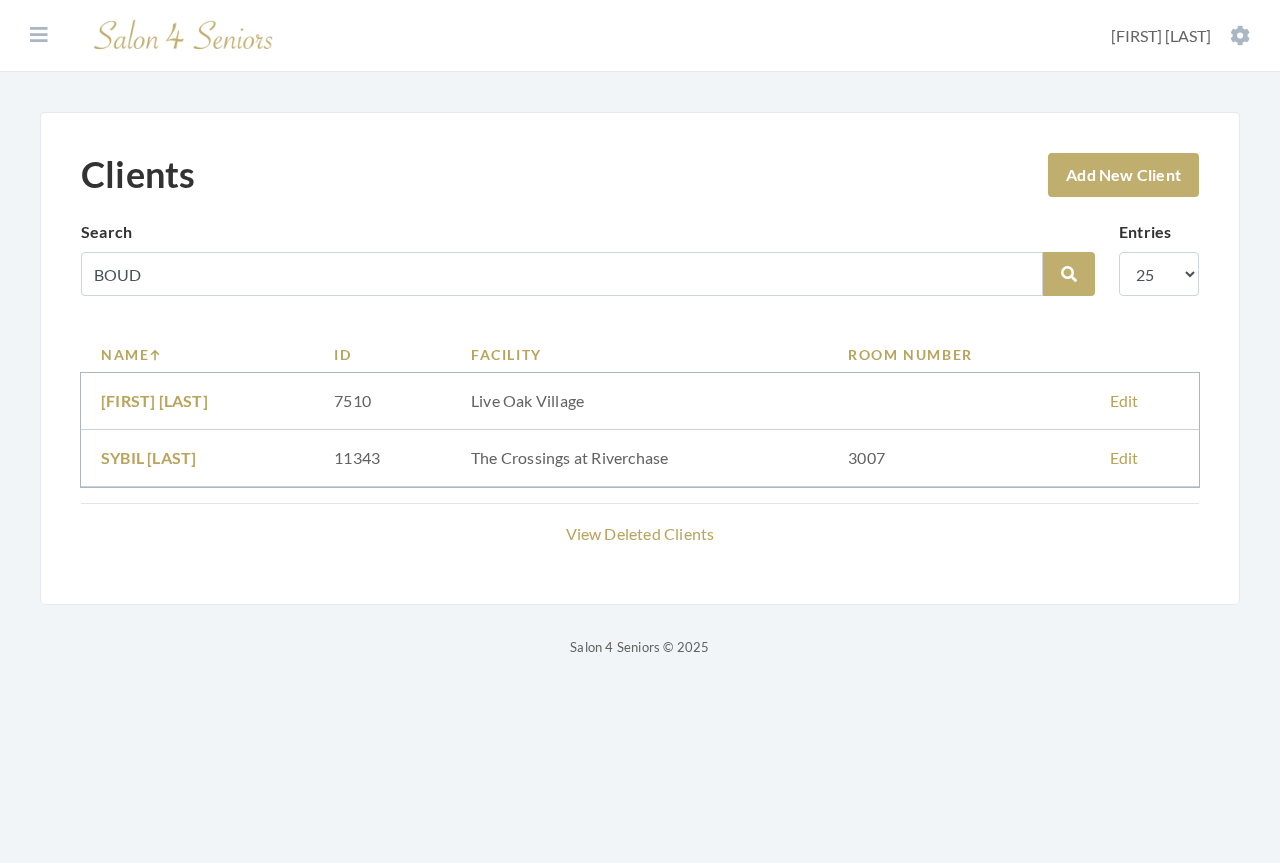 scroll, scrollTop: 0, scrollLeft: 0, axis: both 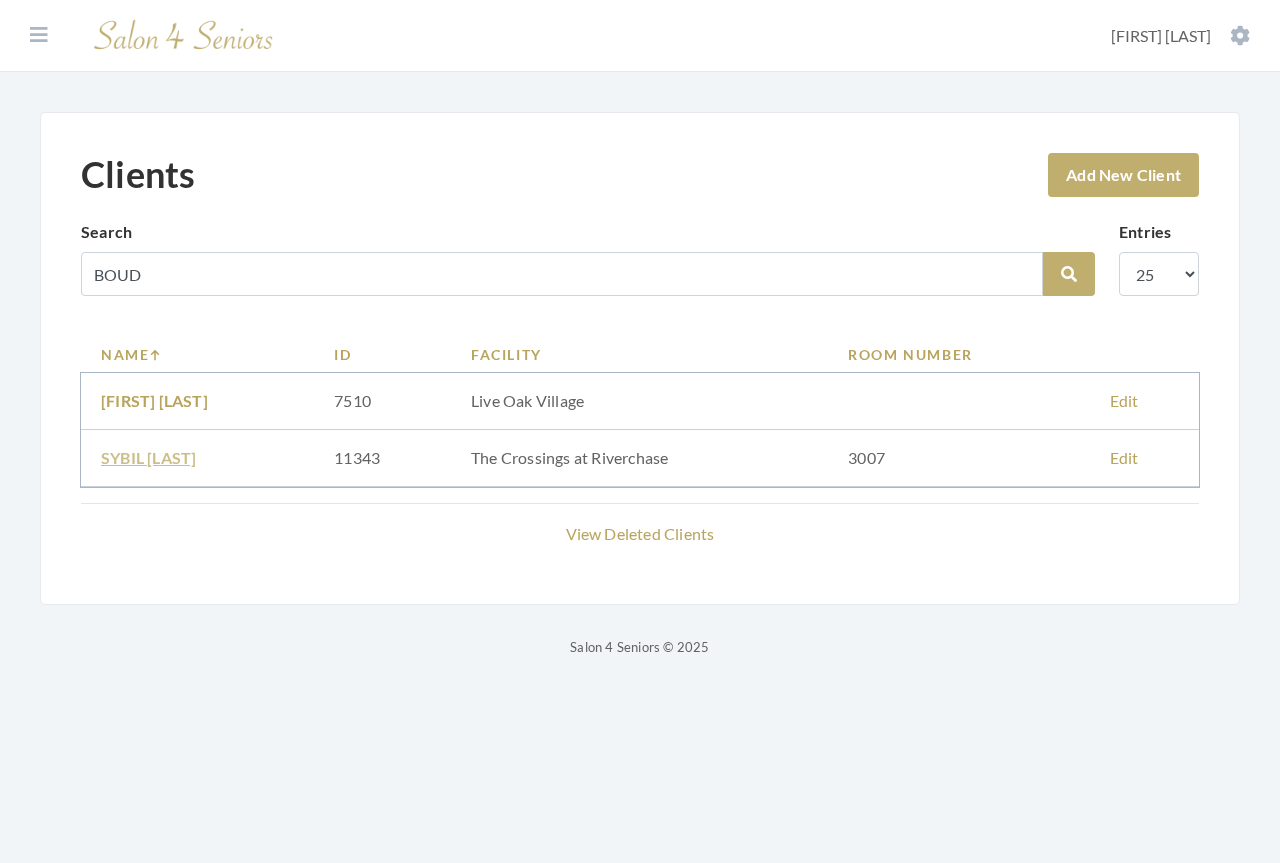 click on "SYBIL
[LAST]" at bounding box center [148, 457] 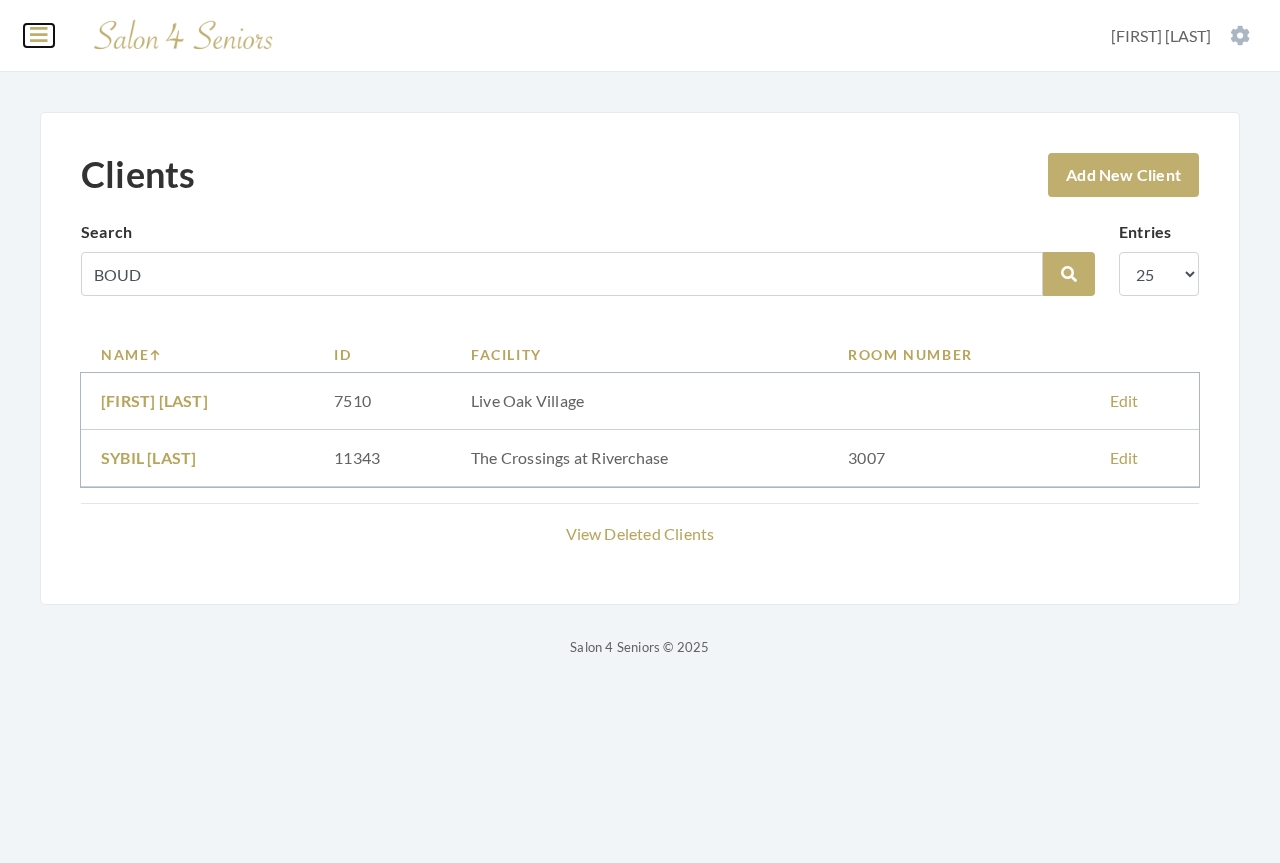 click at bounding box center [39, 35] 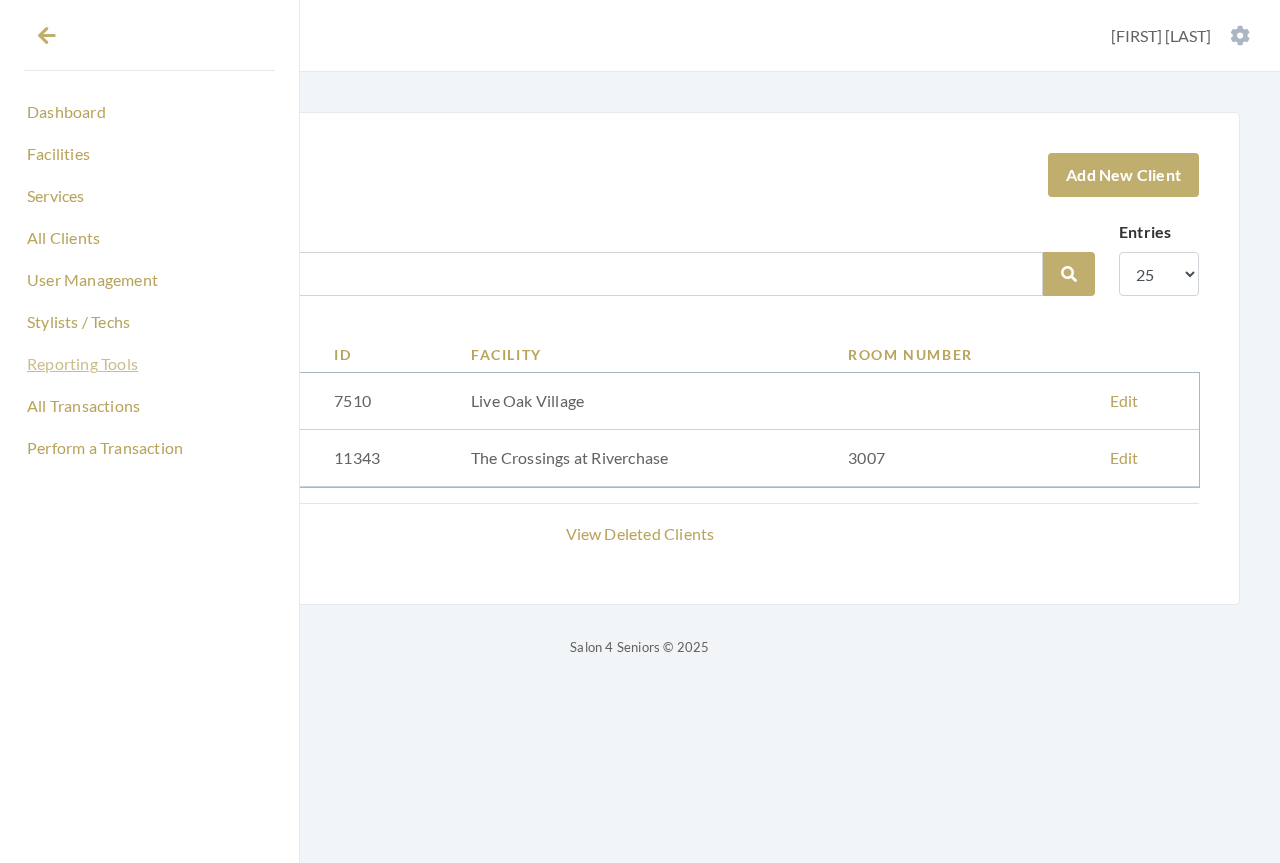 click on "Reporting Tools" at bounding box center [149, 364] 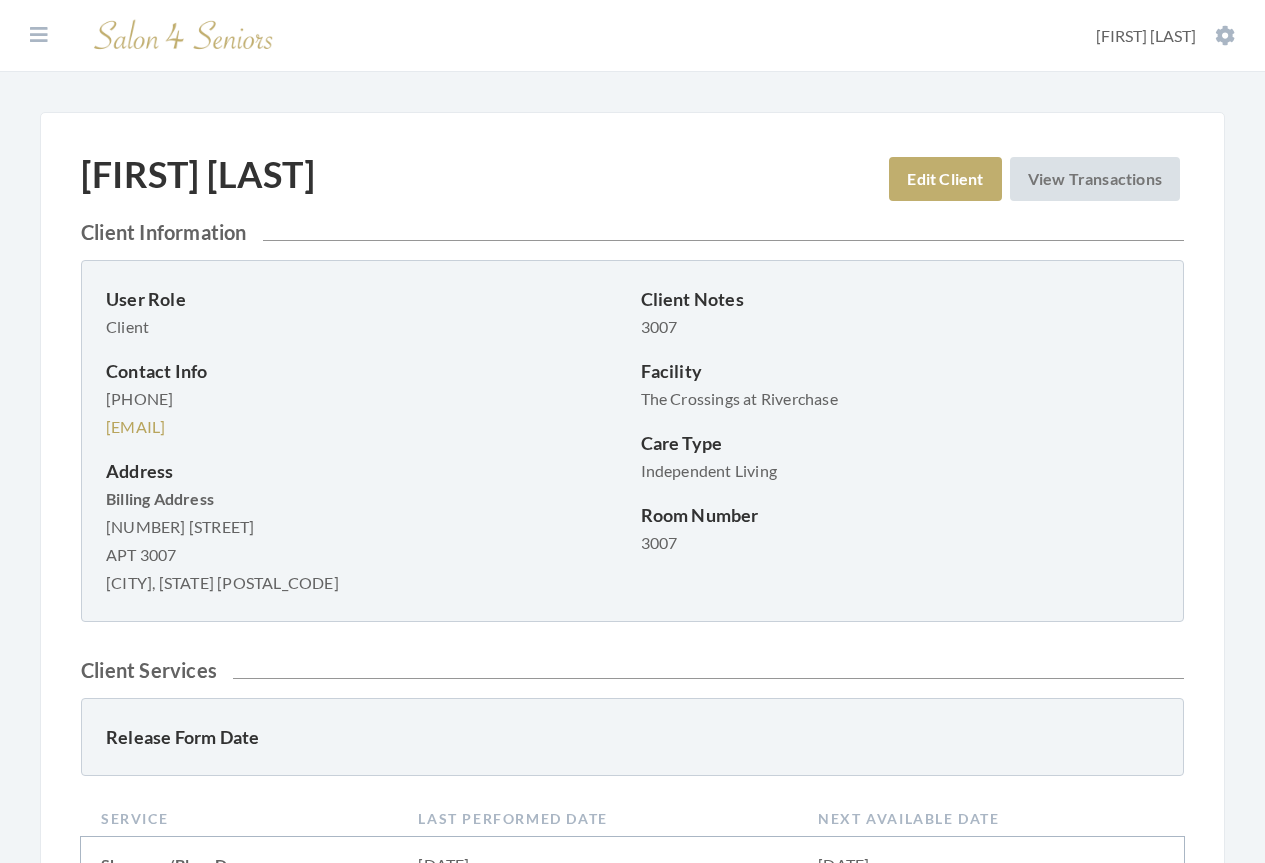 scroll, scrollTop: 0, scrollLeft: 0, axis: both 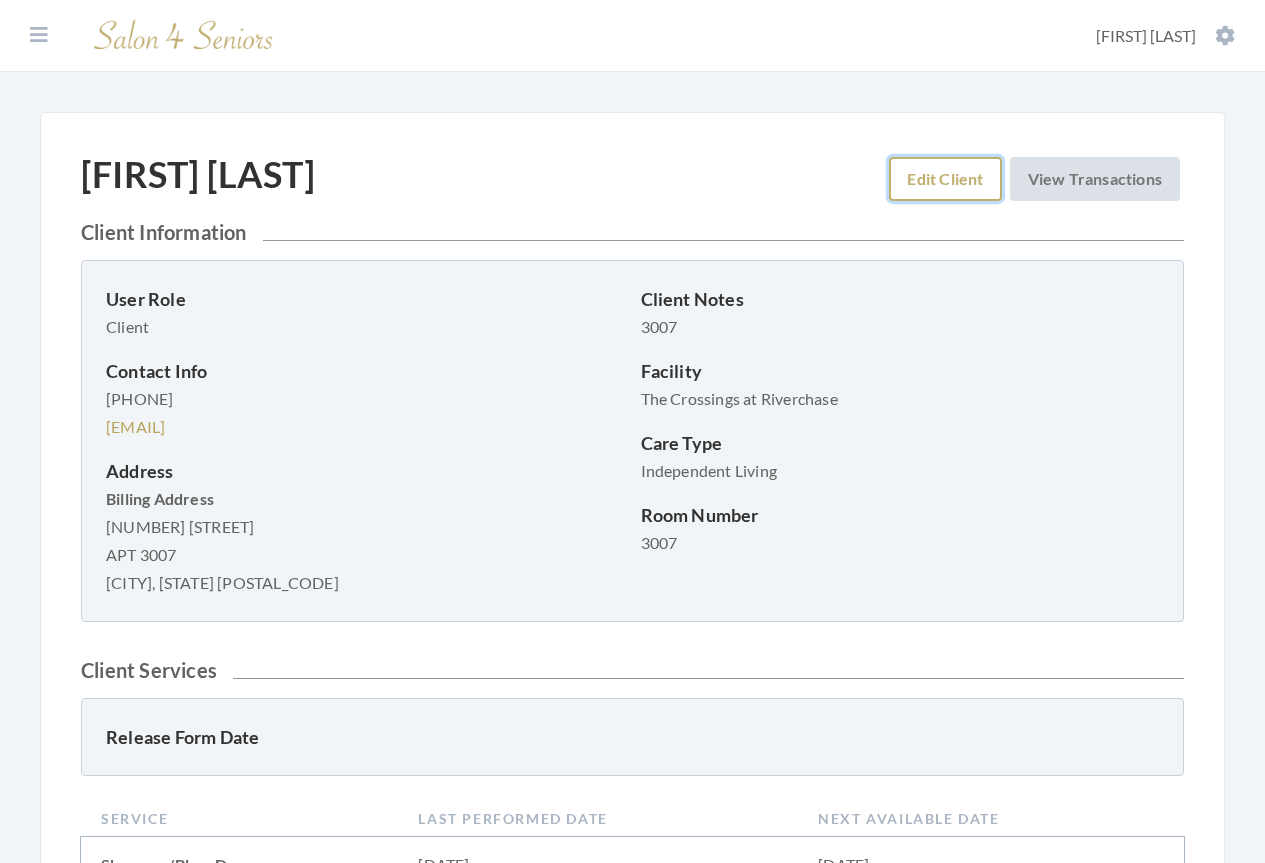 click on "Edit Client" at bounding box center [945, 179] 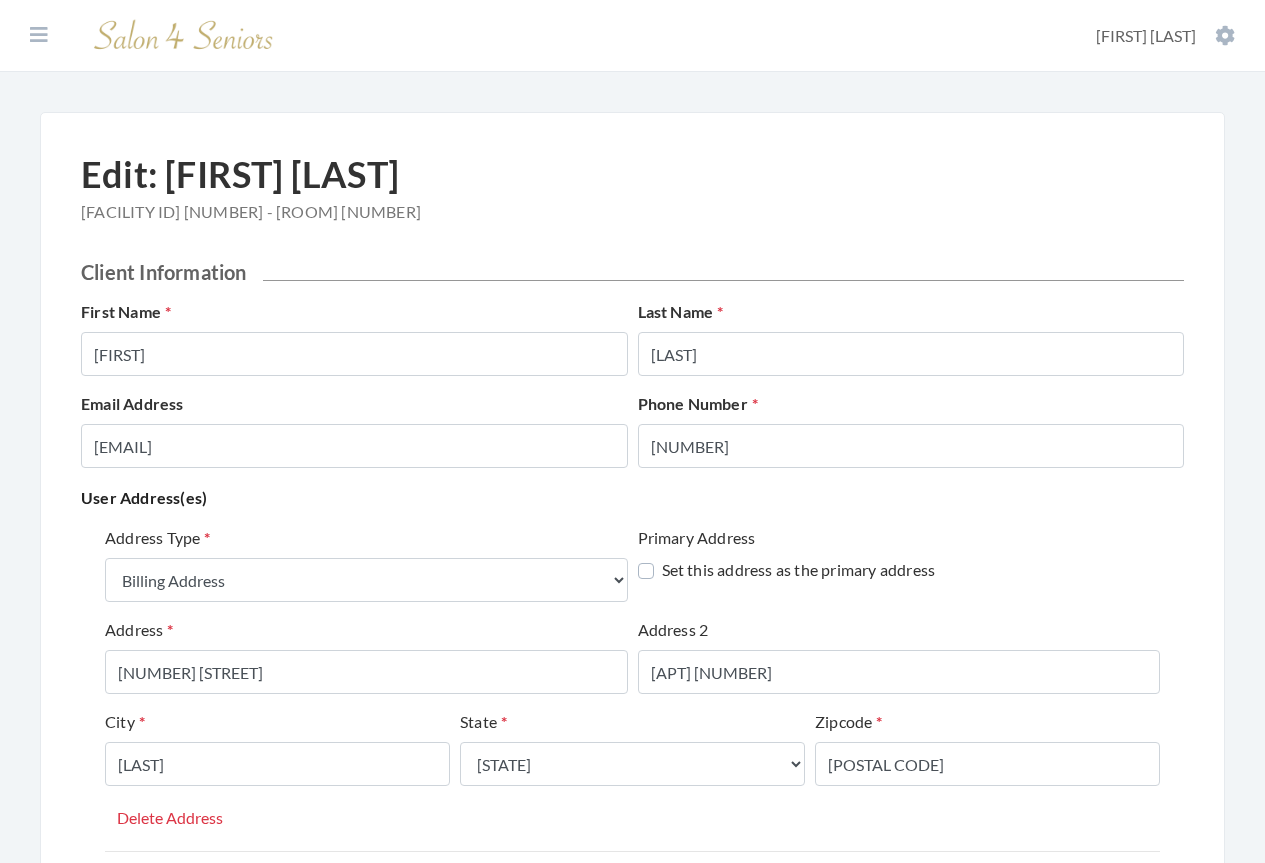 select on "billing" 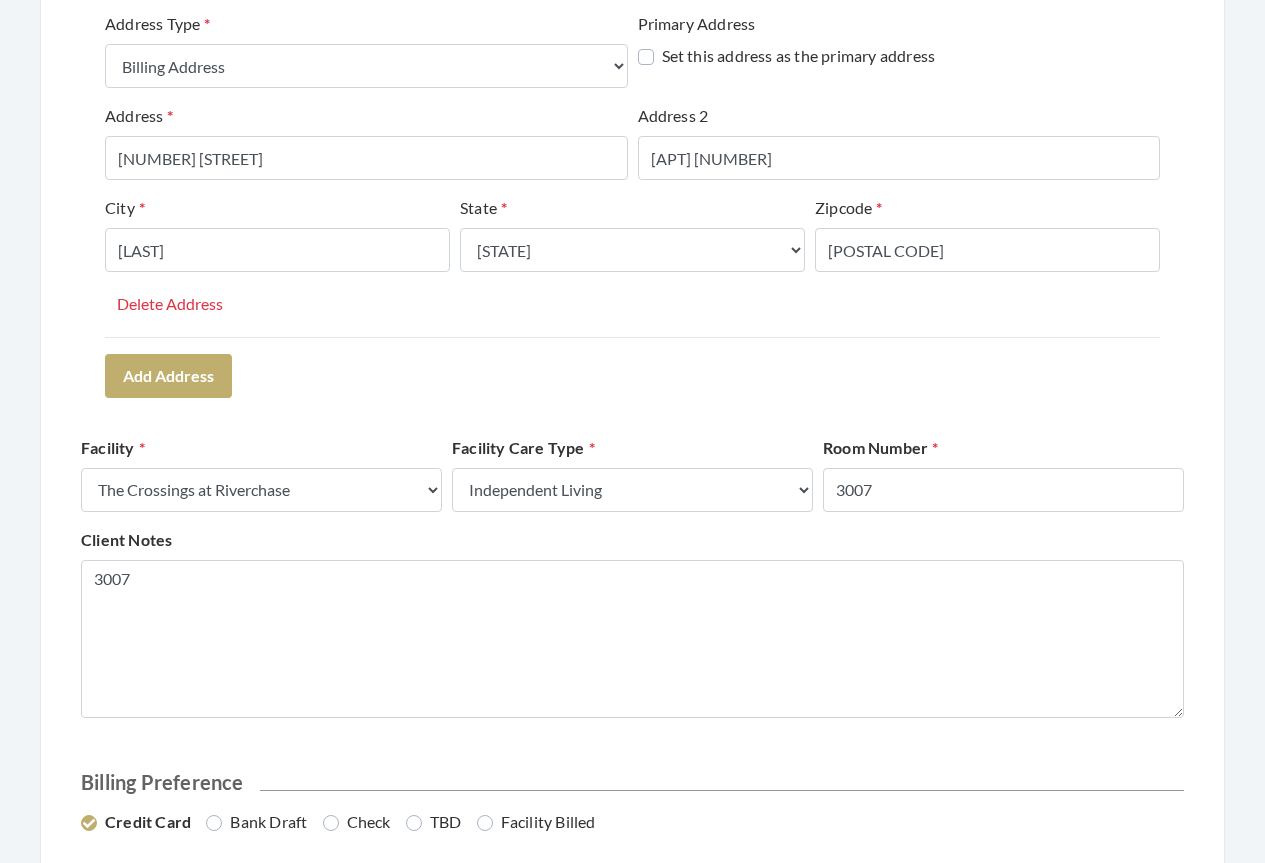 scroll, scrollTop: 800, scrollLeft: 0, axis: vertical 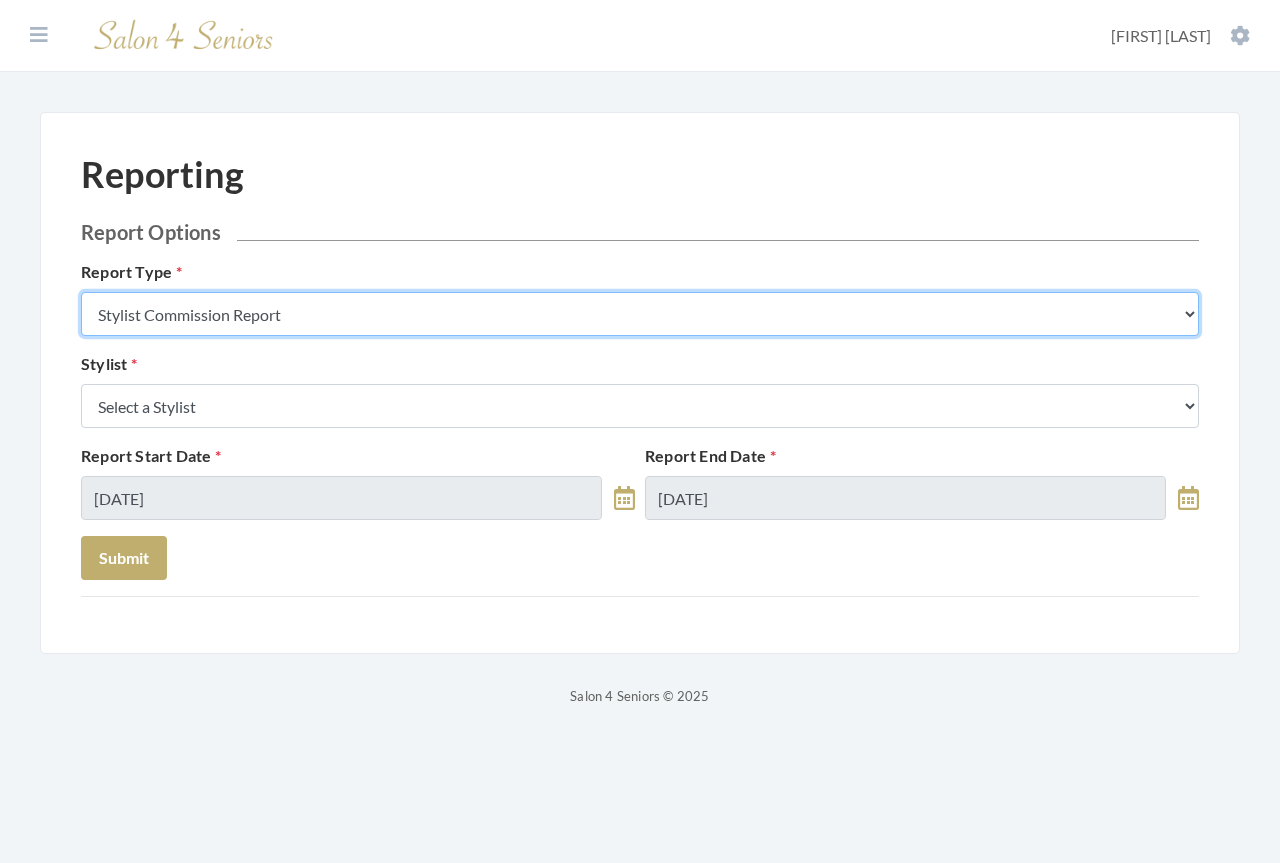 click on "Stylist Commission Report   Tech Payroll Report   Facility Billing Report   Individual Billing Report   Service History Report" at bounding box center (640, 314) 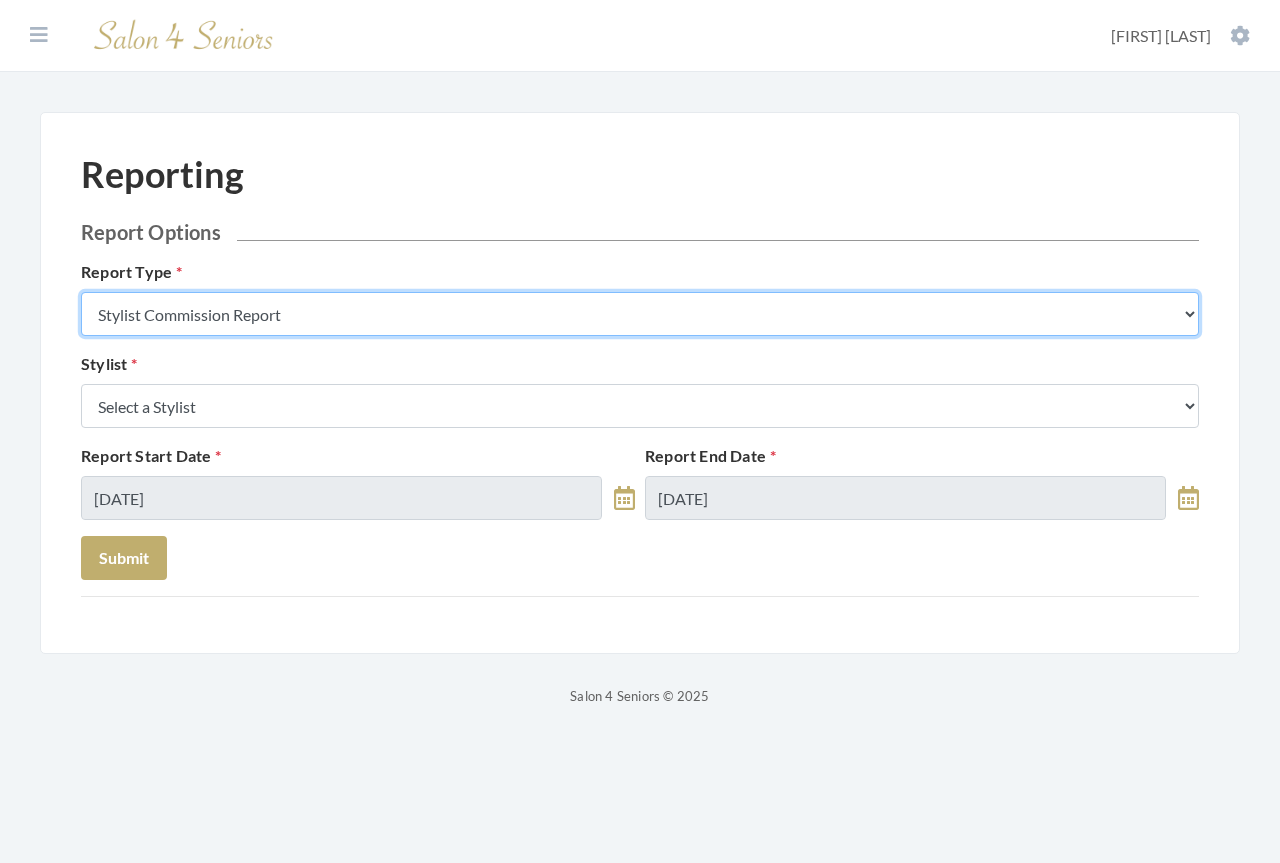 select on "individual" 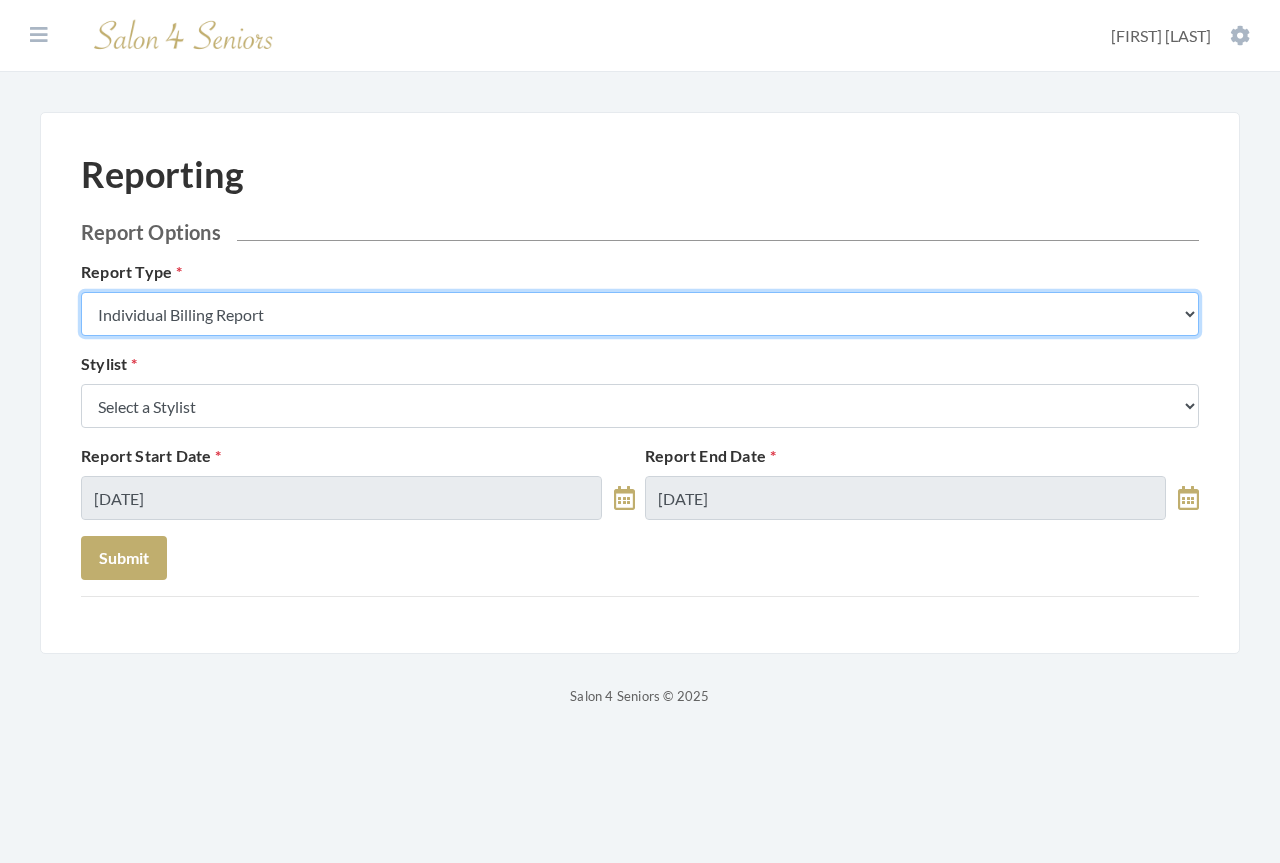 click on "Stylist Commission Report   Tech Payroll Report   Facility Billing Report   Individual Billing Report   Service History Report" at bounding box center (640, 314) 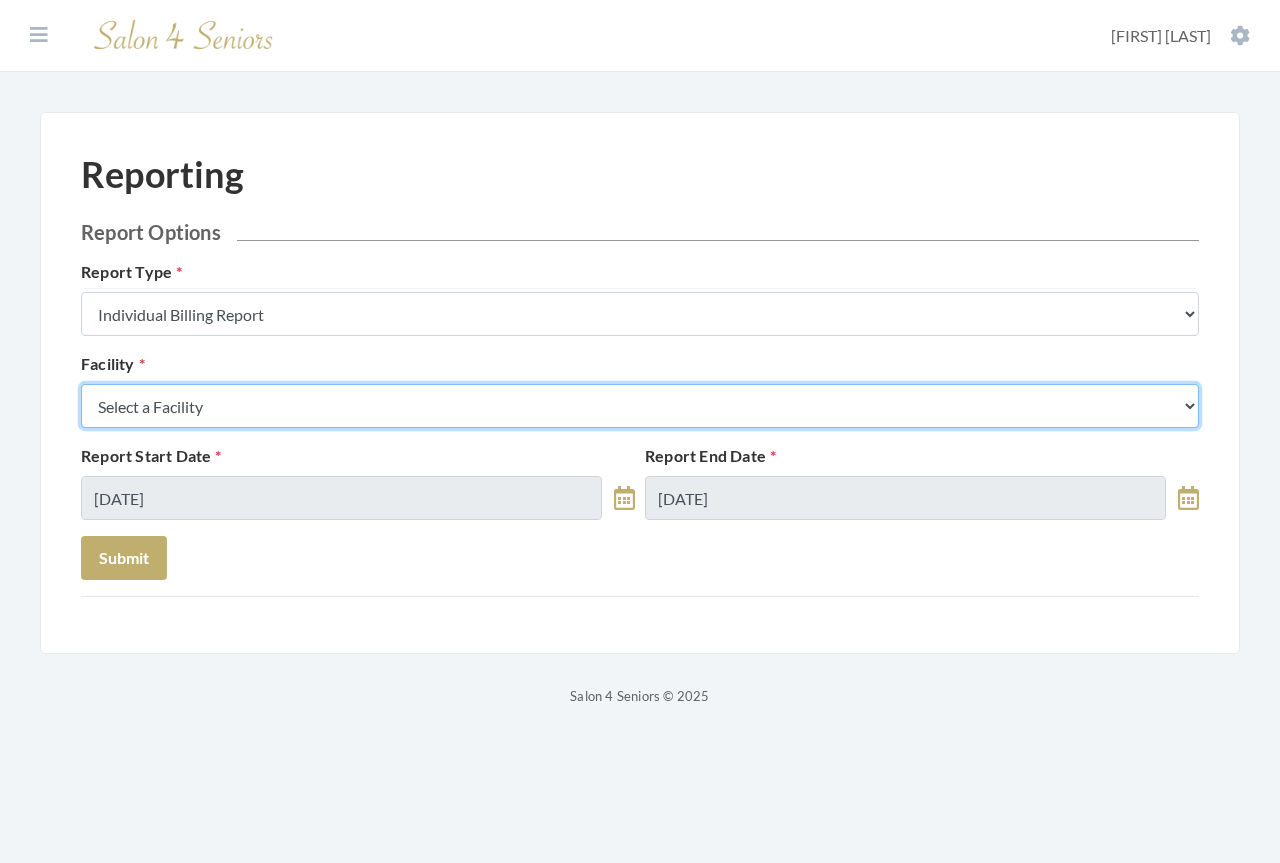 click on "Select a Facility   Arbor Lakes NH   Asher Point   Belvedere Commons   Brookdale Jones Farm   Brookdale University   Cook Springs   Creekside at Three Rivers   East Glen Nursing Home   Fair Haven   Fleming Farms   Galleria Woods   Greenbriar at the Altamont   Haven Gulf Shores   Haven Memory Care on Halcyon   Heritage   Legacy Village   Live Oak Village   Madison Village   Meadowview   Merrill Gardens   Monark Grove at Madison   Morningside Auburn   Neighborhood at  Cullman   Residences at Wellpoint   Shadescrest Health Care   St. Martin's in the Pines   The Crossings at Riverchase   The Harbor at Opelika   Wesley Gardens   Wesley Place" at bounding box center [640, 406] 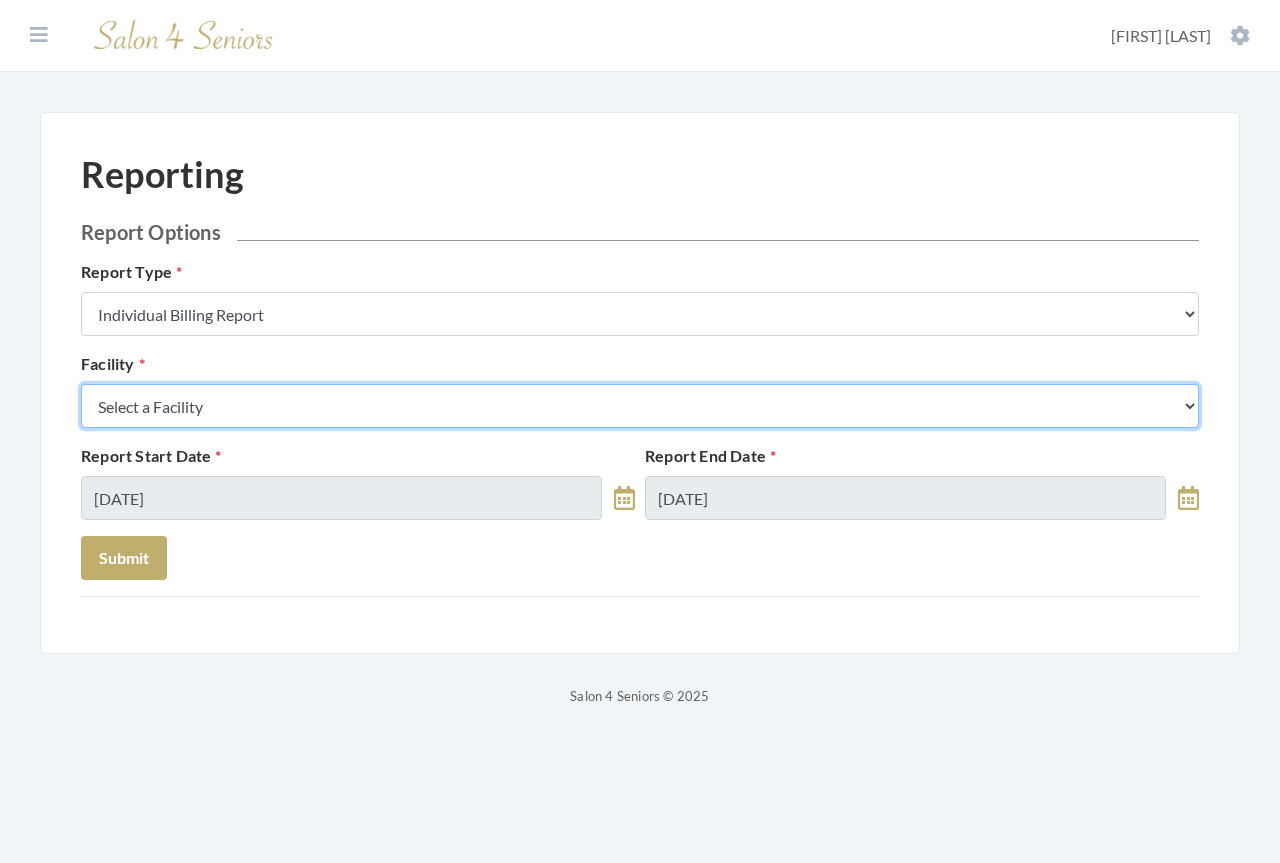 select on "54" 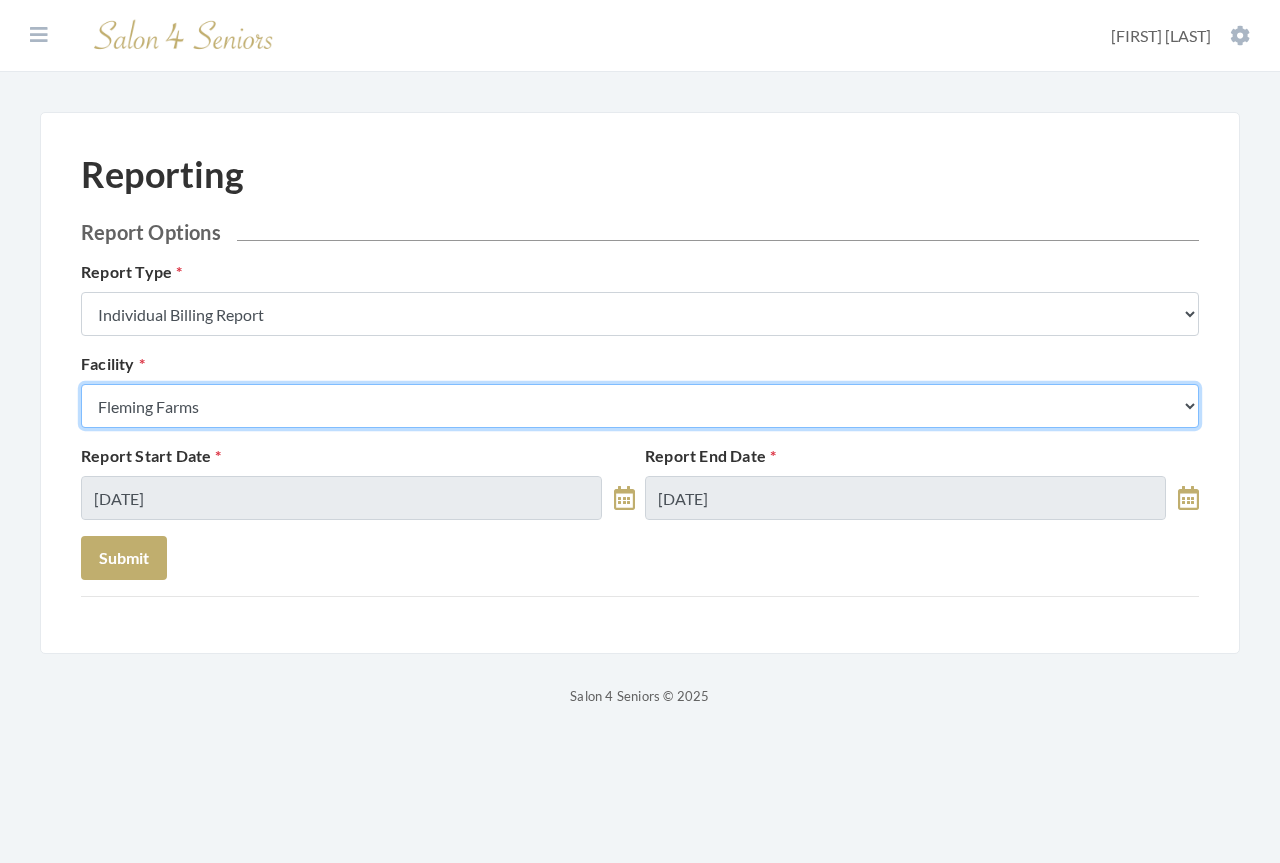 click on "Select a Facility   Arbor Lakes NH   Asher Point   Belvedere Commons   Brookdale Jones Farm   Brookdale University   Cook Springs   Creekside at Three Rivers   East Glen Nursing Home   Fair Haven   Fleming Farms   Galleria Woods   Greenbriar at the Altamont   Haven Gulf Shores   Haven Memory Care on Halcyon   Heritage   Legacy Village   Live Oak Village   Madison Village   Meadowview   Merrill Gardens   Monark Grove at Madison   Morningside Auburn   Neighborhood at  Cullman   Residences at Wellpoint   Shadescrest Health Care   St. Martin's in the Pines   The Crossings at Riverchase   The Harbor at Opelika   Wesley Gardens   Wesley Place" at bounding box center (640, 406) 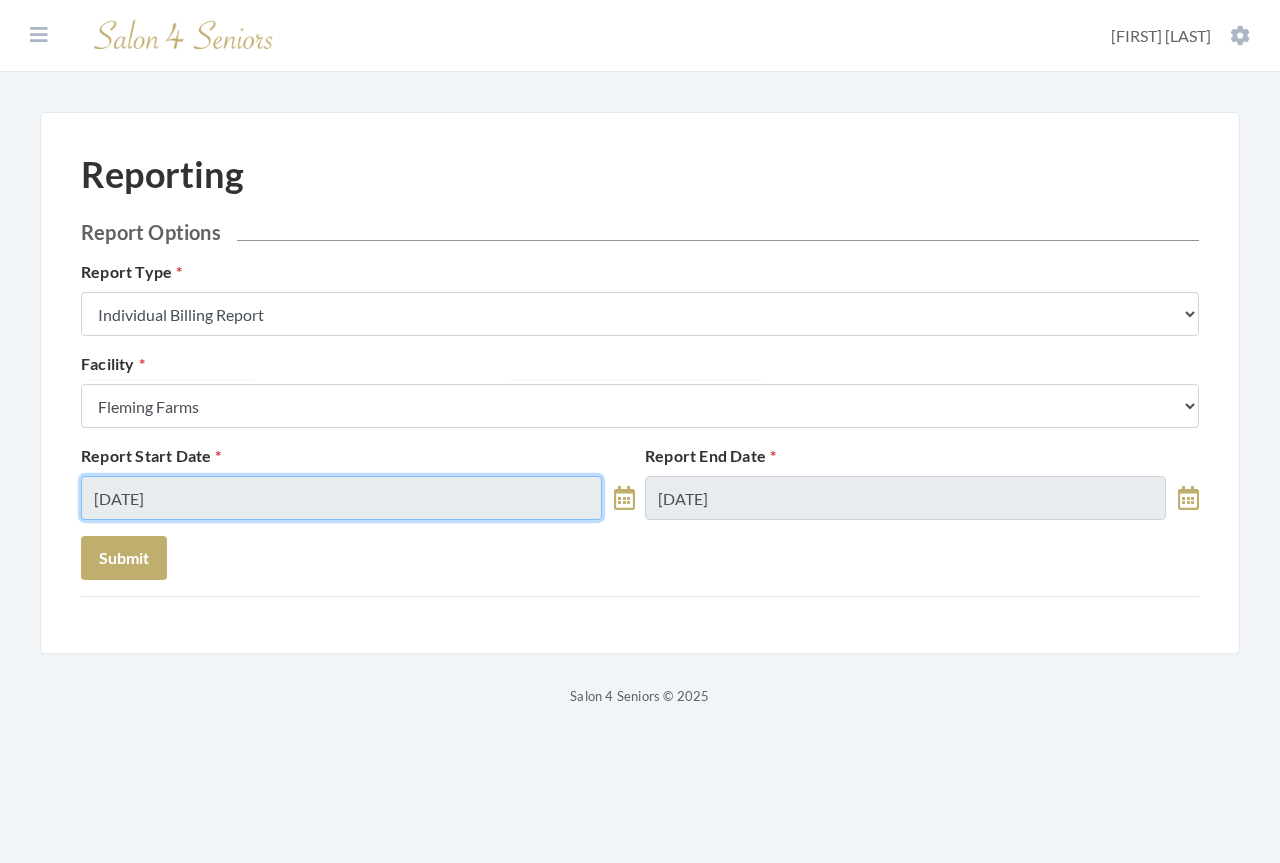 click on "08/01/2025" at bounding box center (341, 498) 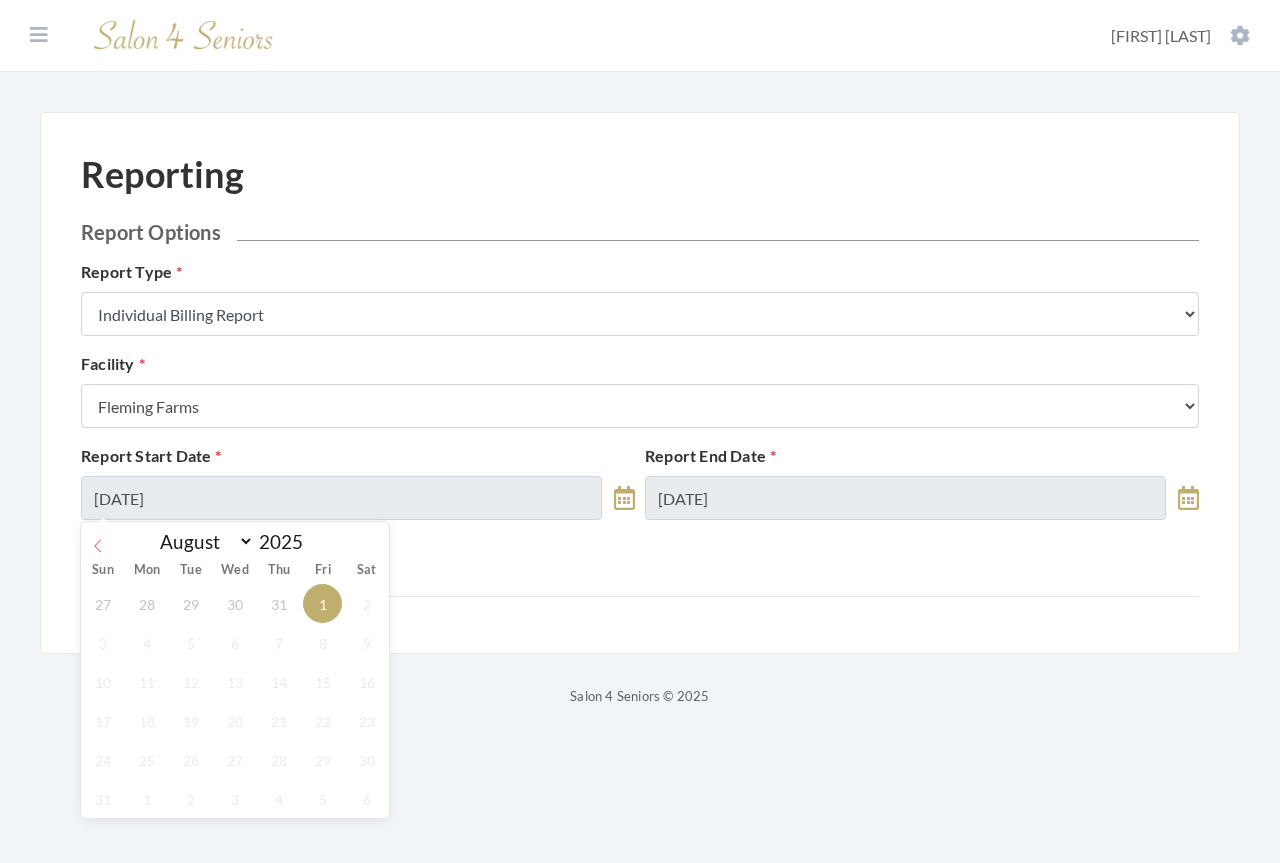 click 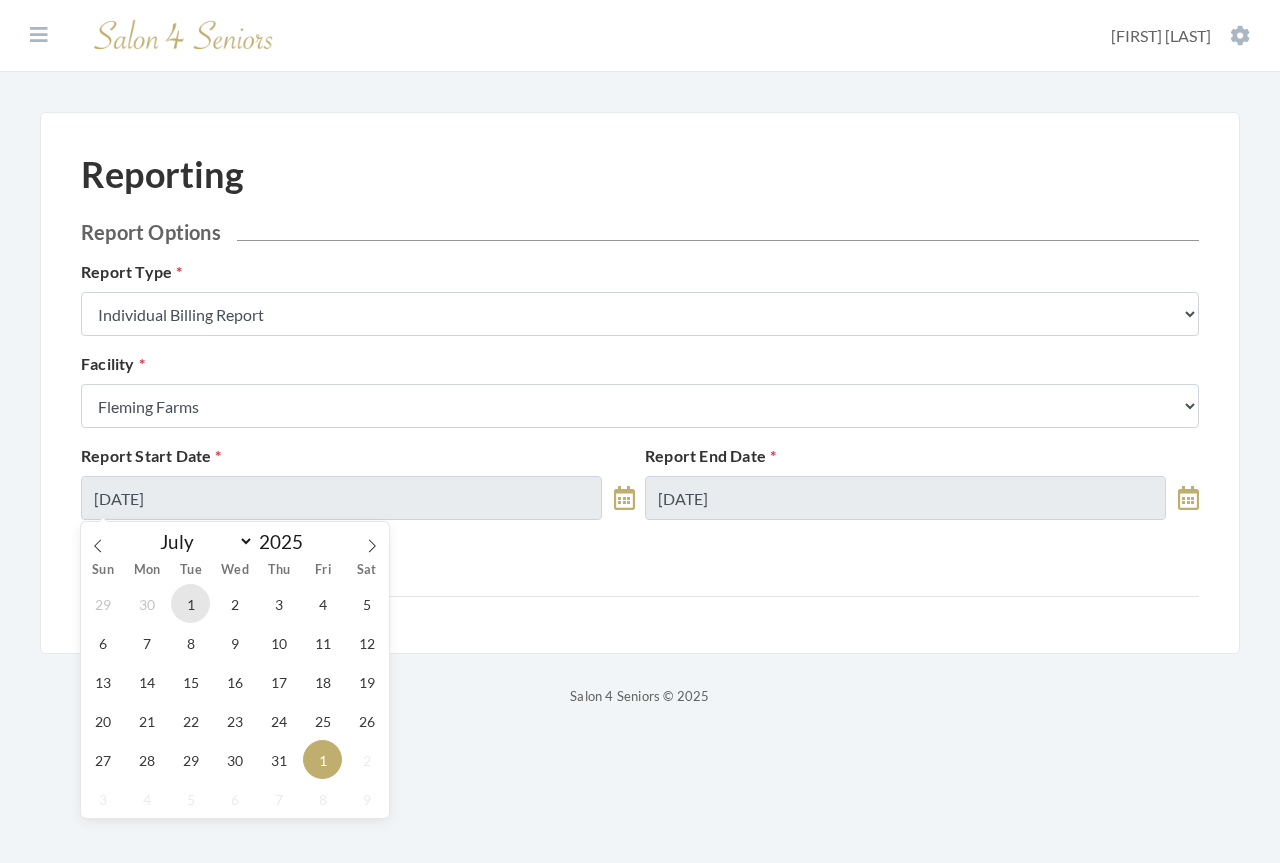click on "1" at bounding box center (190, 603) 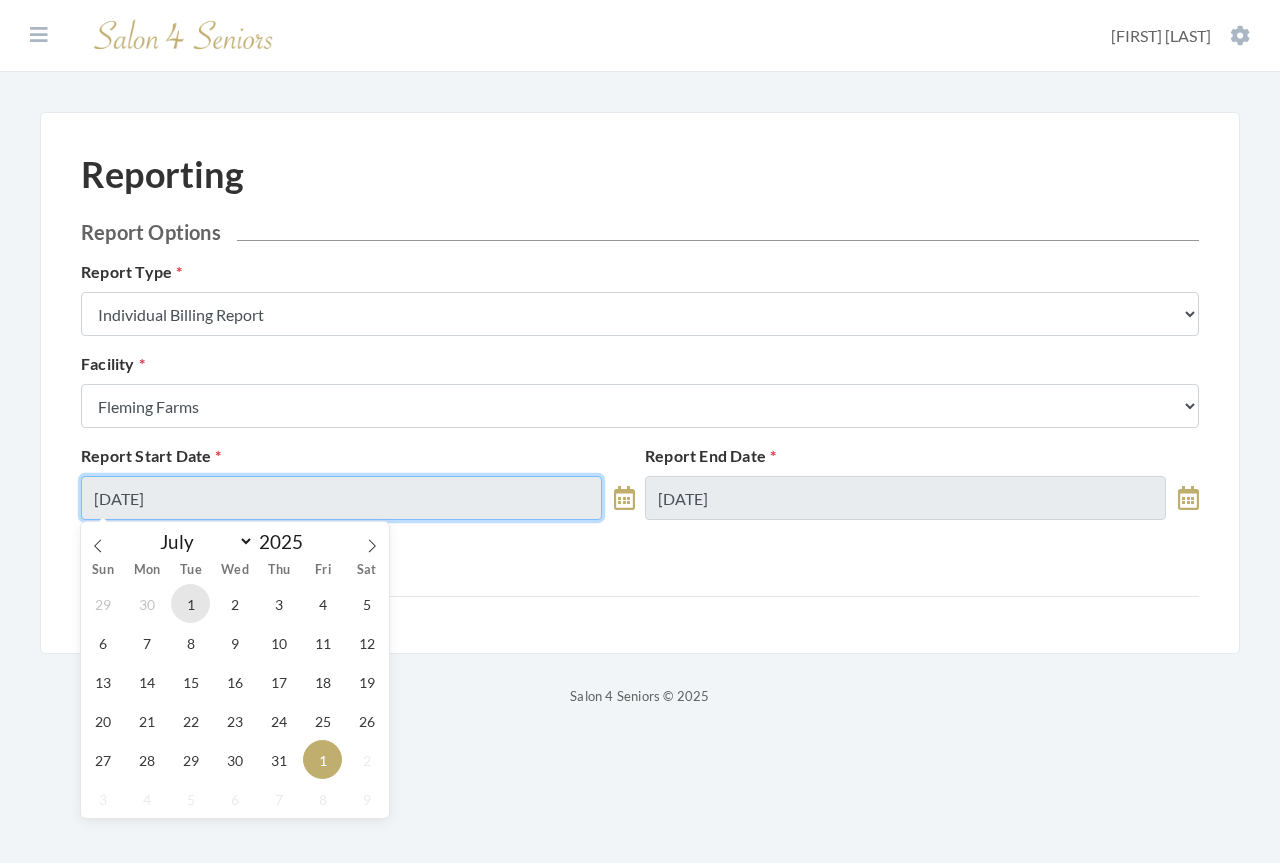 type on "07/01/2025" 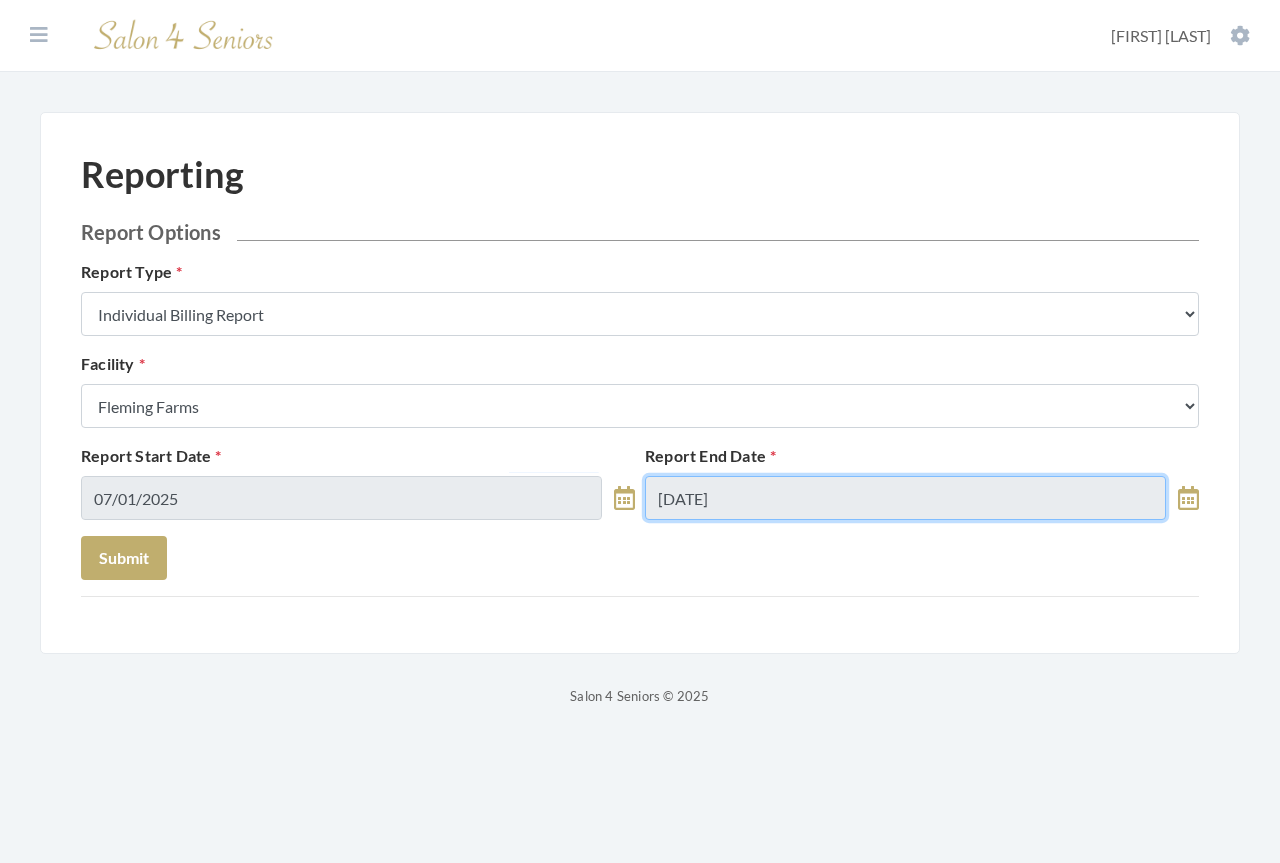 click on "08/01/2025" at bounding box center [905, 498] 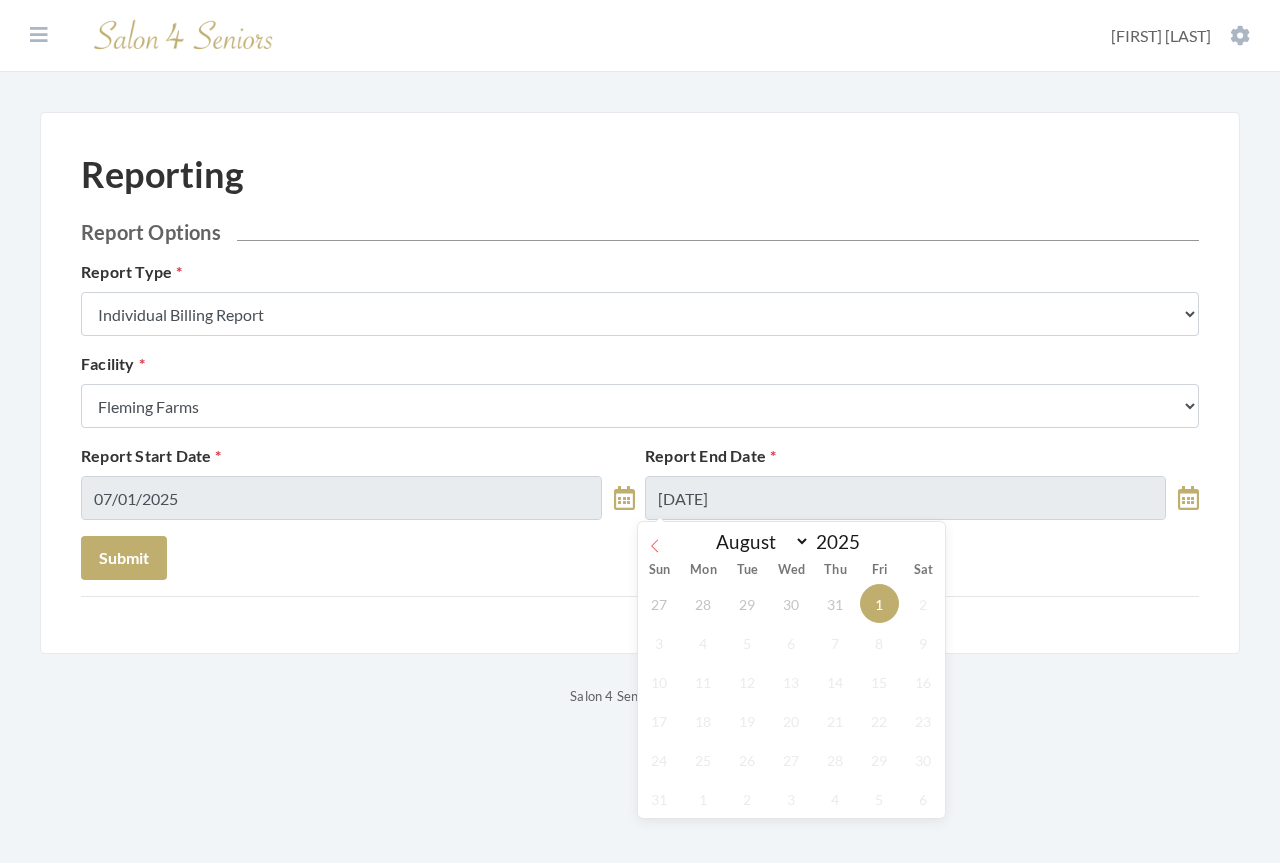 click 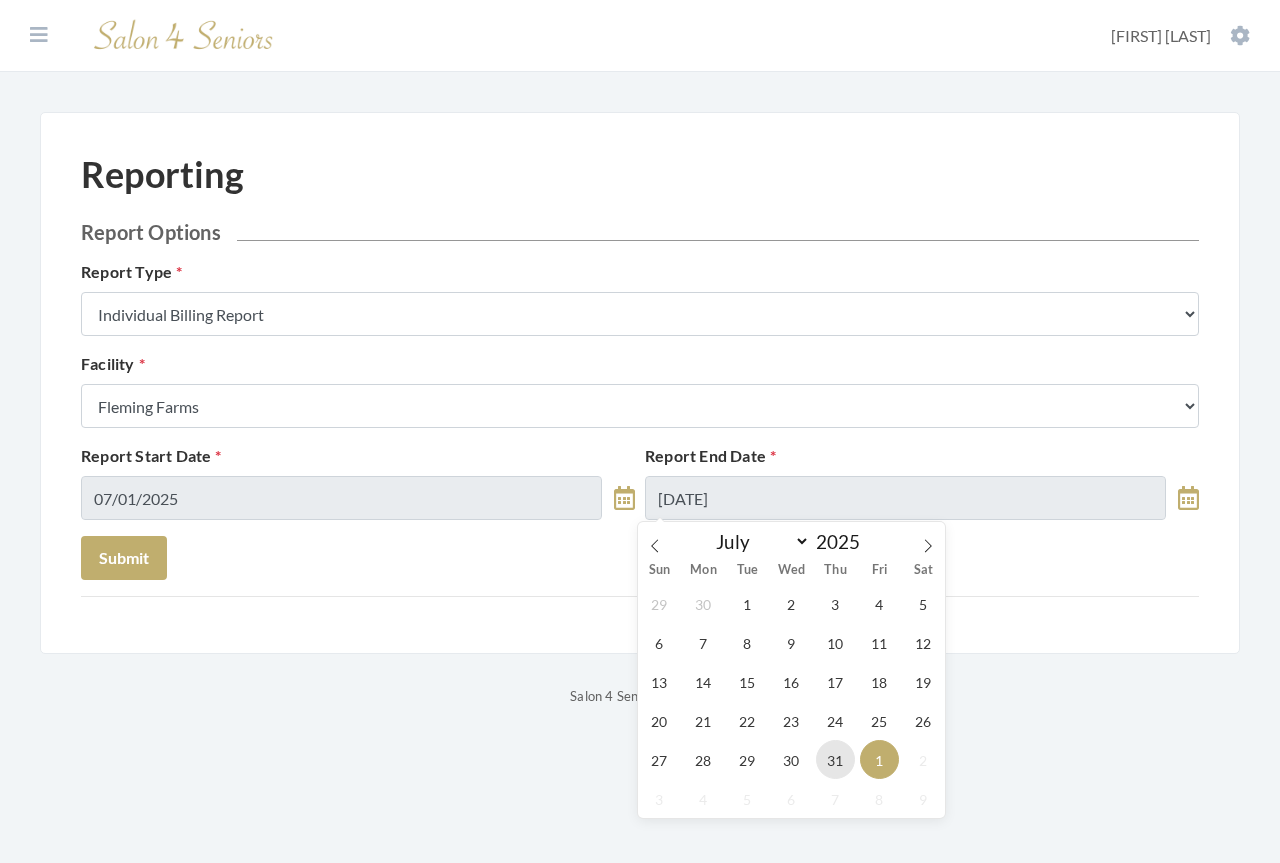 click on "31" at bounding box center (835, 759) 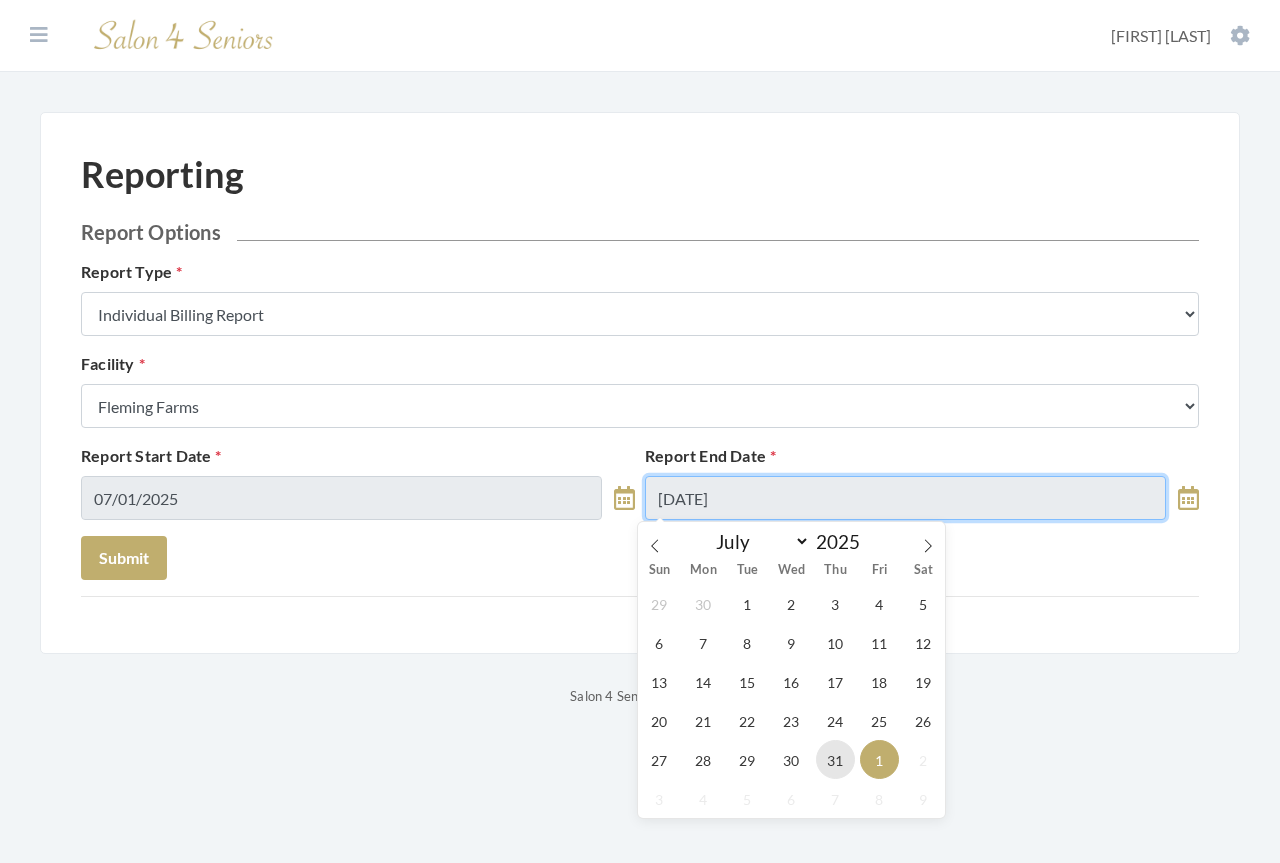 type on "07/31/2025" 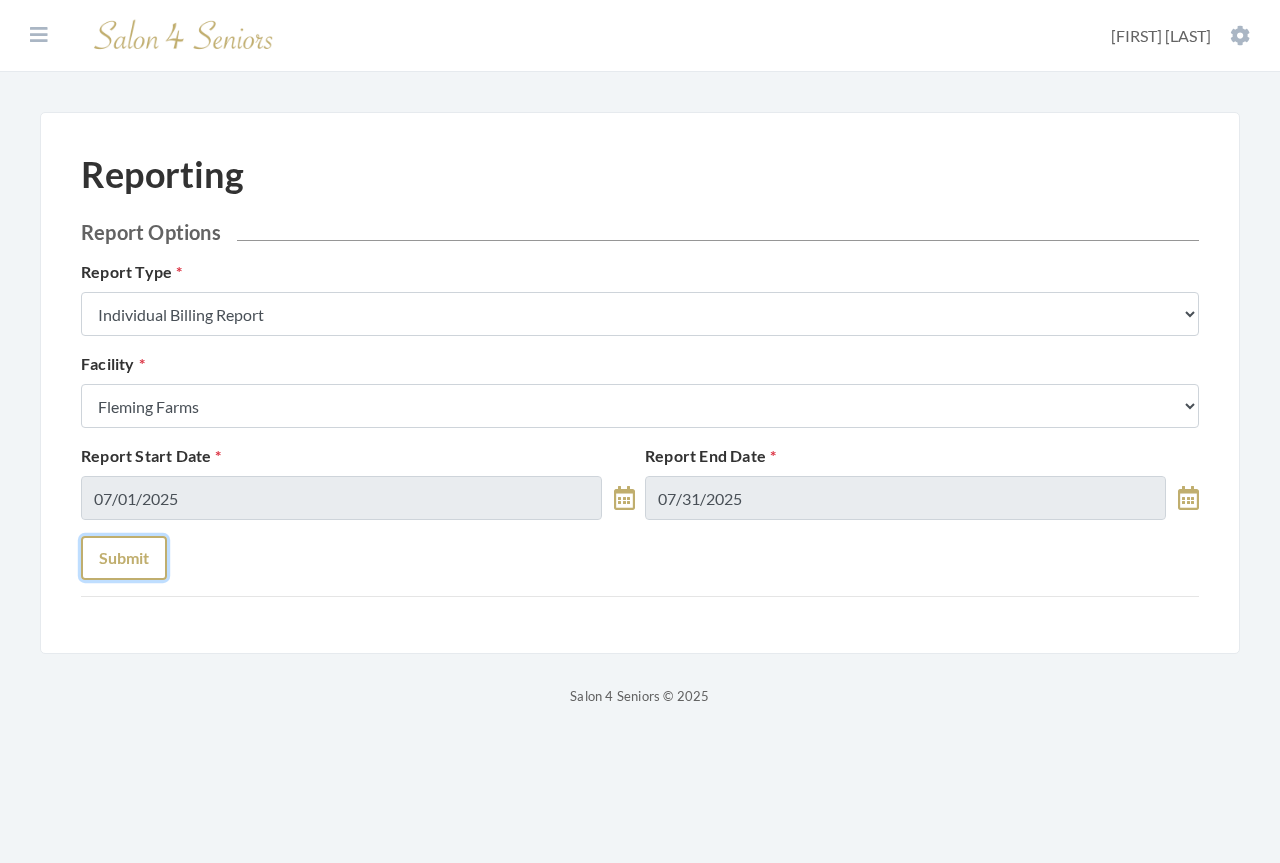 click on "Submit" at bounding box center [124, 558] 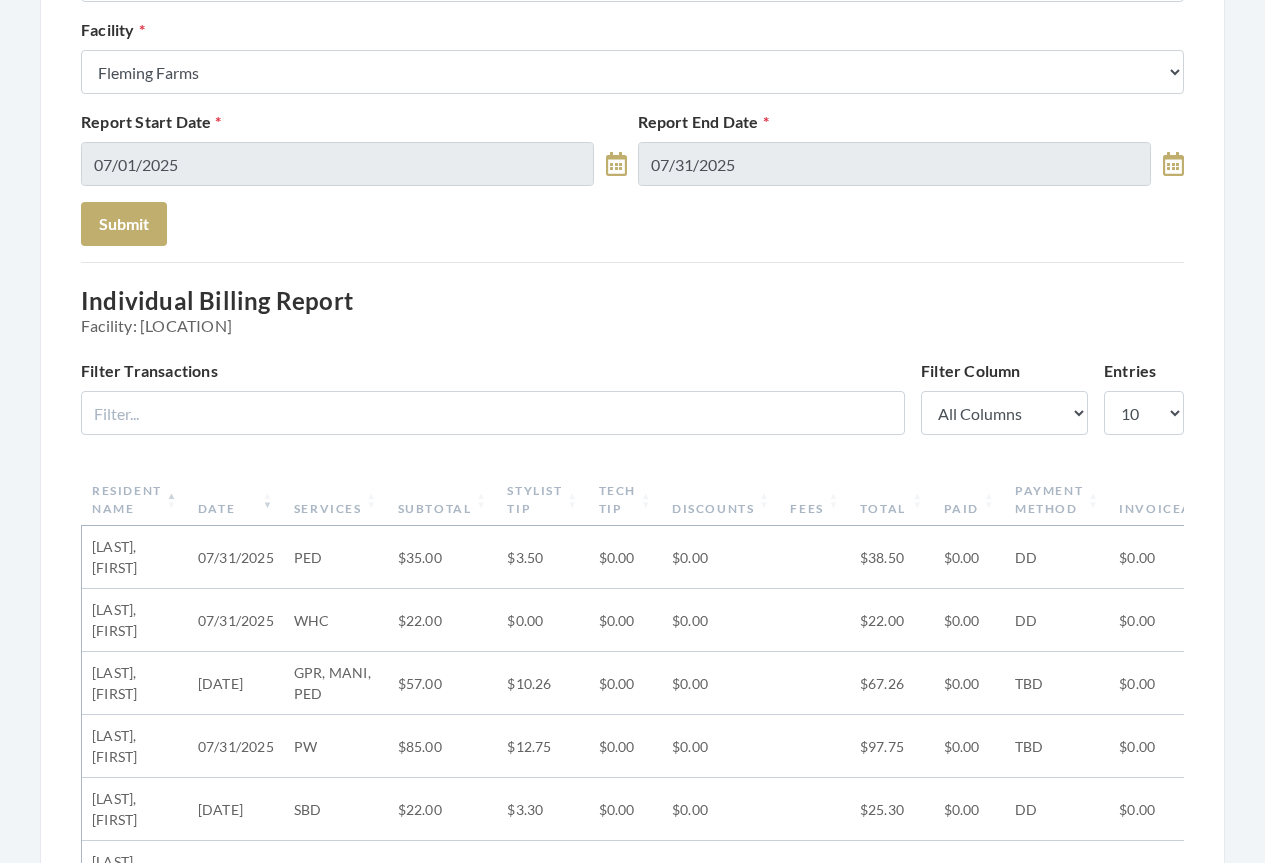 scroll, scrollTop: 400, scrollLeft: 0, axis: vertical 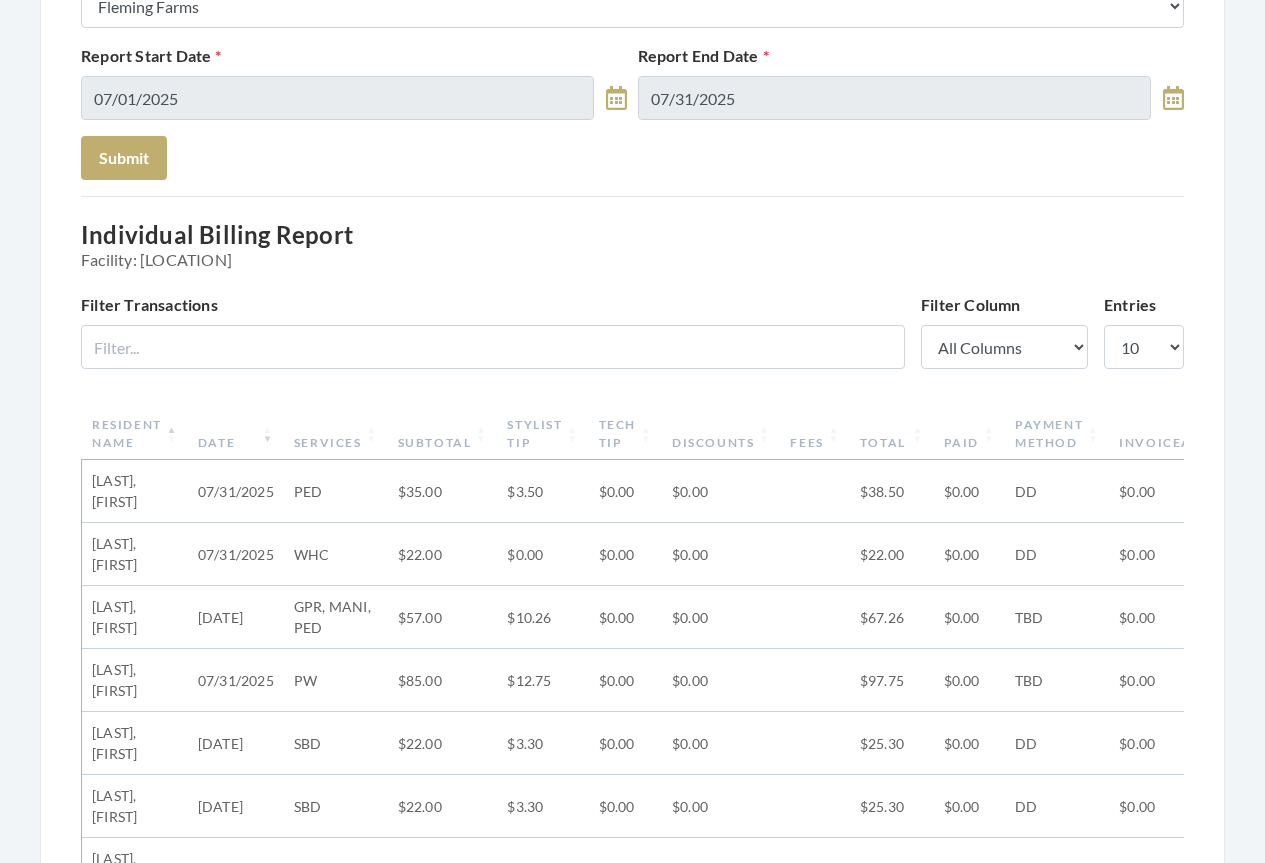 click on "Date" at bounding box center [236, 434] 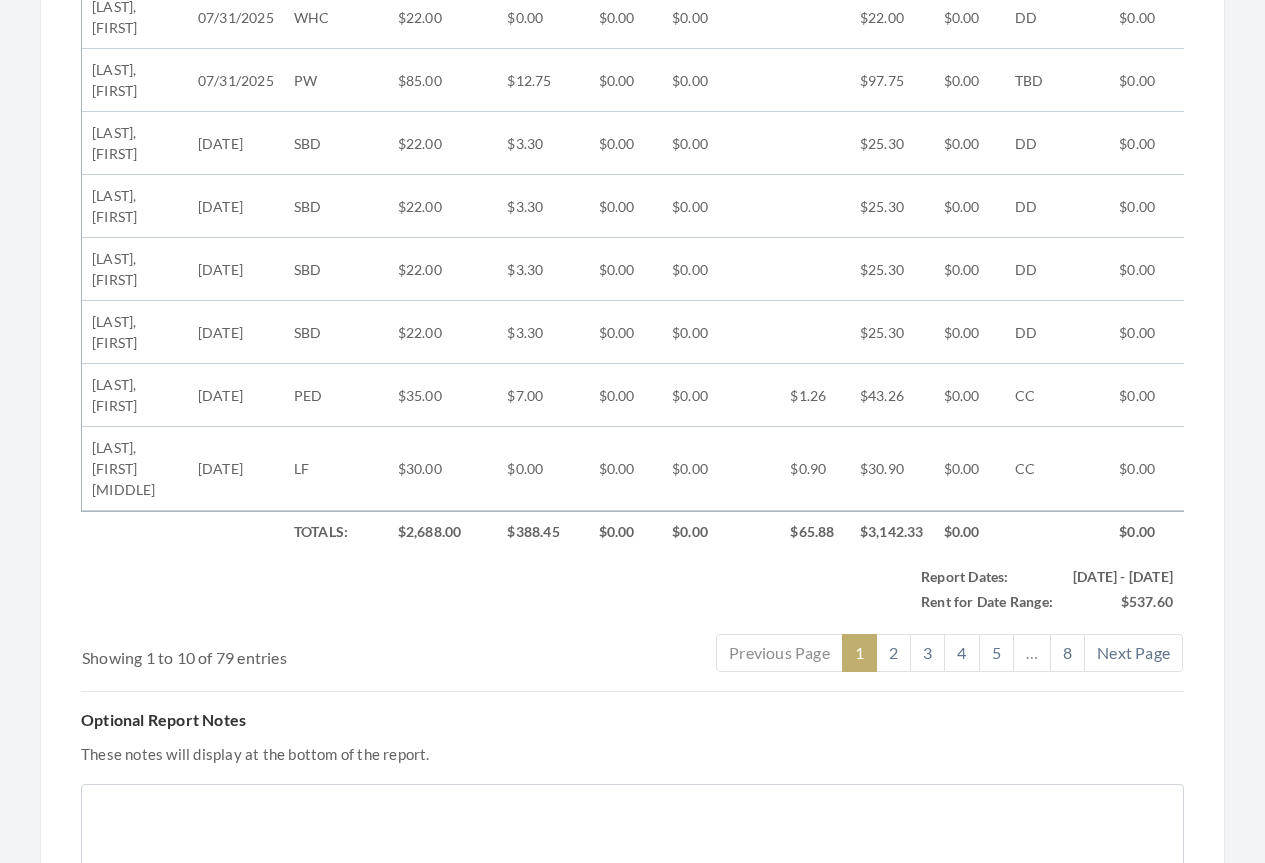 scroll, scrollTop: 1301, scrollLeft: 0, axis: vertical 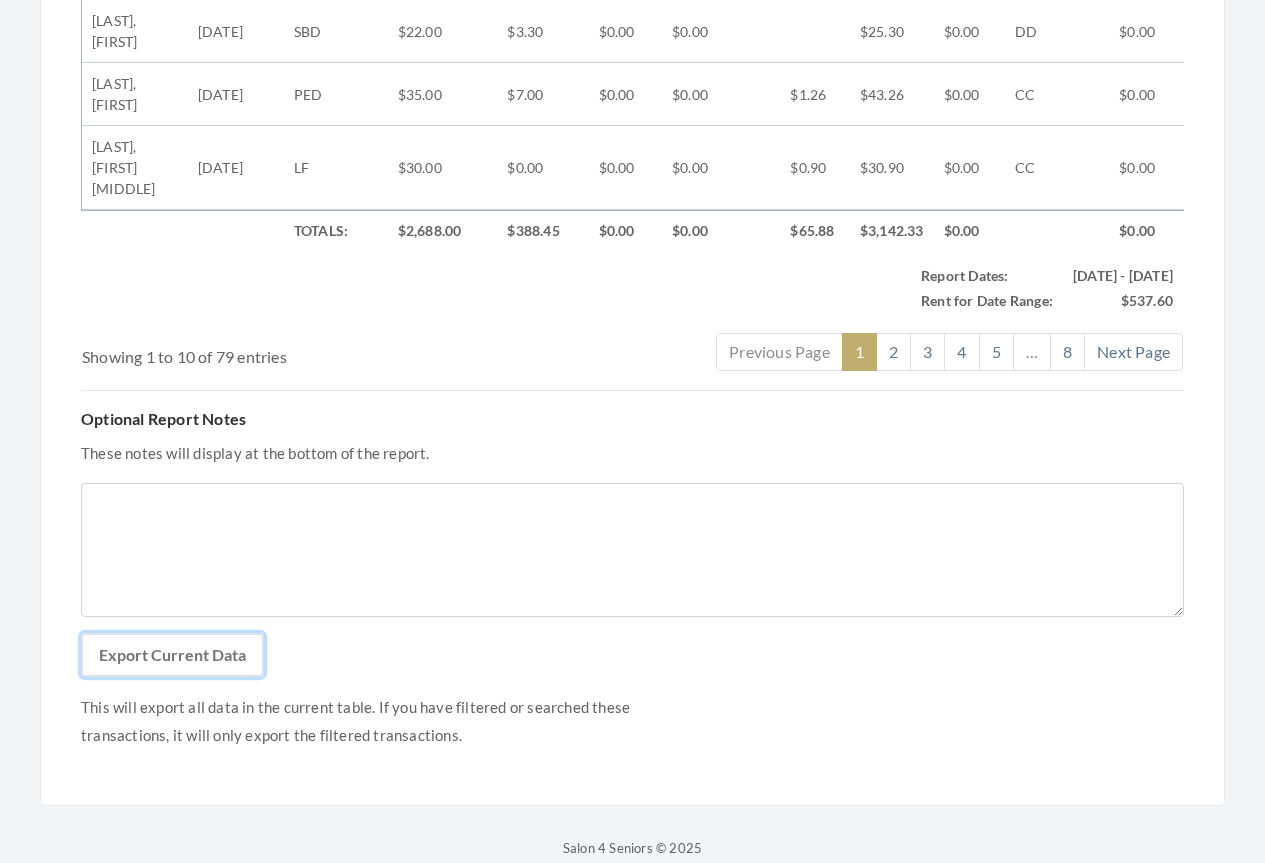 click on "Export Current Data" at bounding box center (172, 655) 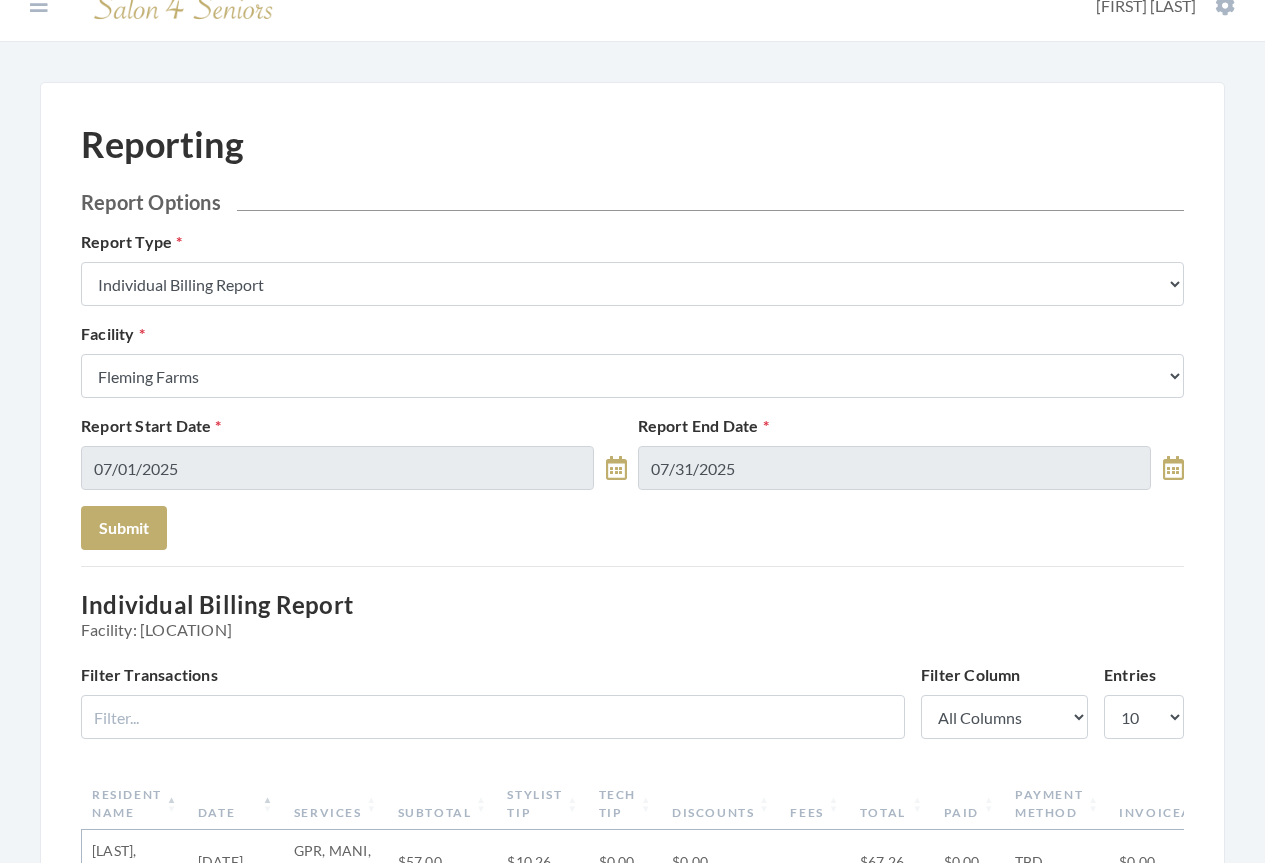scroll, scrollTop: 0, scrollLeft: 0, axis: both 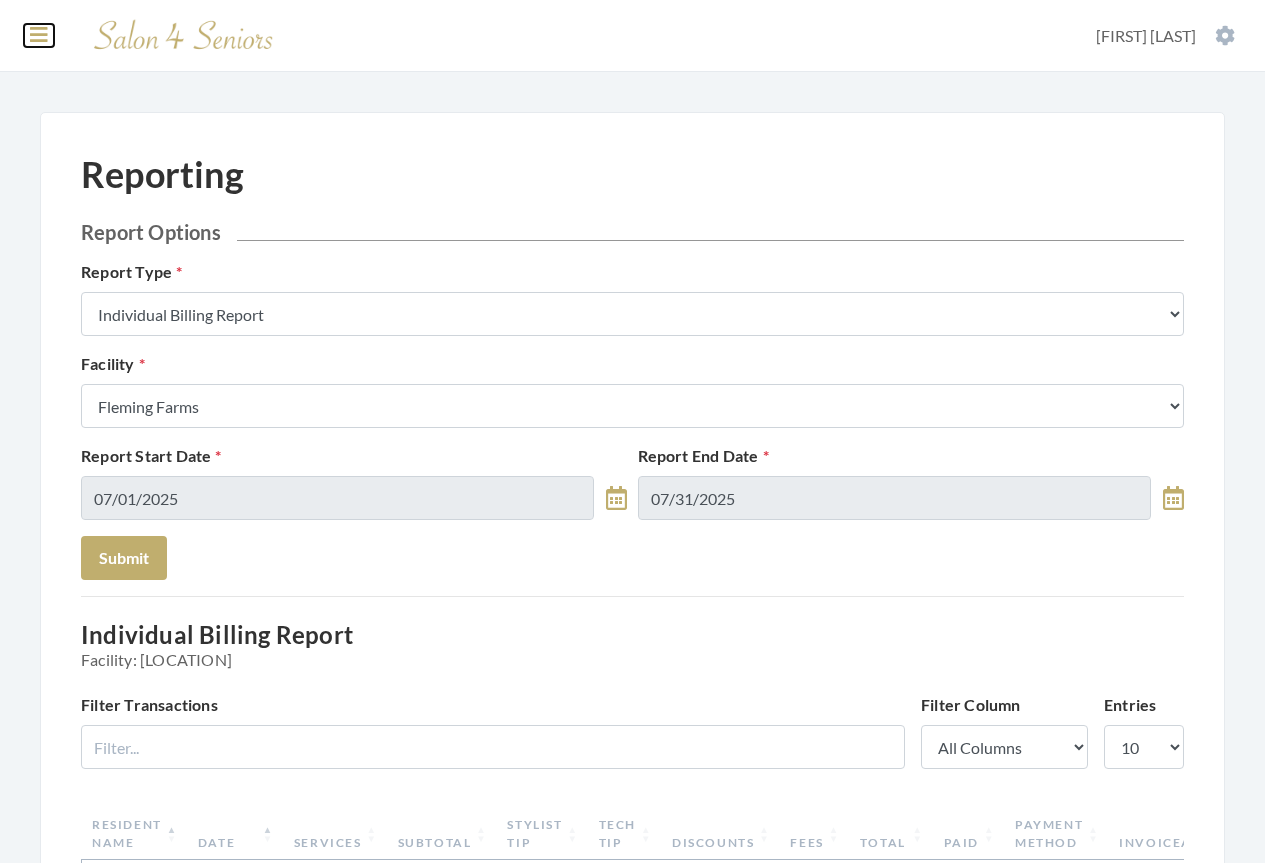 click at bounding box center [39, 35] 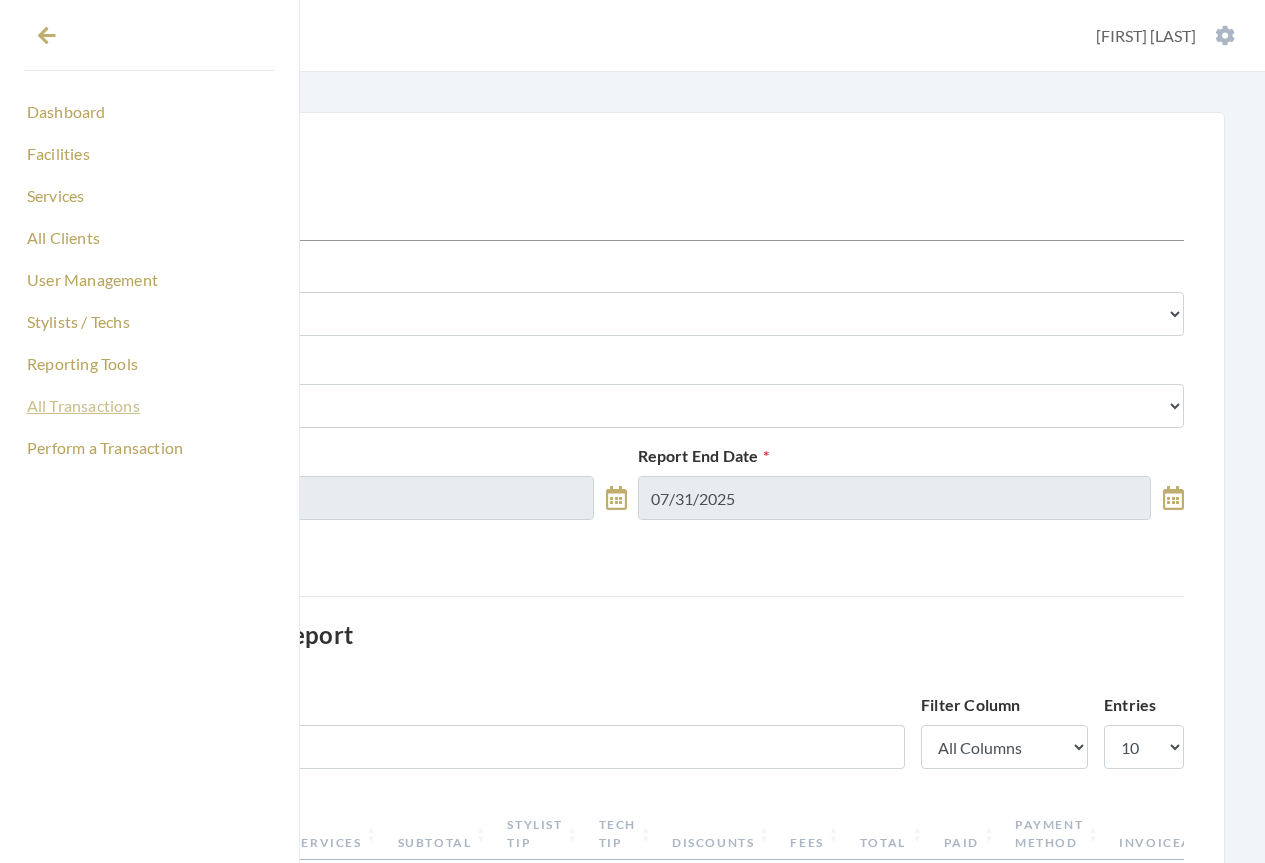 click on "All Transactions" at bounding box center [149, 406] 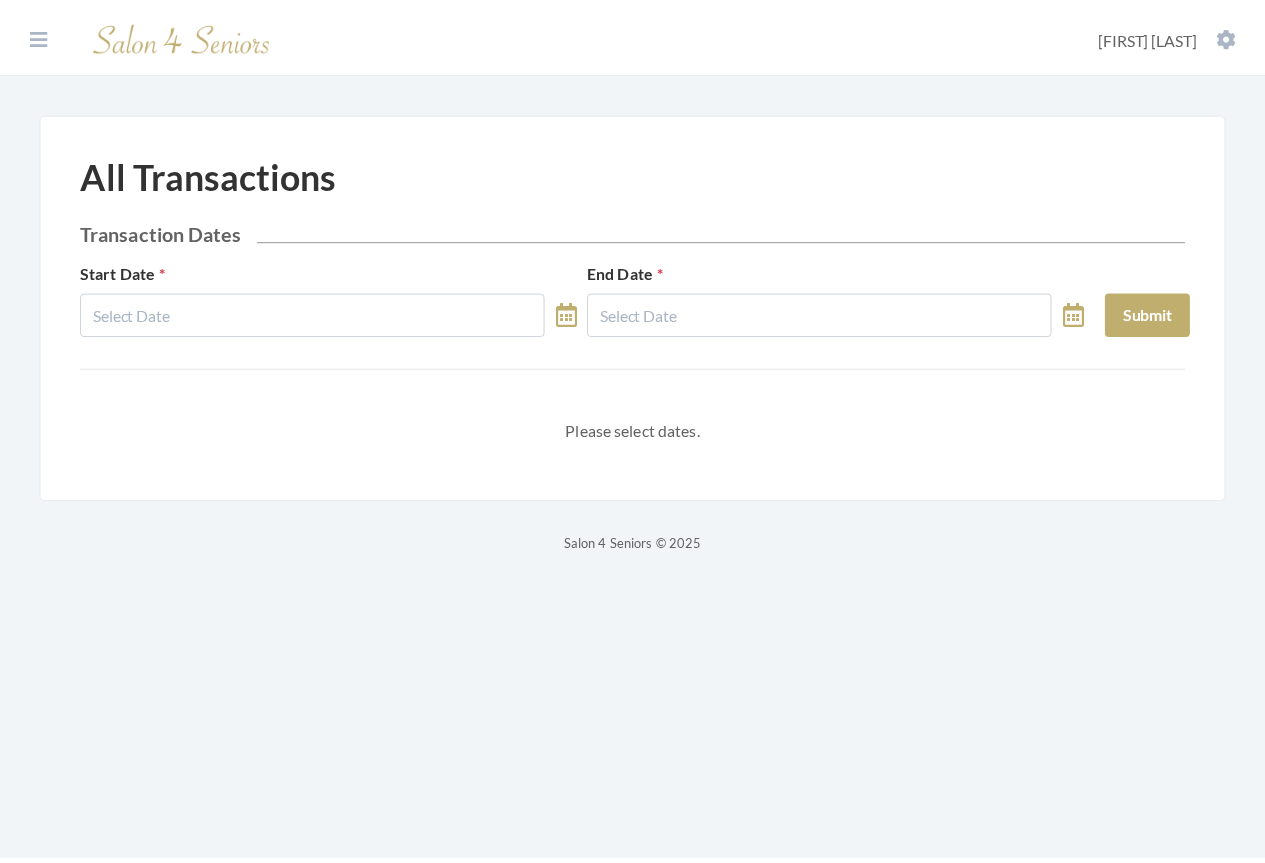 scroll, scrollTop: 0, scrollLeft: 0, axis: both 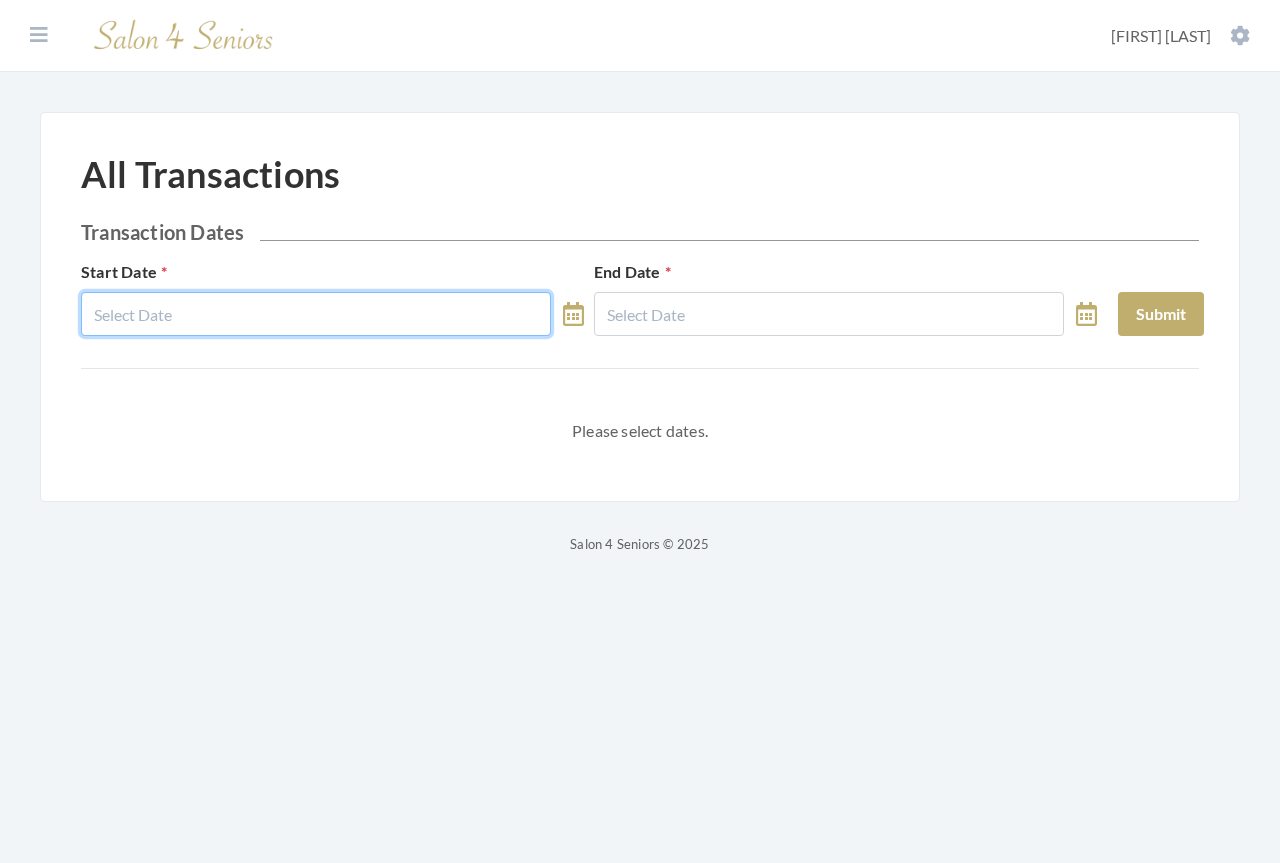 click at bounding box center (316, 314) 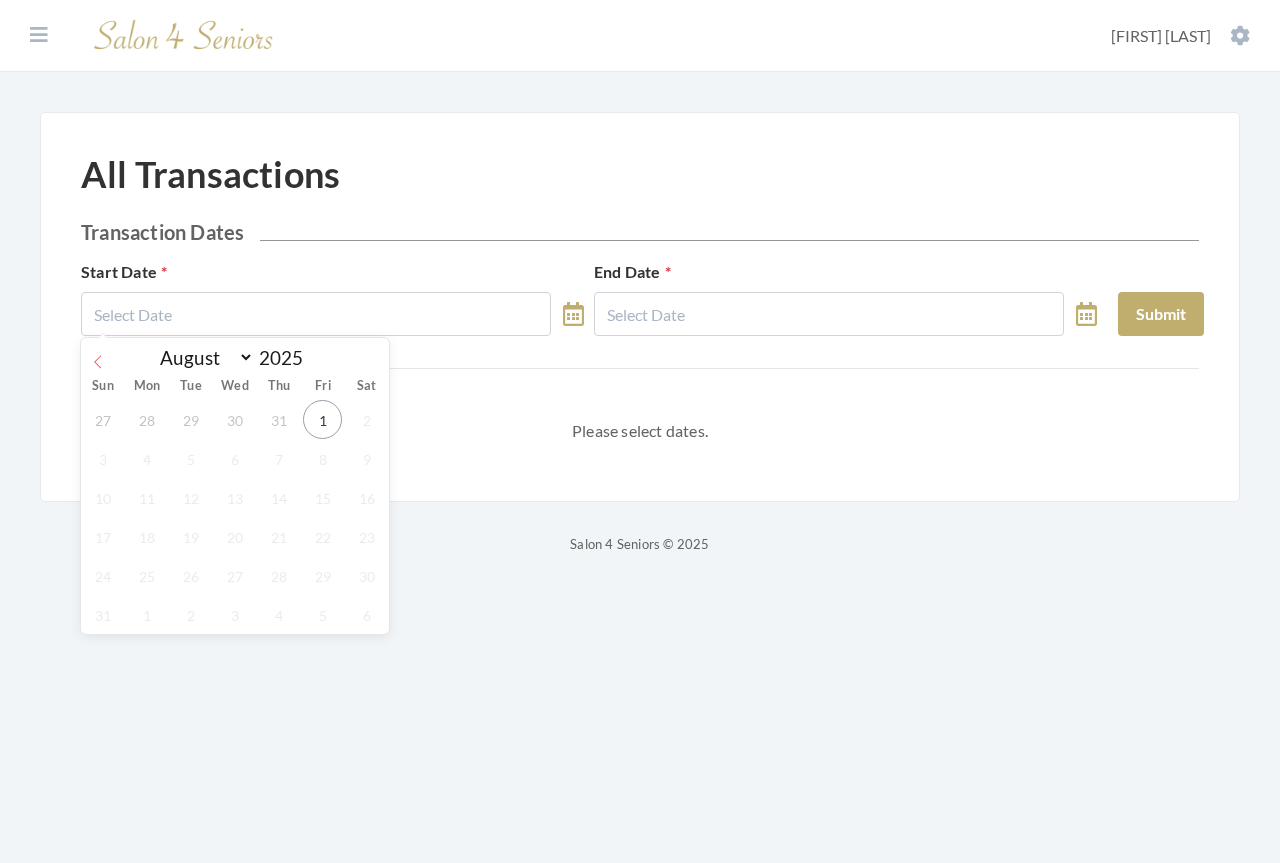 click 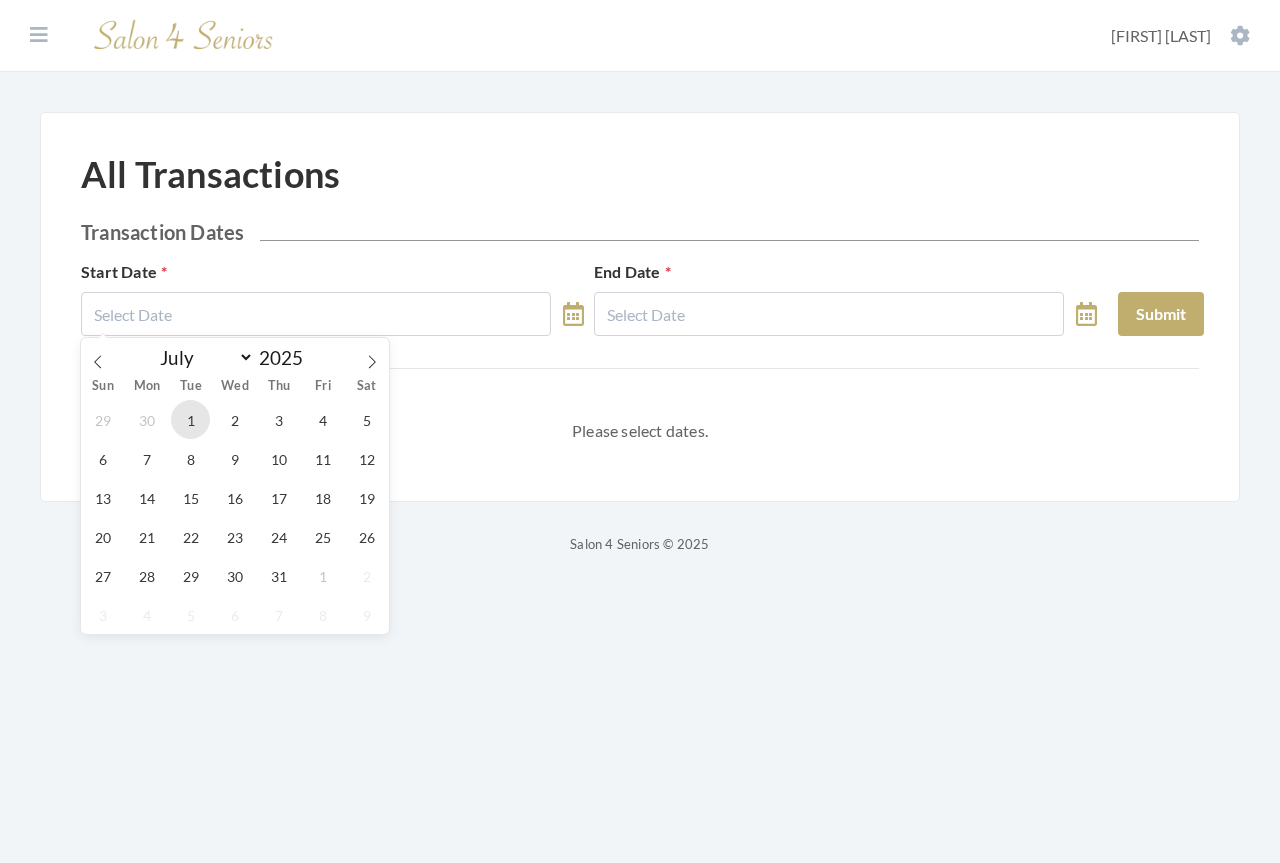click on "1" at bounding box center (190, 419) 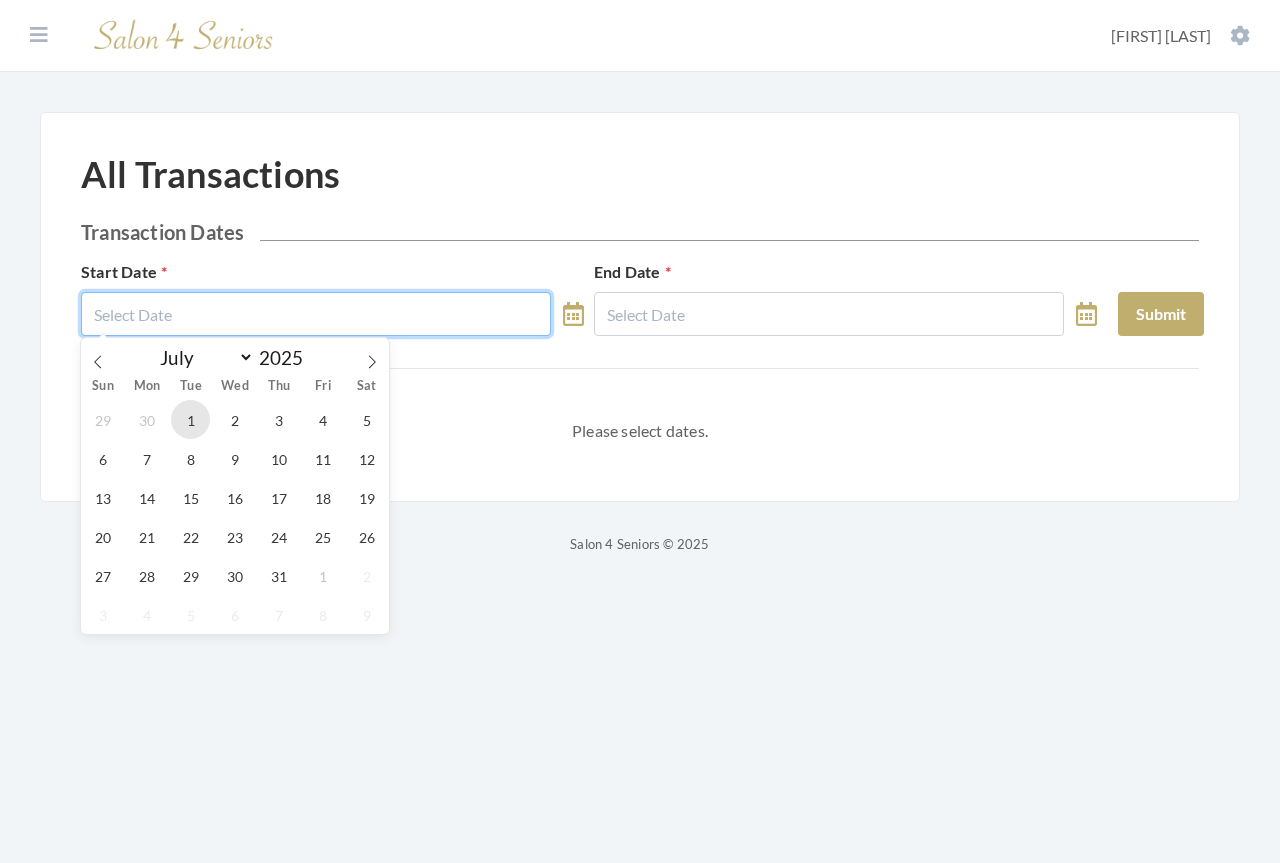 type on "07/01/2025" 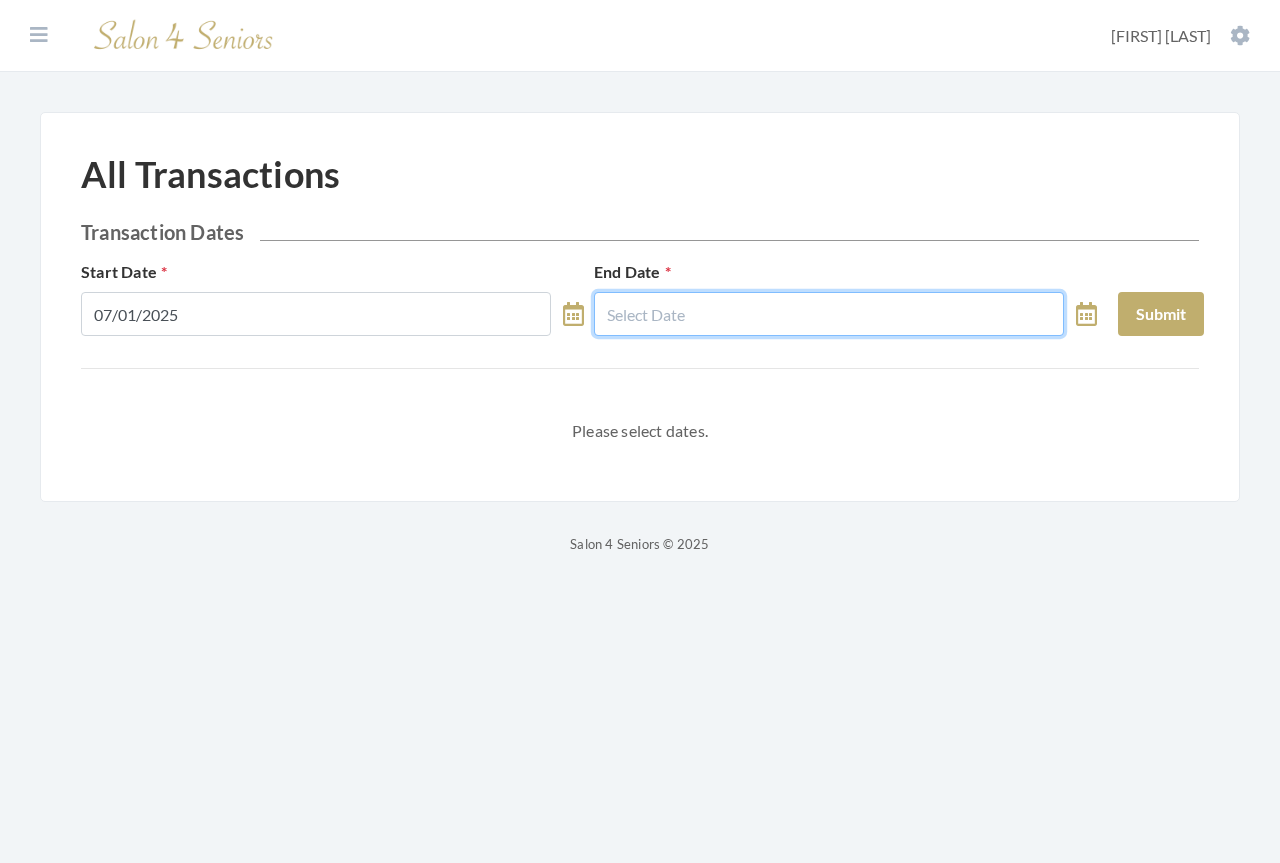 click at bounding box center [829, 314] 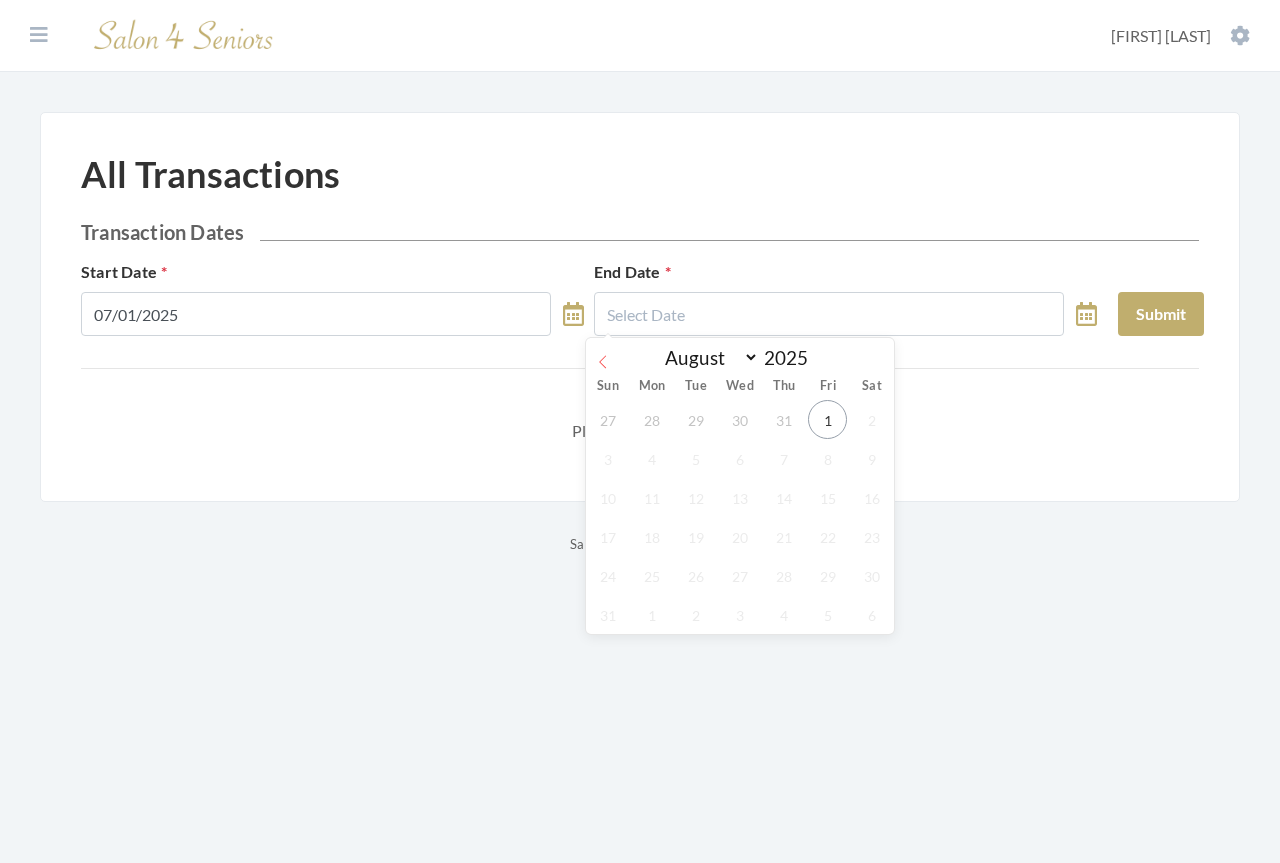 click 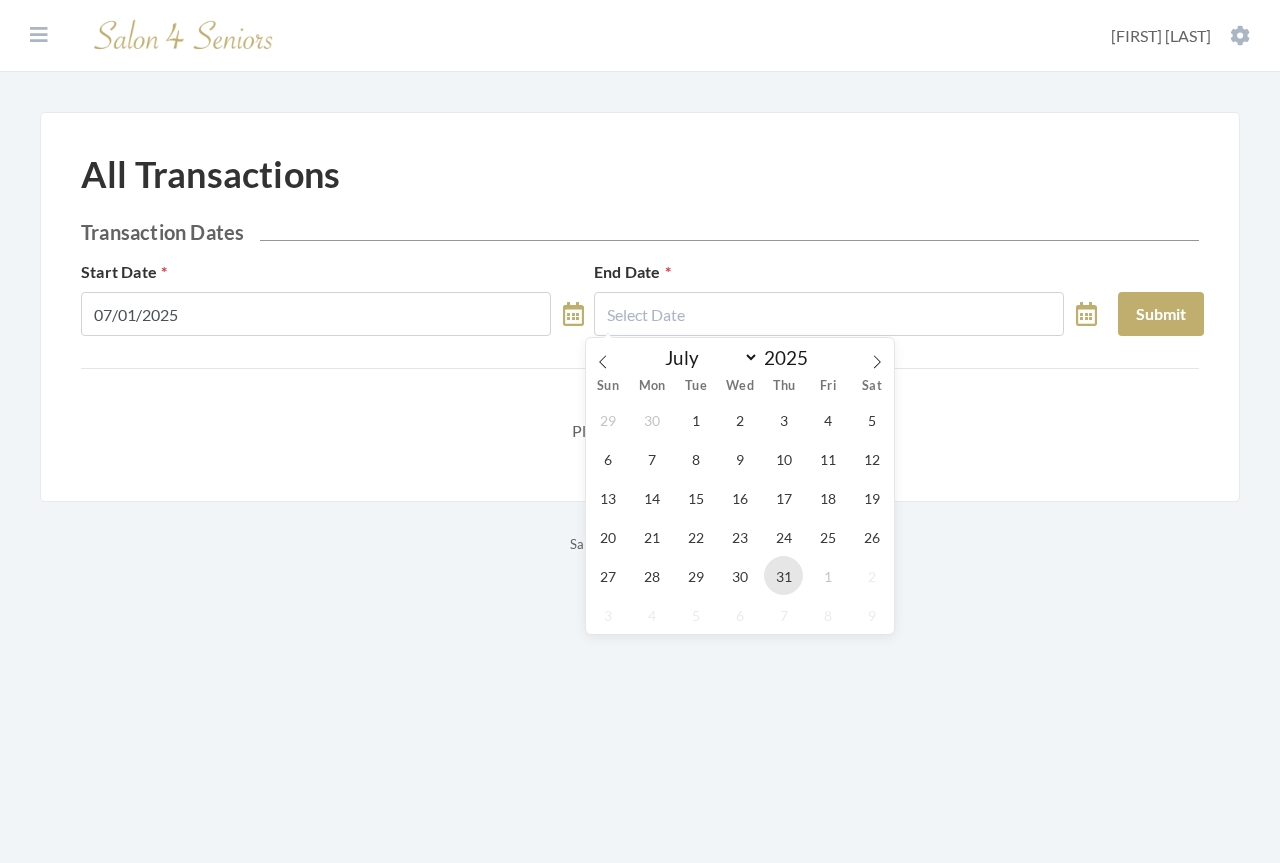 click on "31" at bounding box center [783, 575] 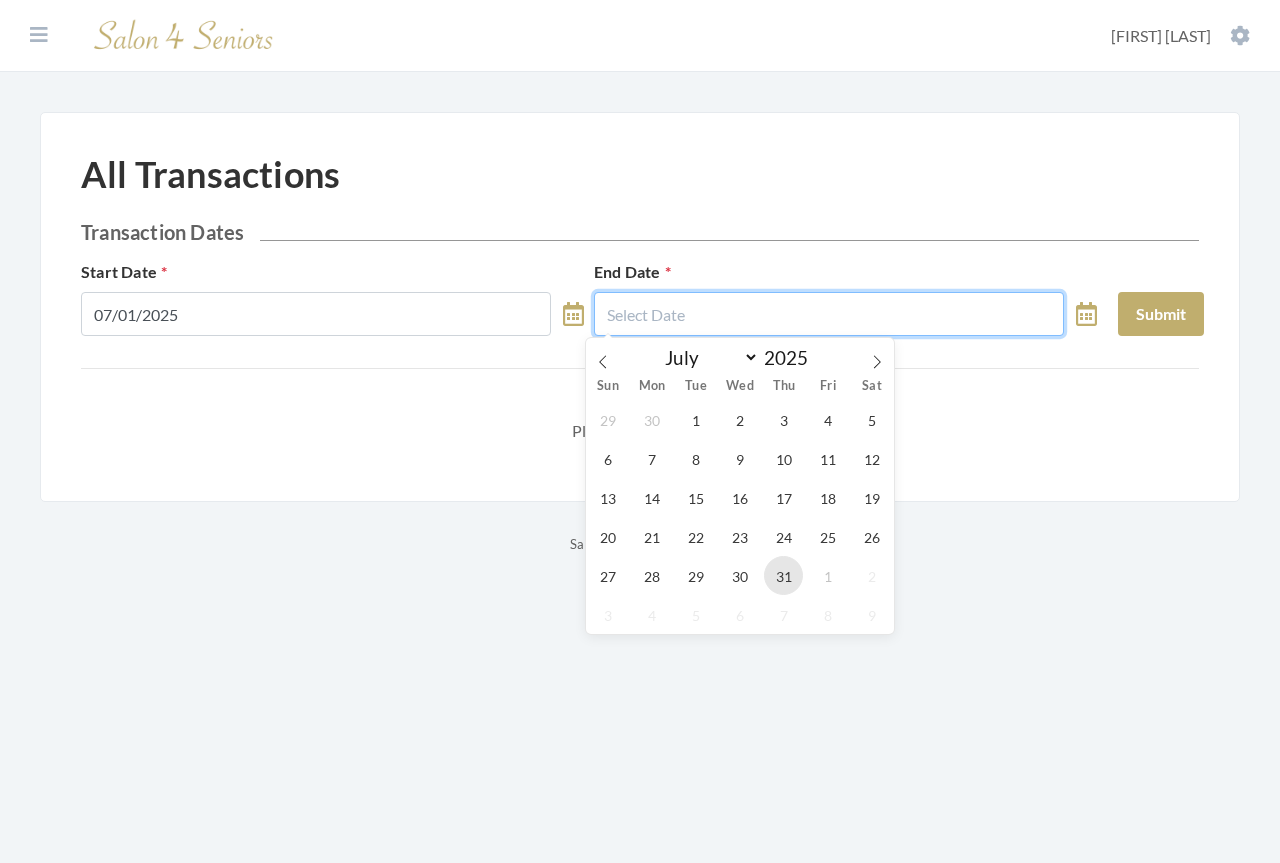type on "07/31/2025" 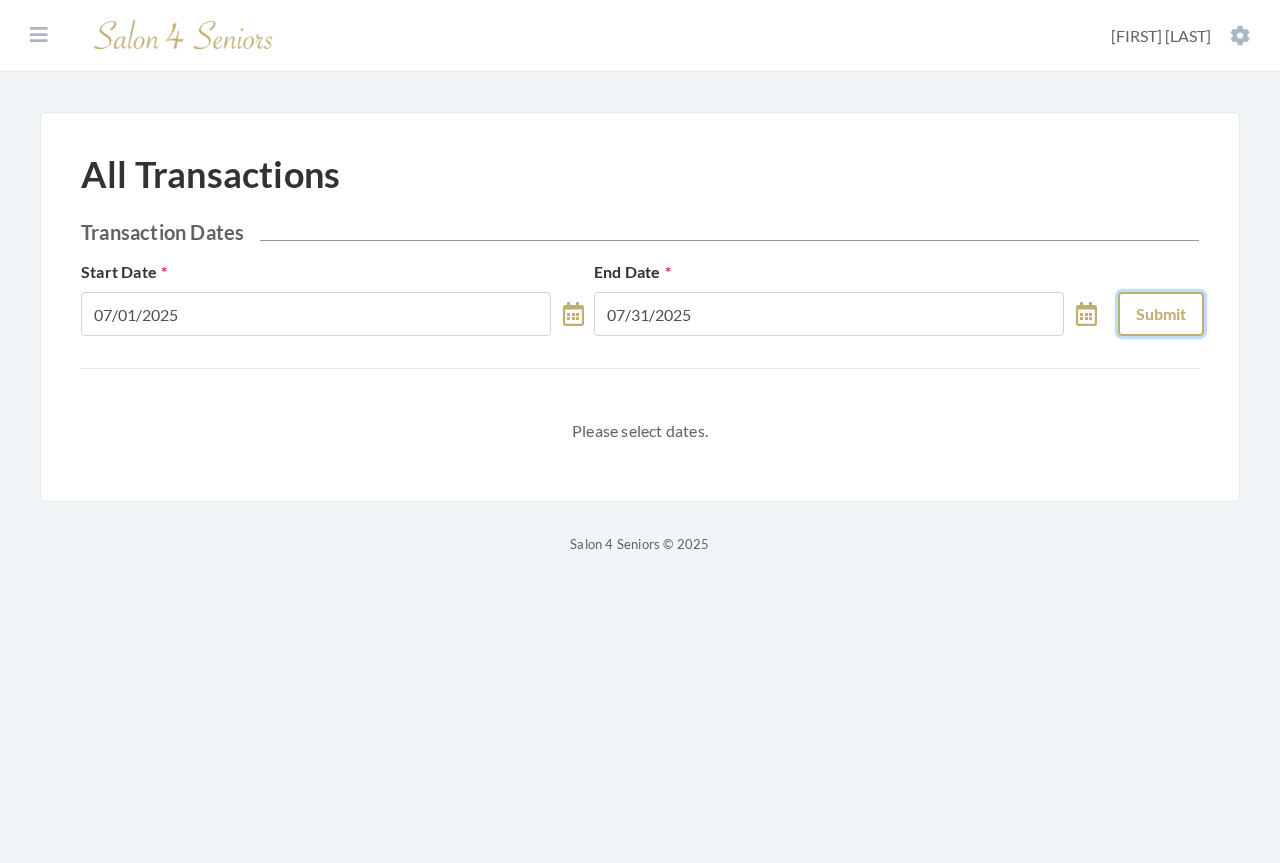 click on "Submit" at bounding box center (1161, 314) 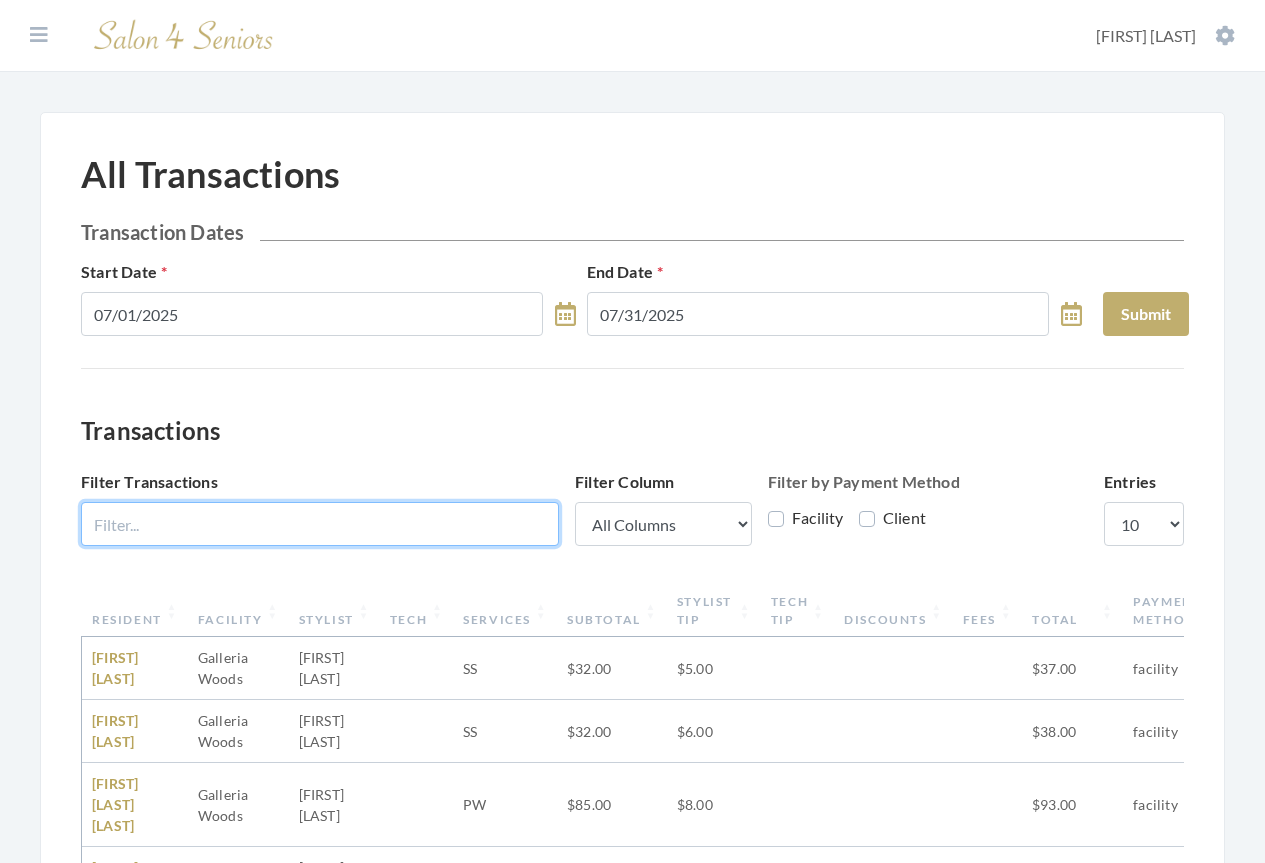 click on "Filter Transactions" at bounding box center [320, 524] 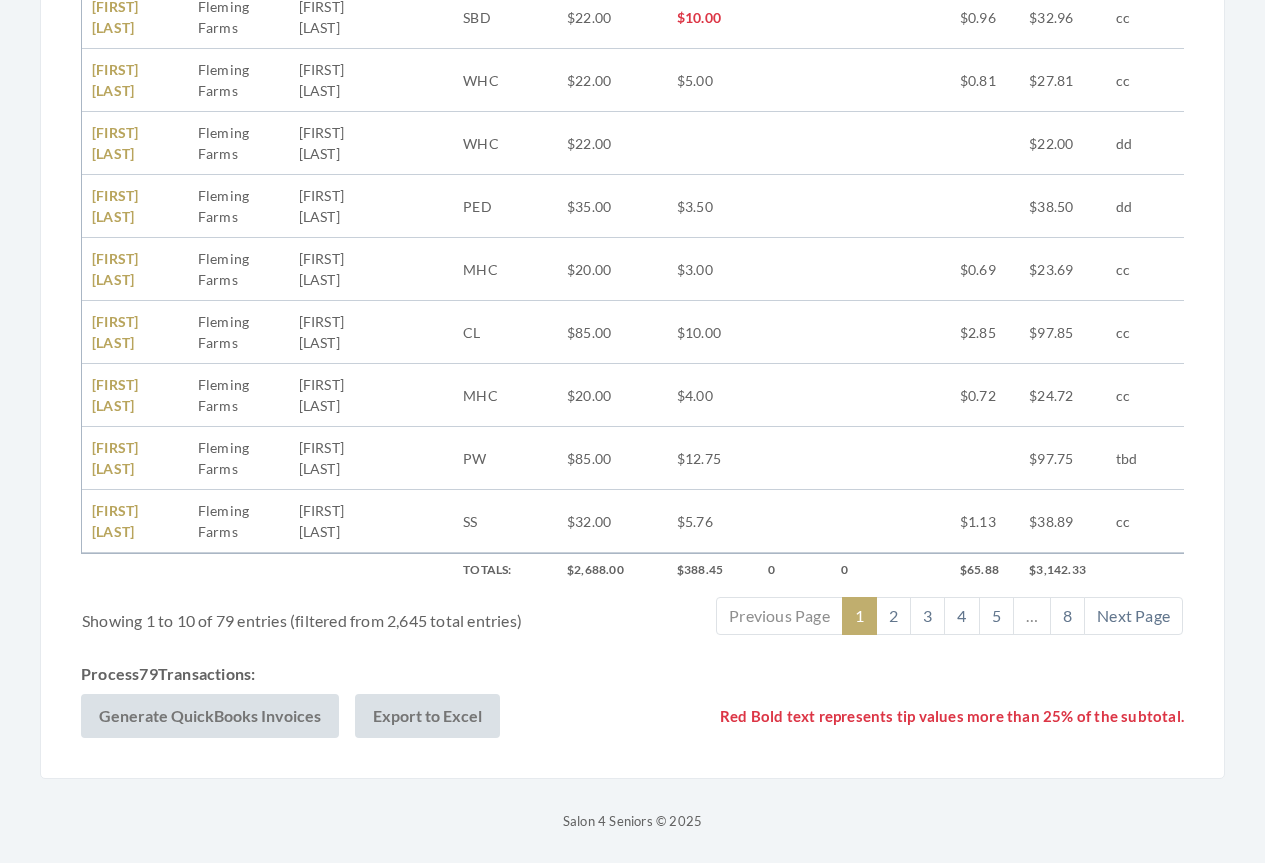 scroll, scrollTop: 729, scrollLeft: 0, axis: vertical 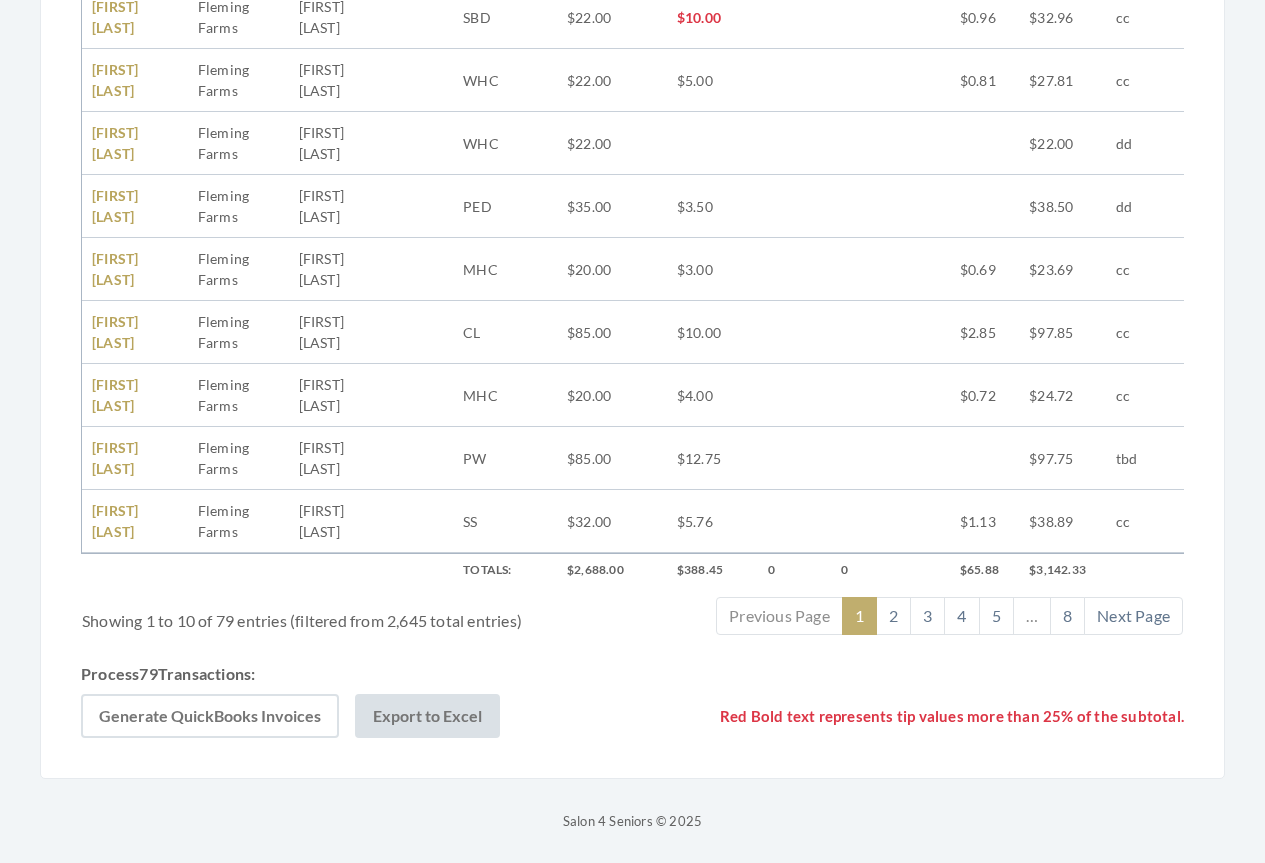 type on "FLEMING FARMS" 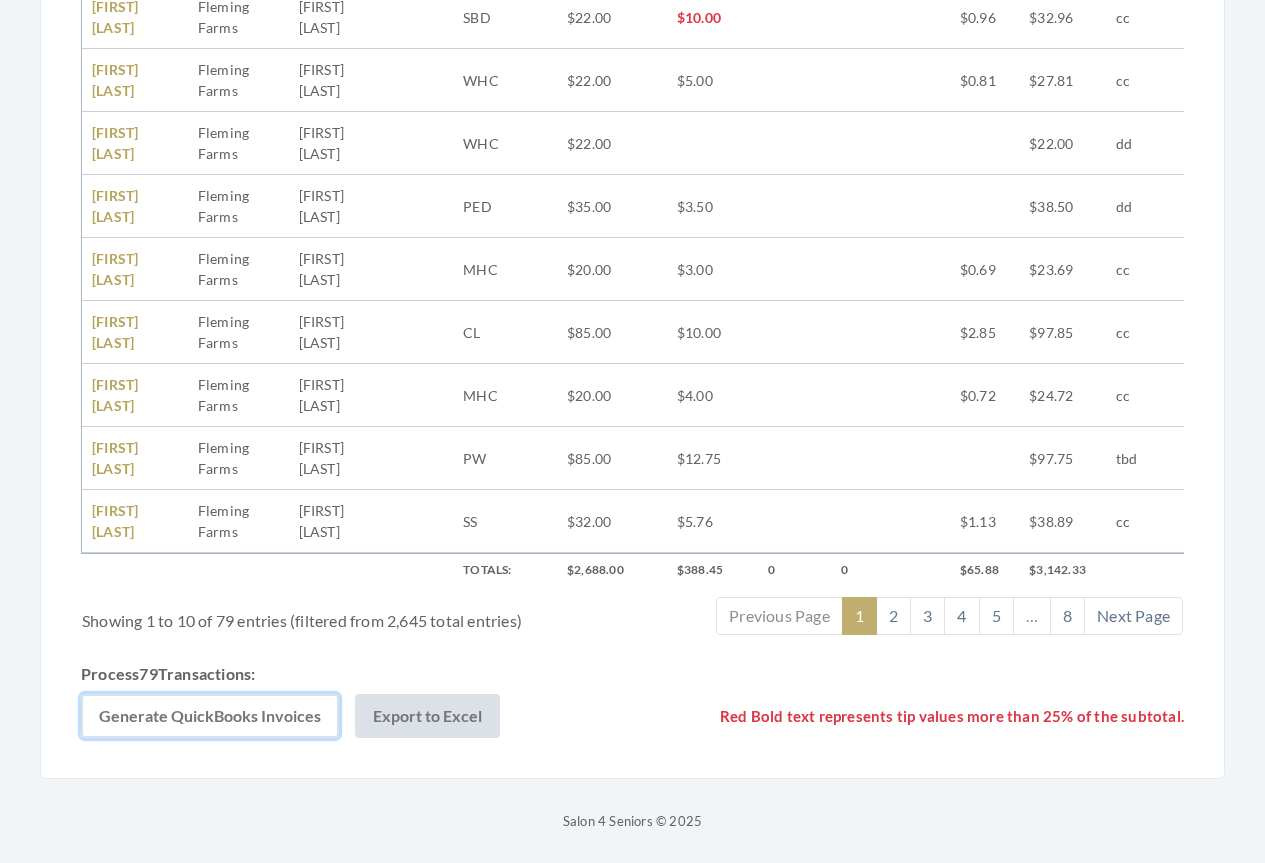 click on "Generate QuickBooks Invoices" at bounding box center (210, 716) 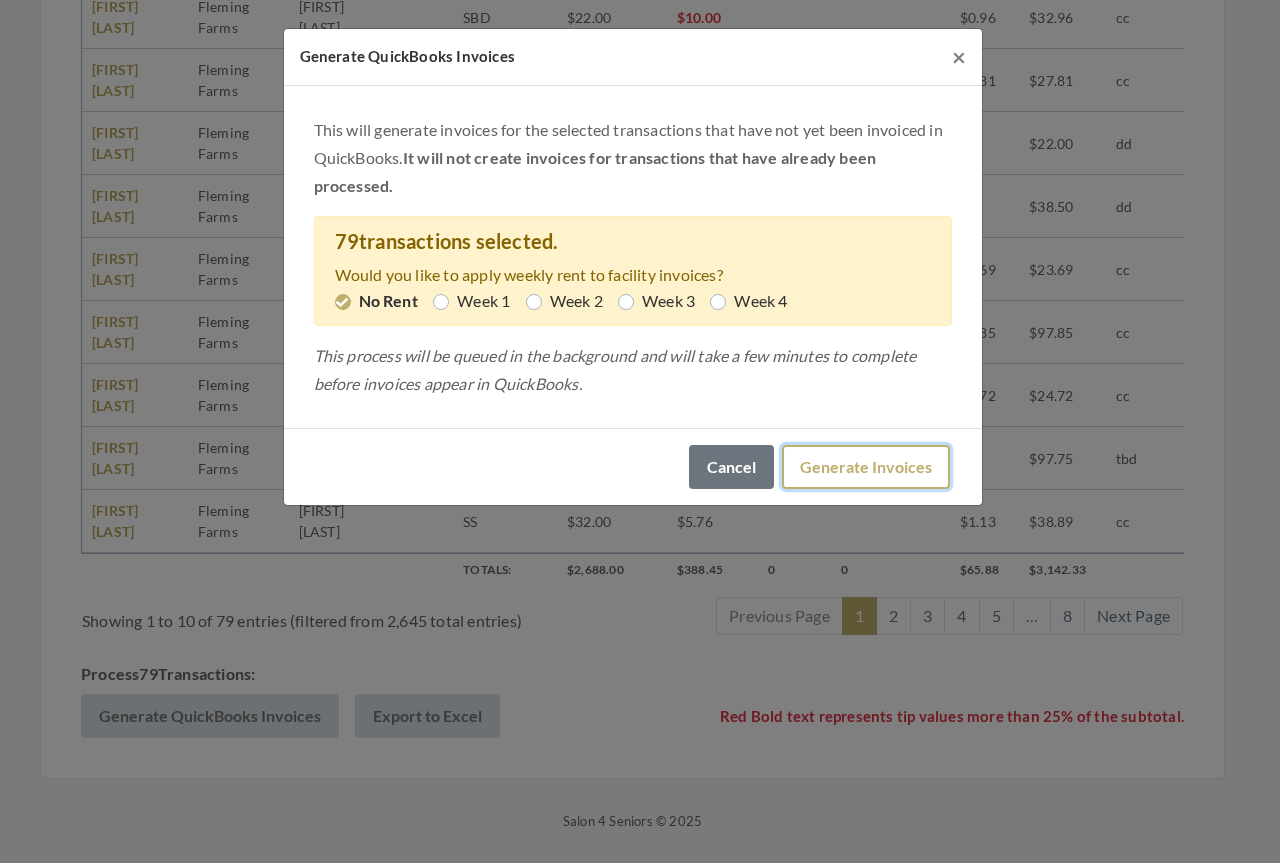 click on "Generate Invoices" at bounding box center (866, 467) 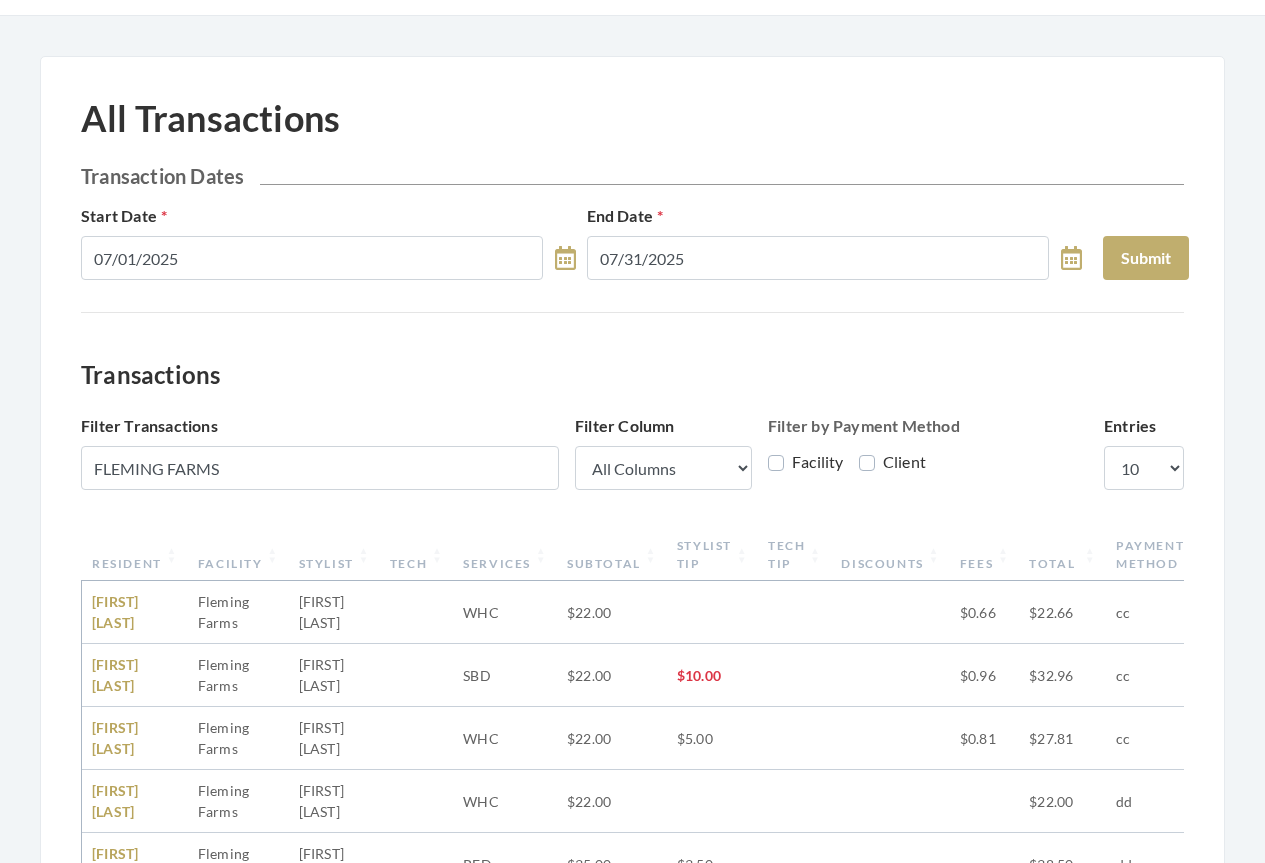 scroll, scrollTop: 0, scrollLeft: 0, axis: both 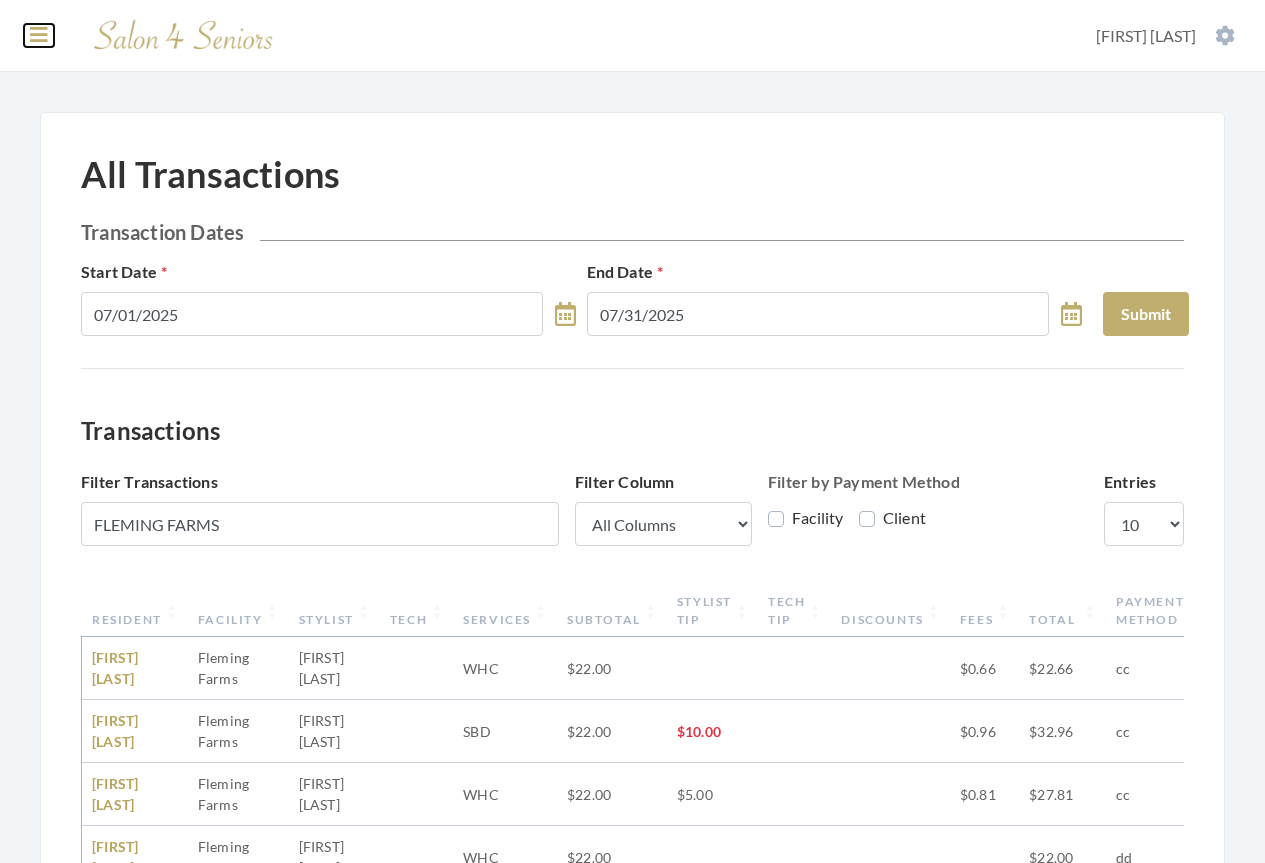 click at bounding box center [39, 35] 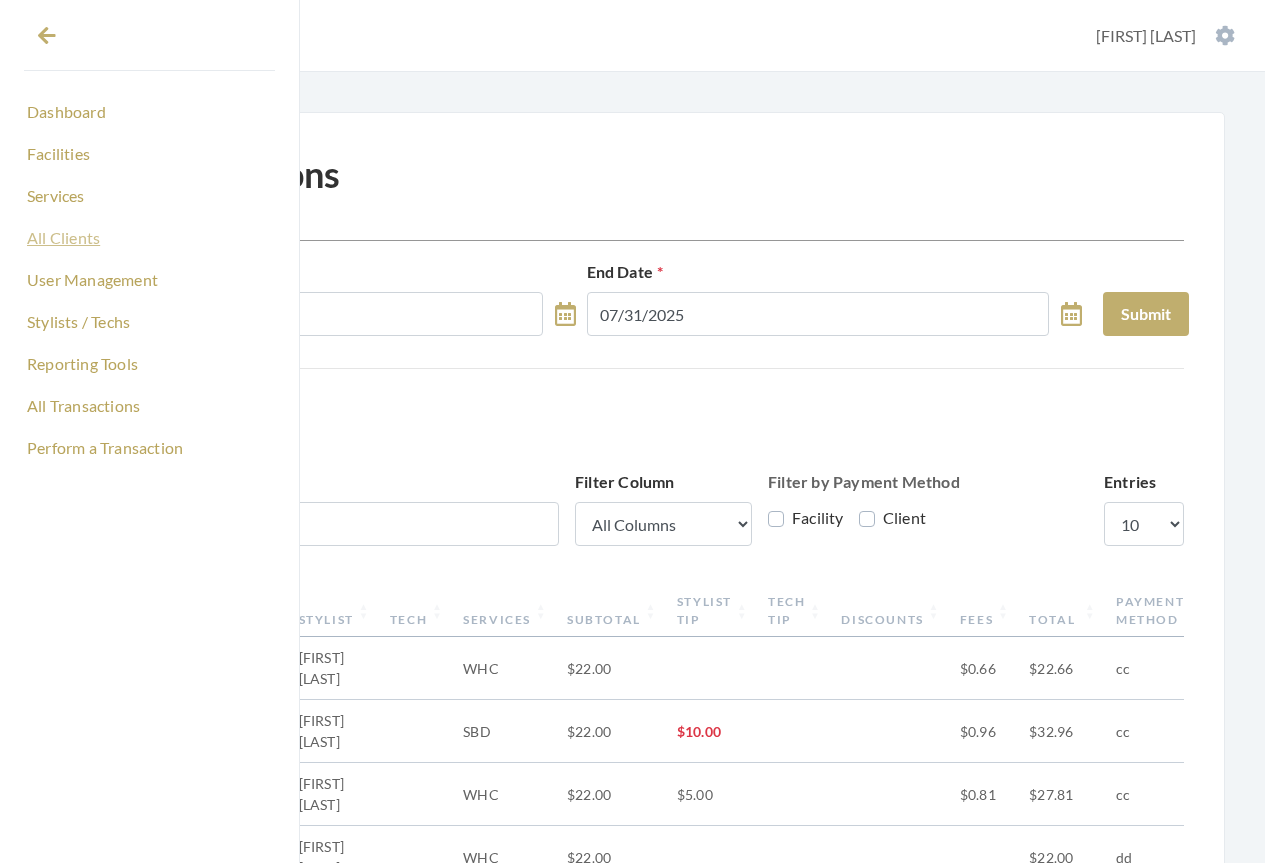 click on "All Clients" at bounding box center (149, 238) 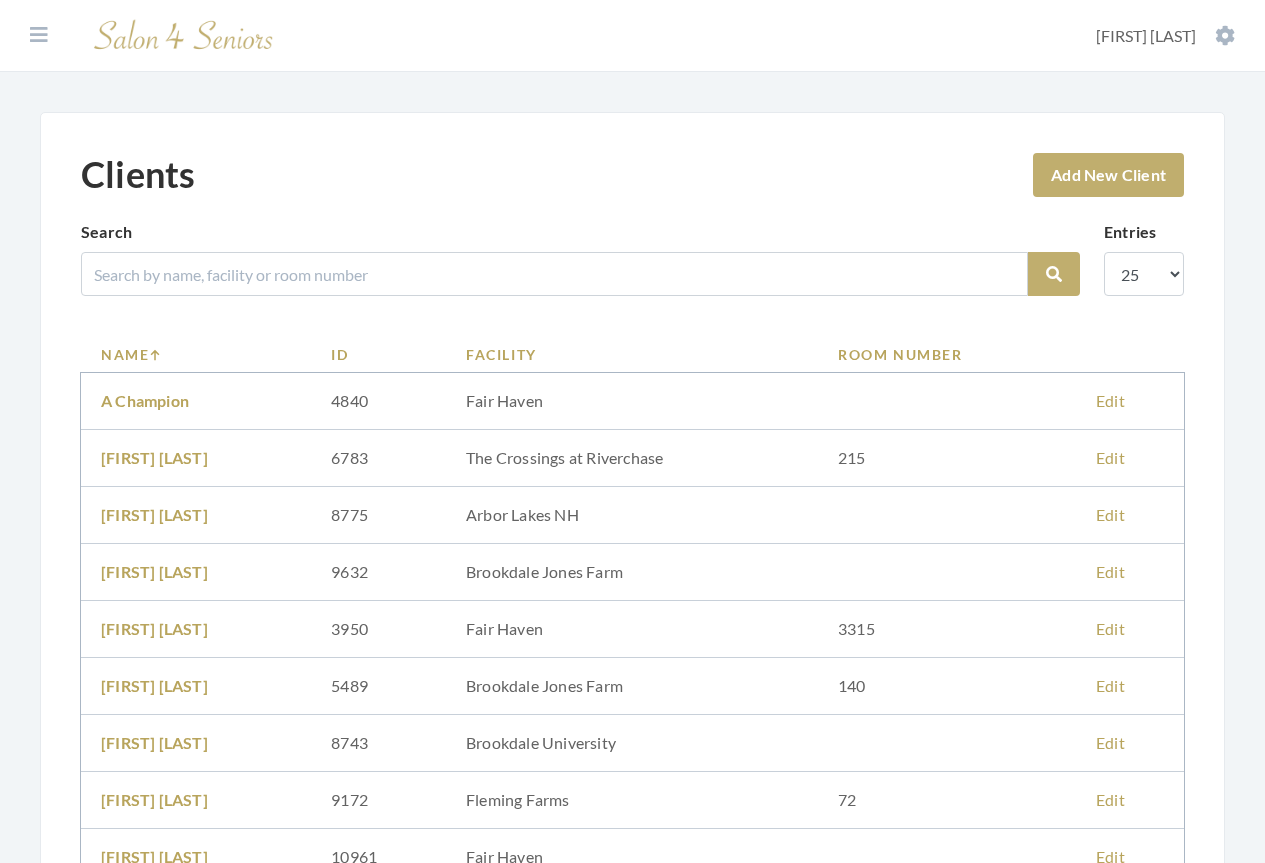 scroll, scrollTop: 0, scrollLeft: 0, axis: both 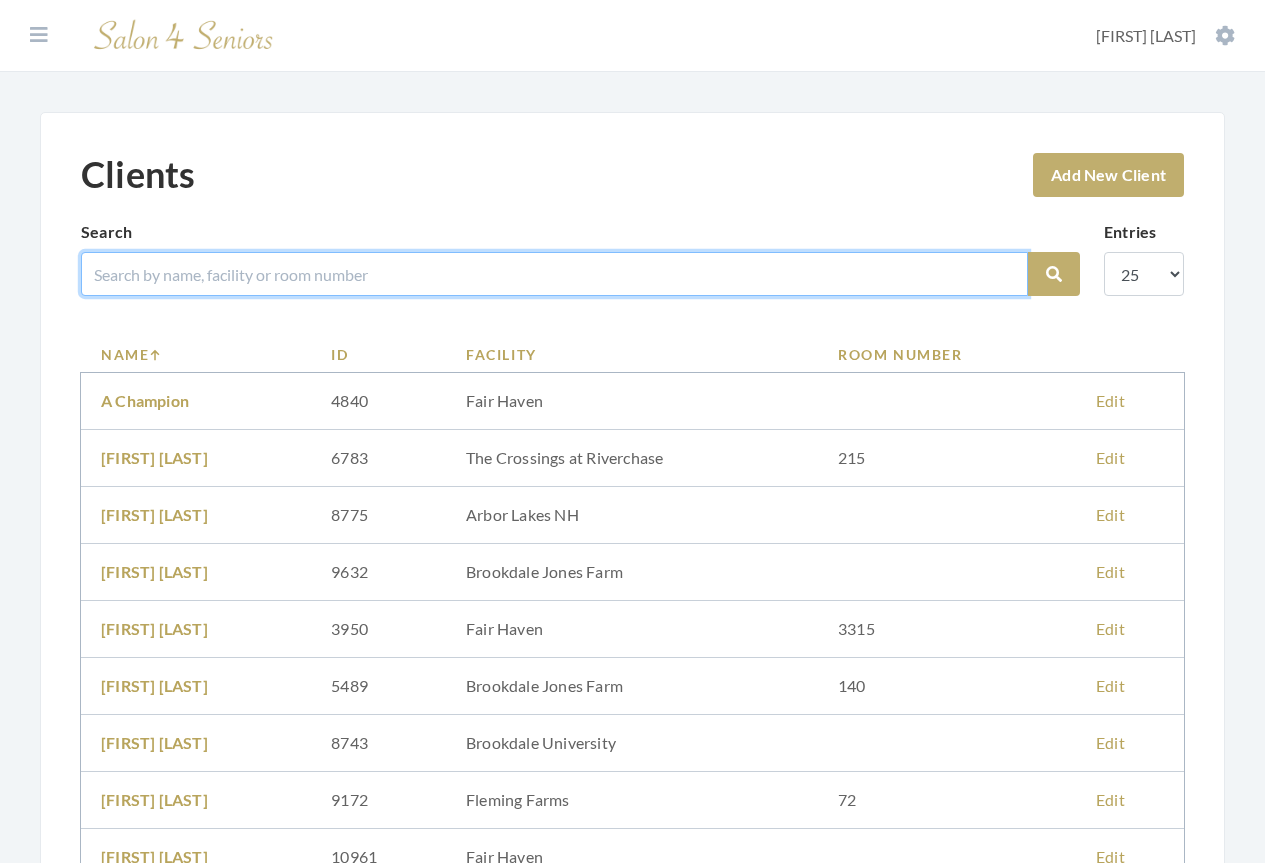 click at bounding box center (554, 274) 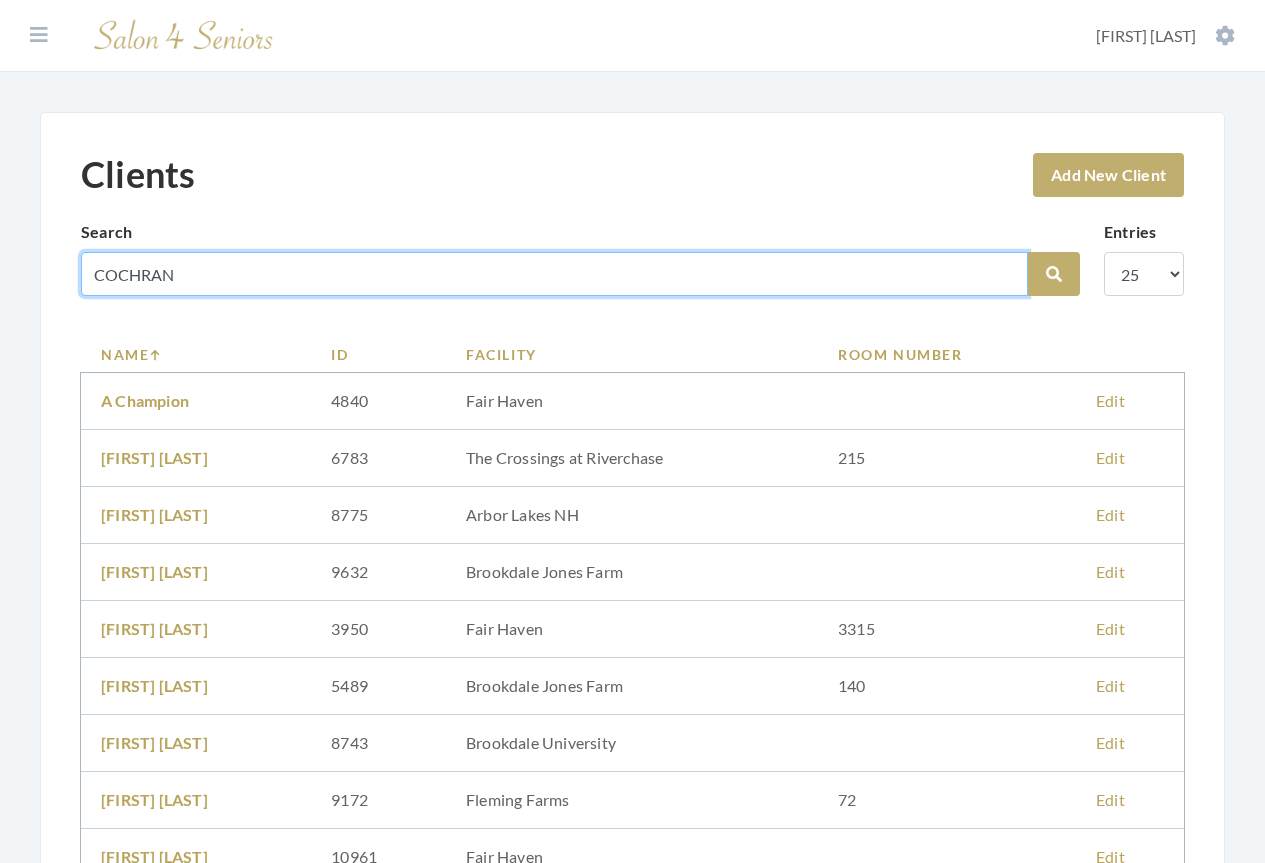 type on "COCHRAN" 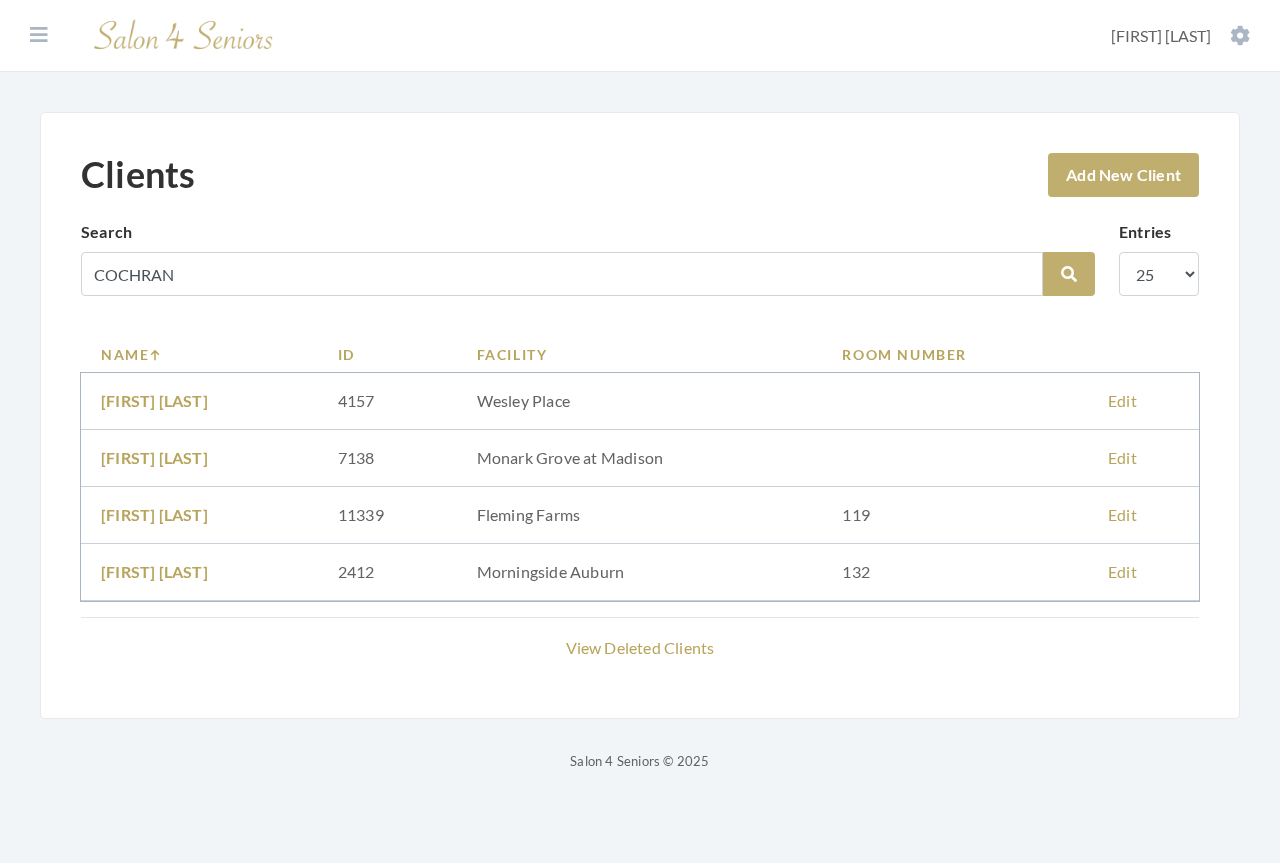 scroll, scrollTop: 0, scrollLeft: 0, axis: both 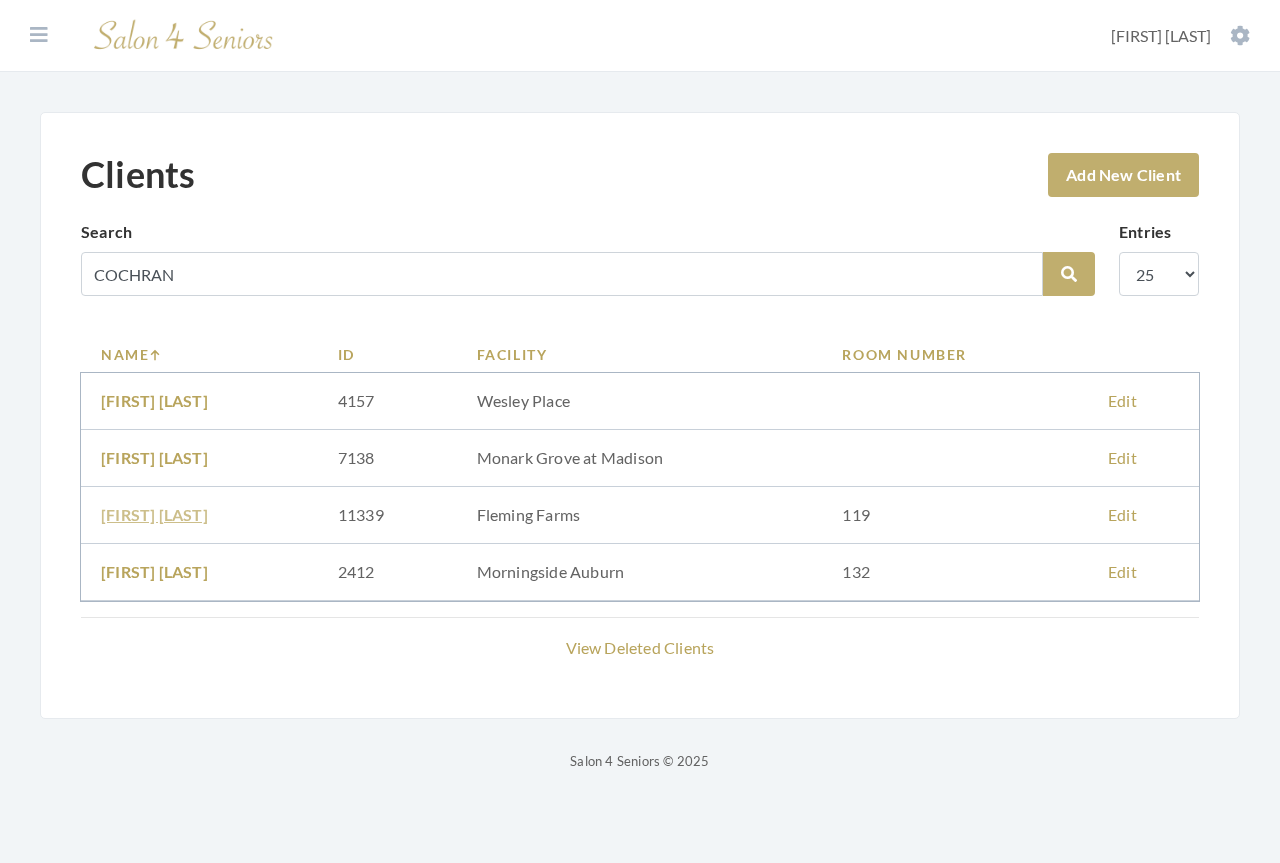click on "[FIRST]
[LAST]" at bounding box center (154, 514) 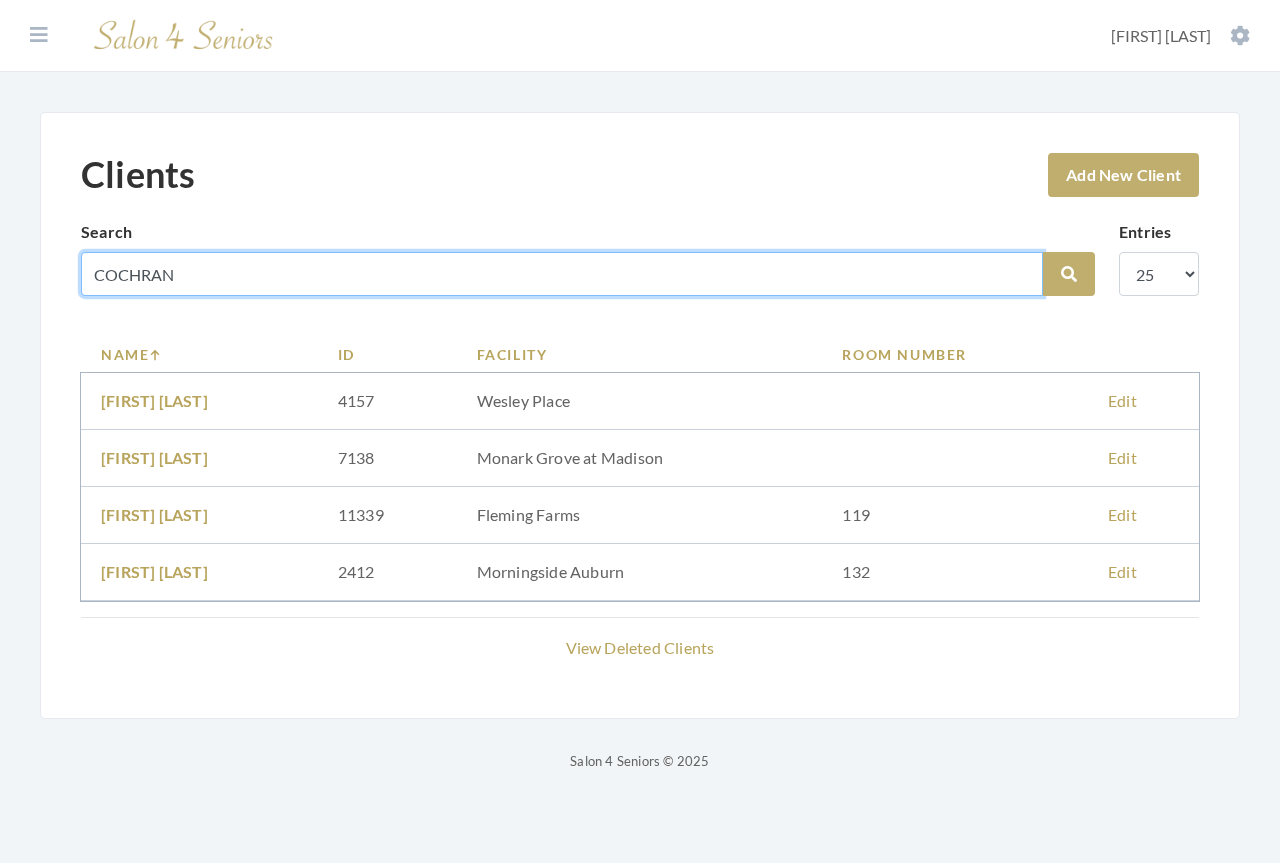 drag, startPoint x: 218, startPoint y: 282, endPoint x: -60, endPoint y: 251, distance: 279.72308 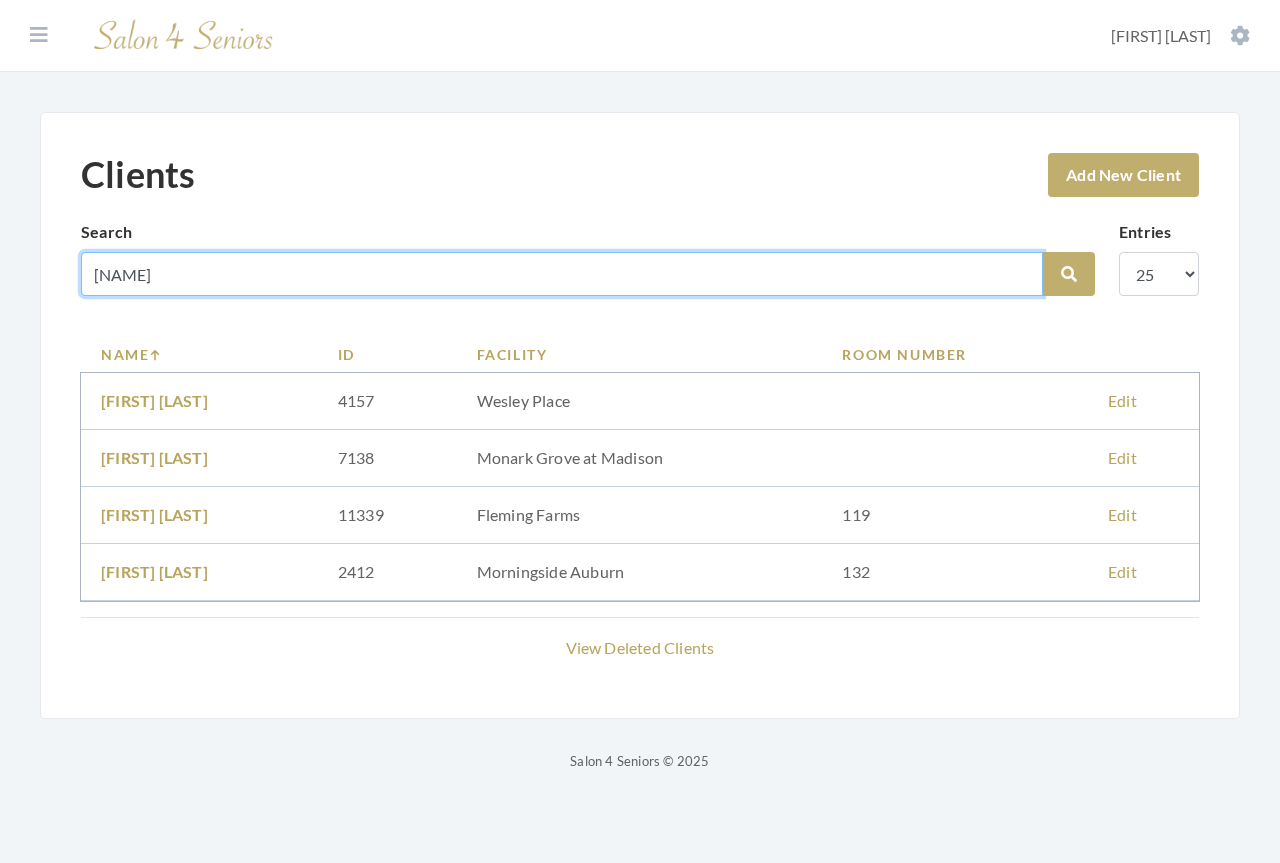 type on "[NAME]" 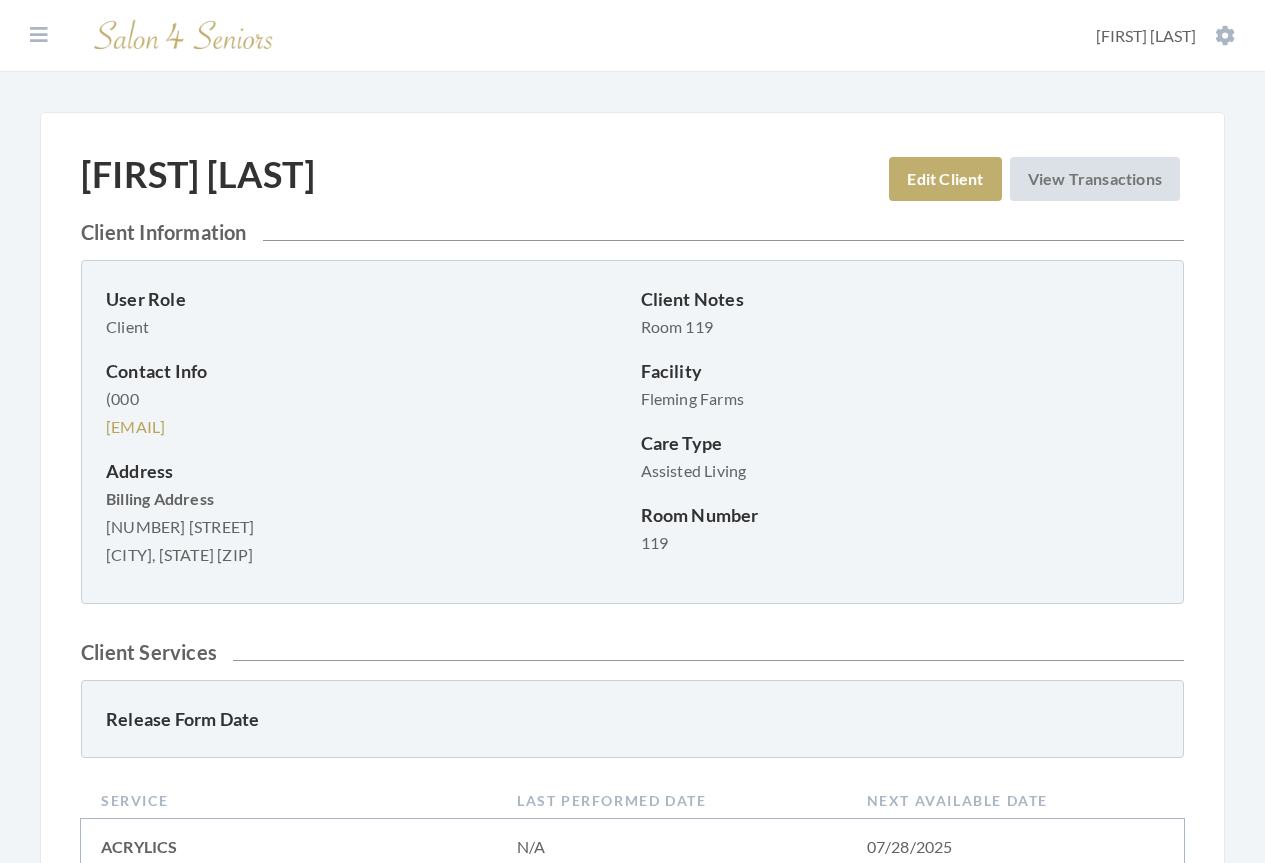 scroll, scrollTop: 0, scrollLeft: 0, axis: both 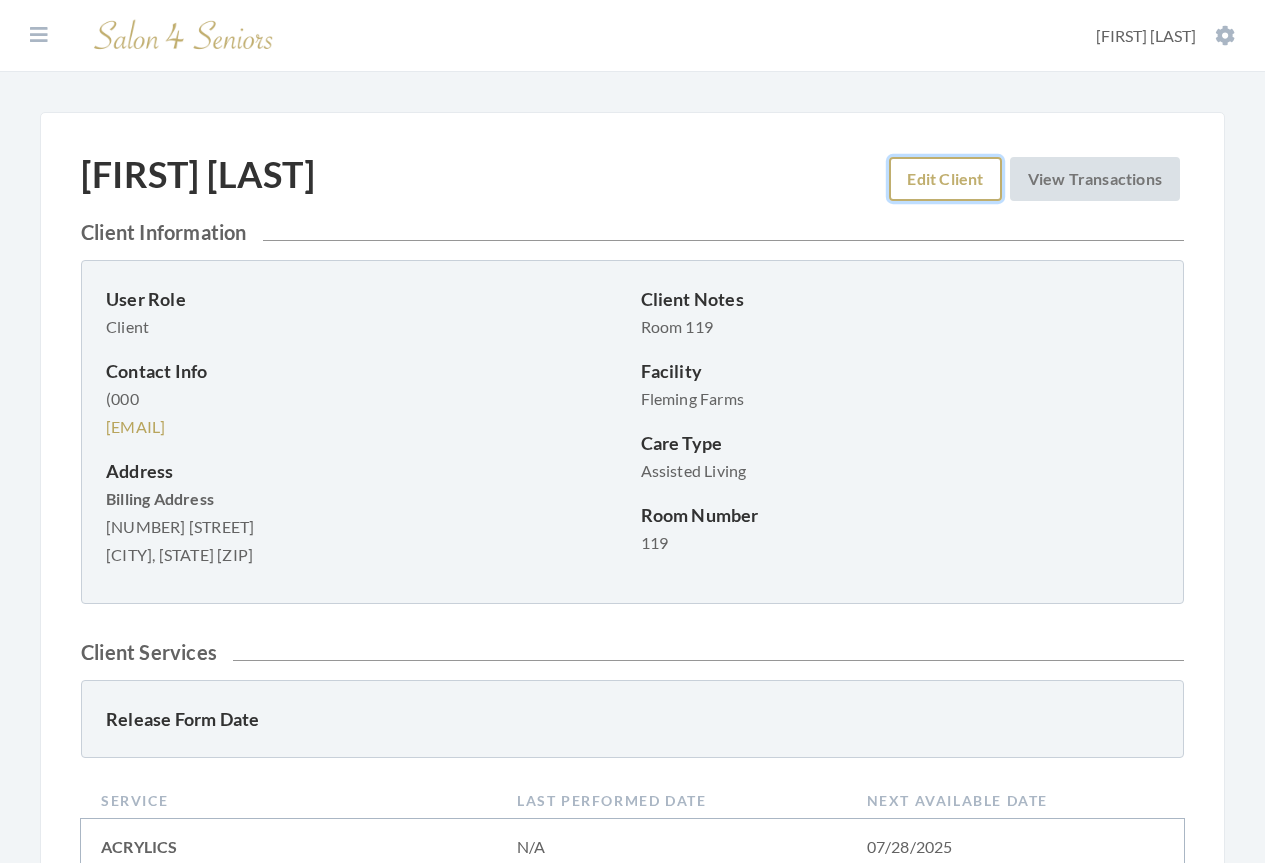 click on "Edit Client" at bounding box center (945, 179) 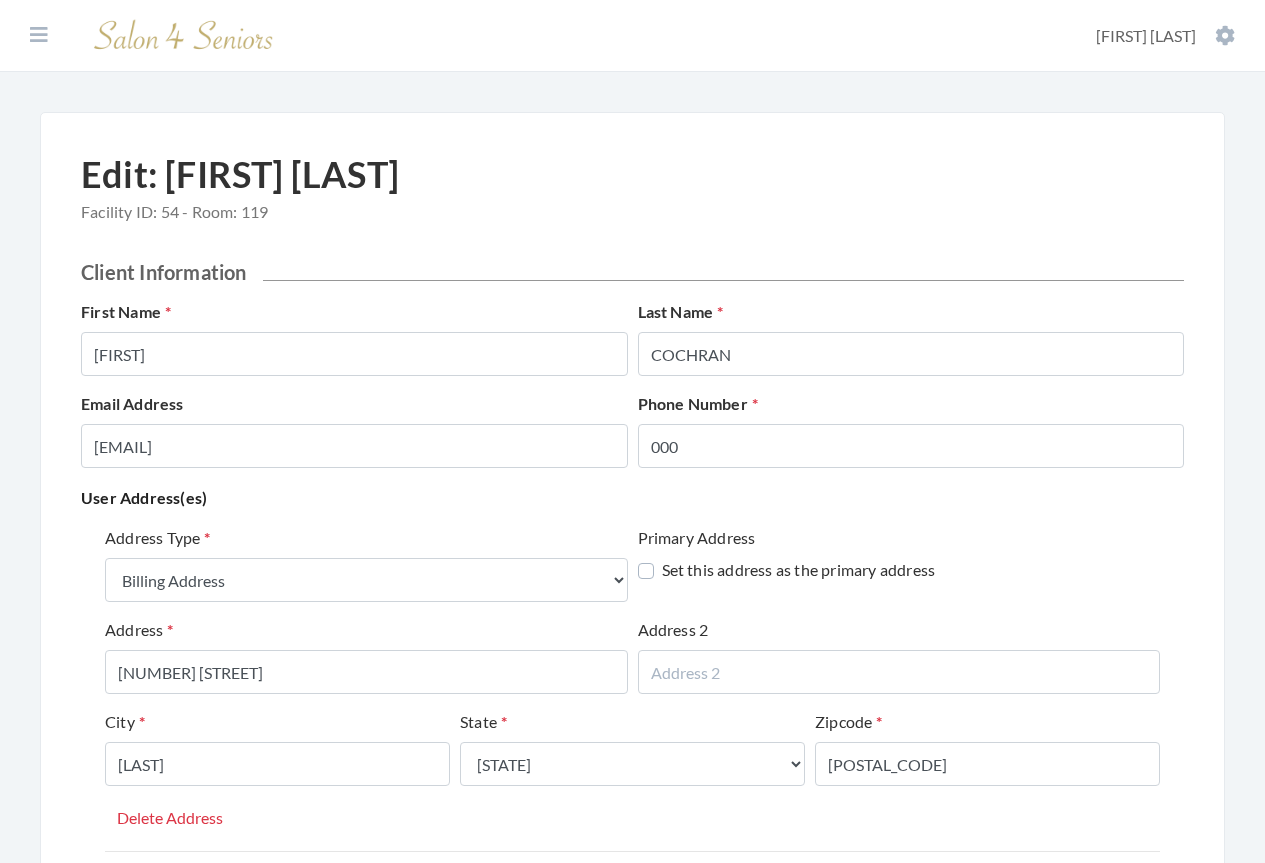select on "billing" 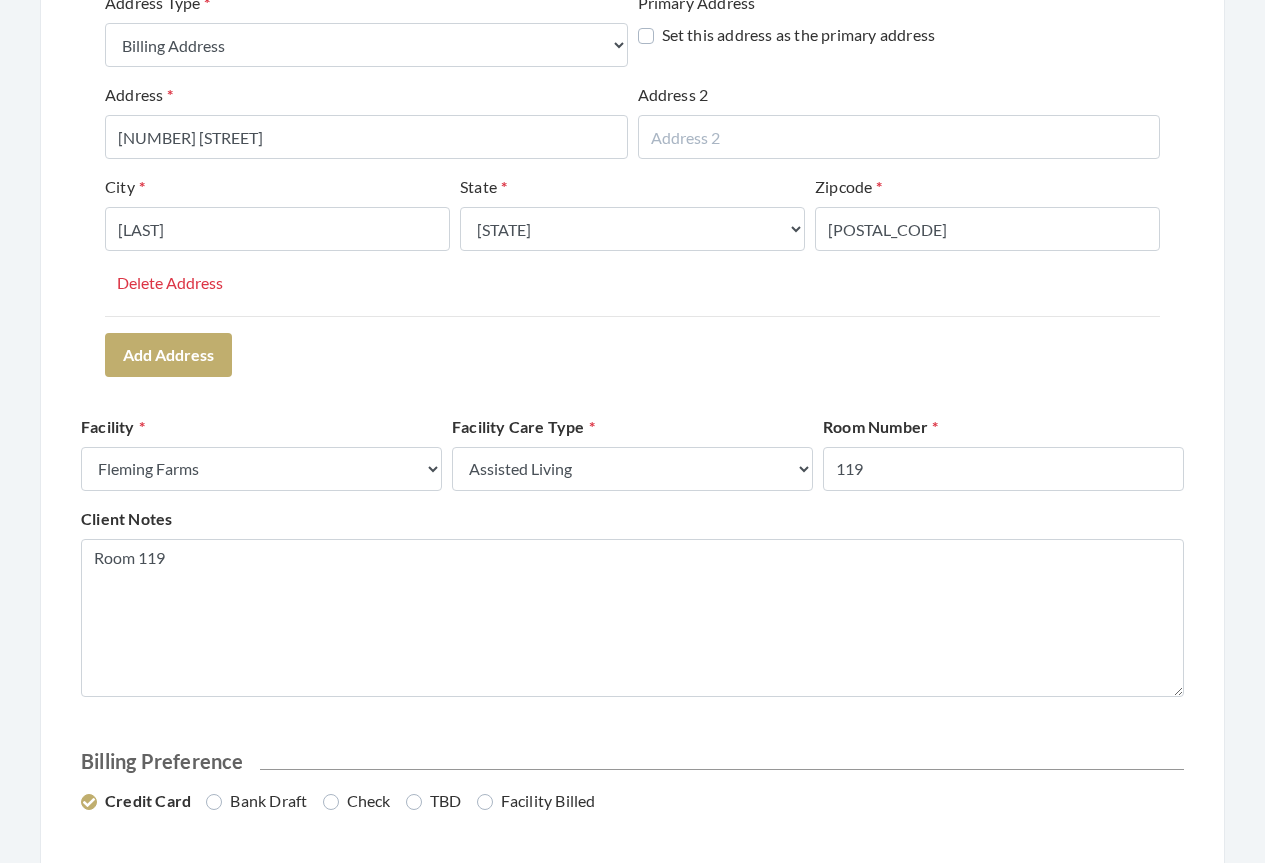 scroll, scrollTop: 500, scrollLeft: 0, axis: vertical 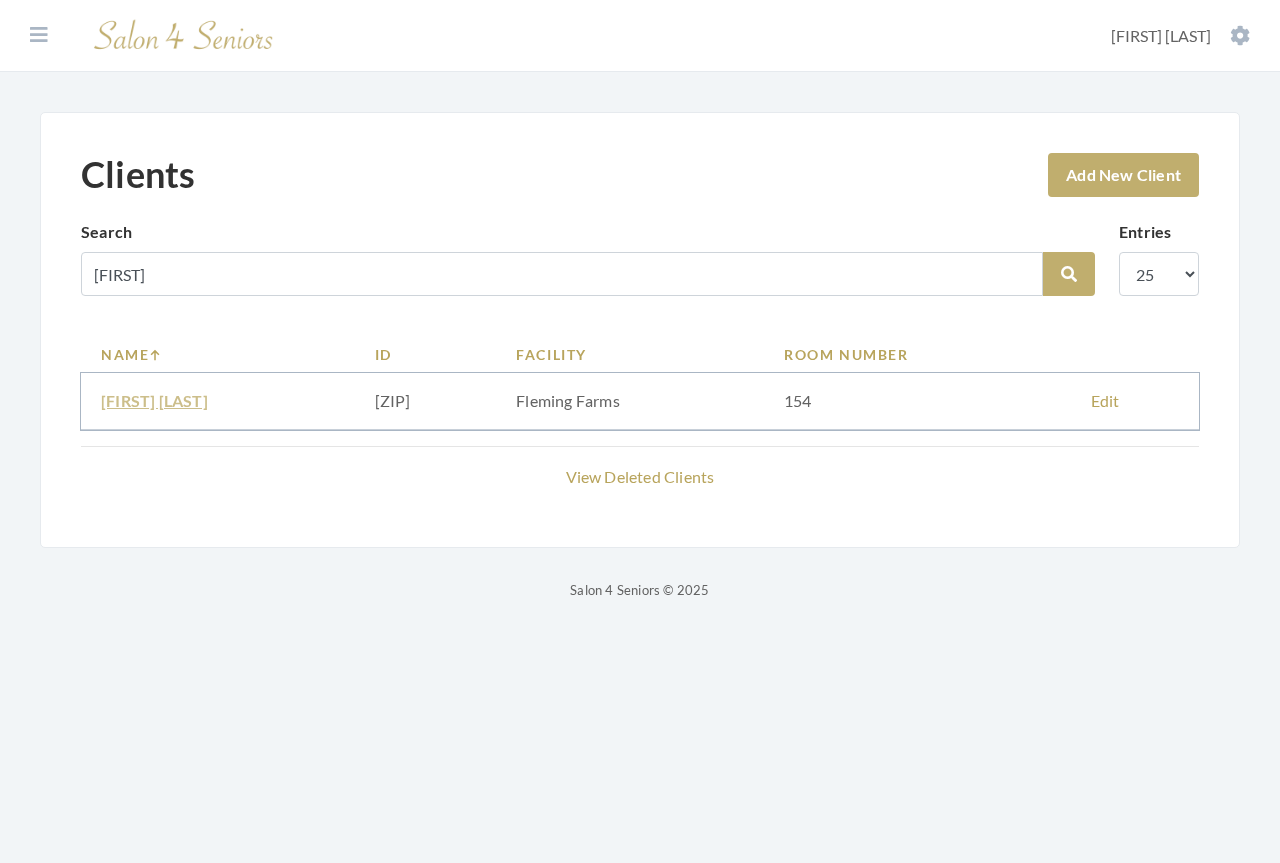 click on "[FIRST]
[LAST]" at bounding box center [154, 400] 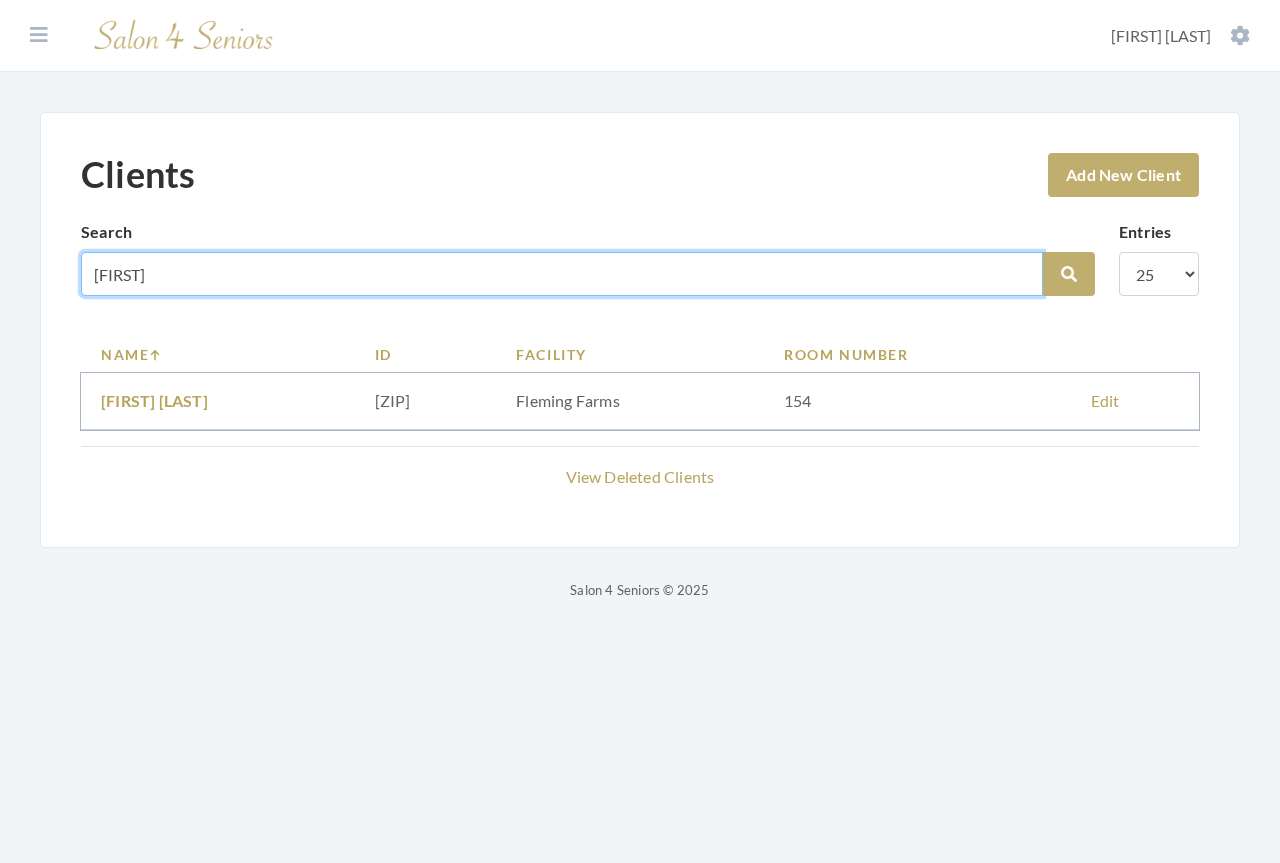 drag, startPoint x: 200, startPoint y: 269, endPoint x: -126, endPoint y: 205, distance: 332.2228 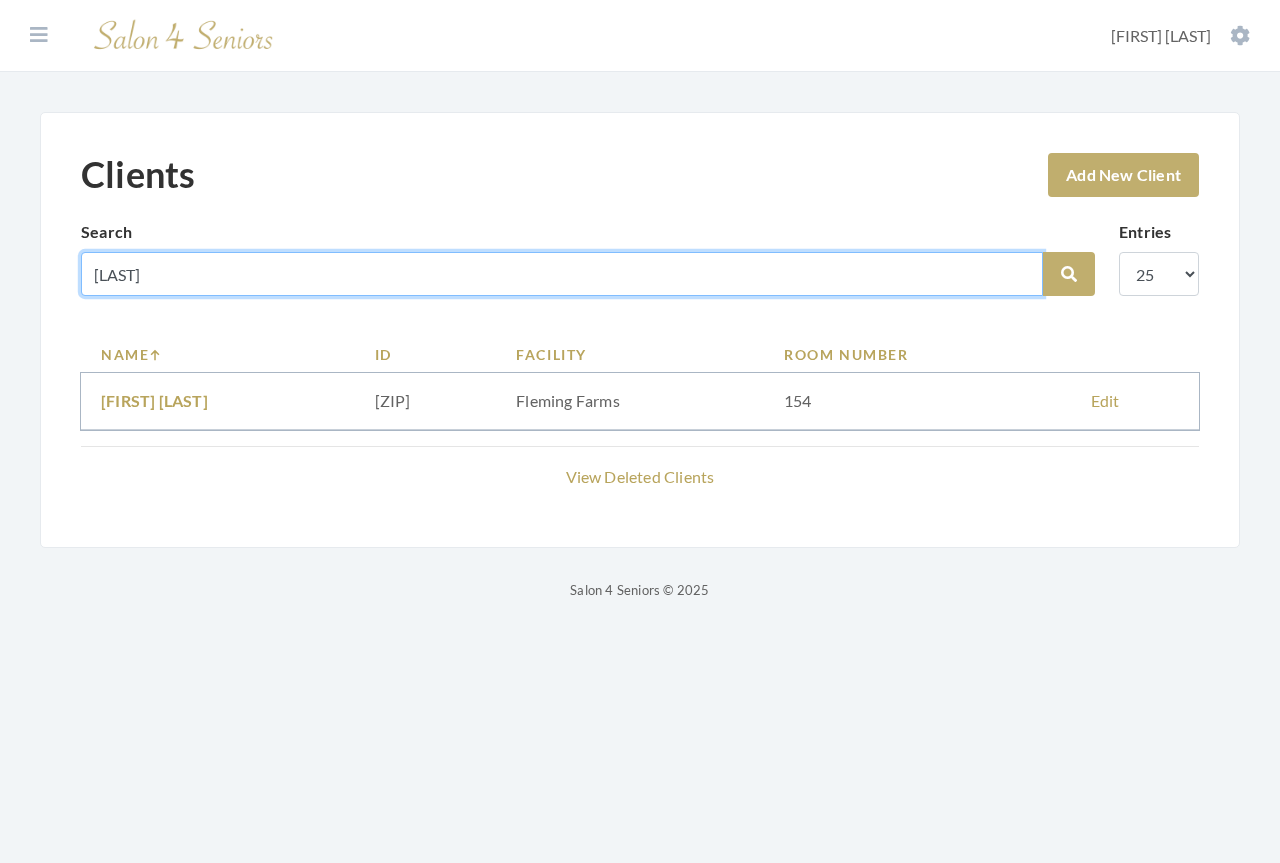 type on "[LAST]" 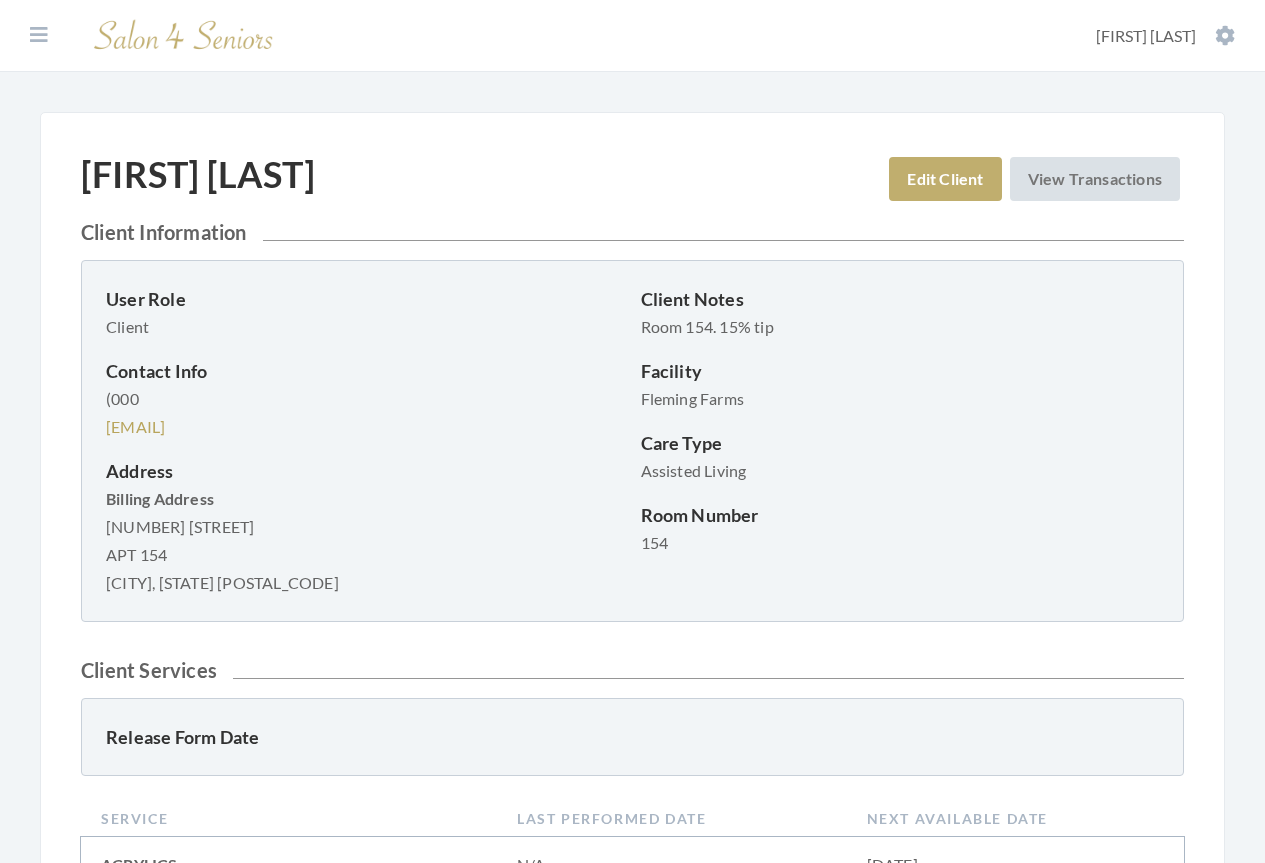 scroll, scrollTop: 0, scrollLeft: 0, axis: both 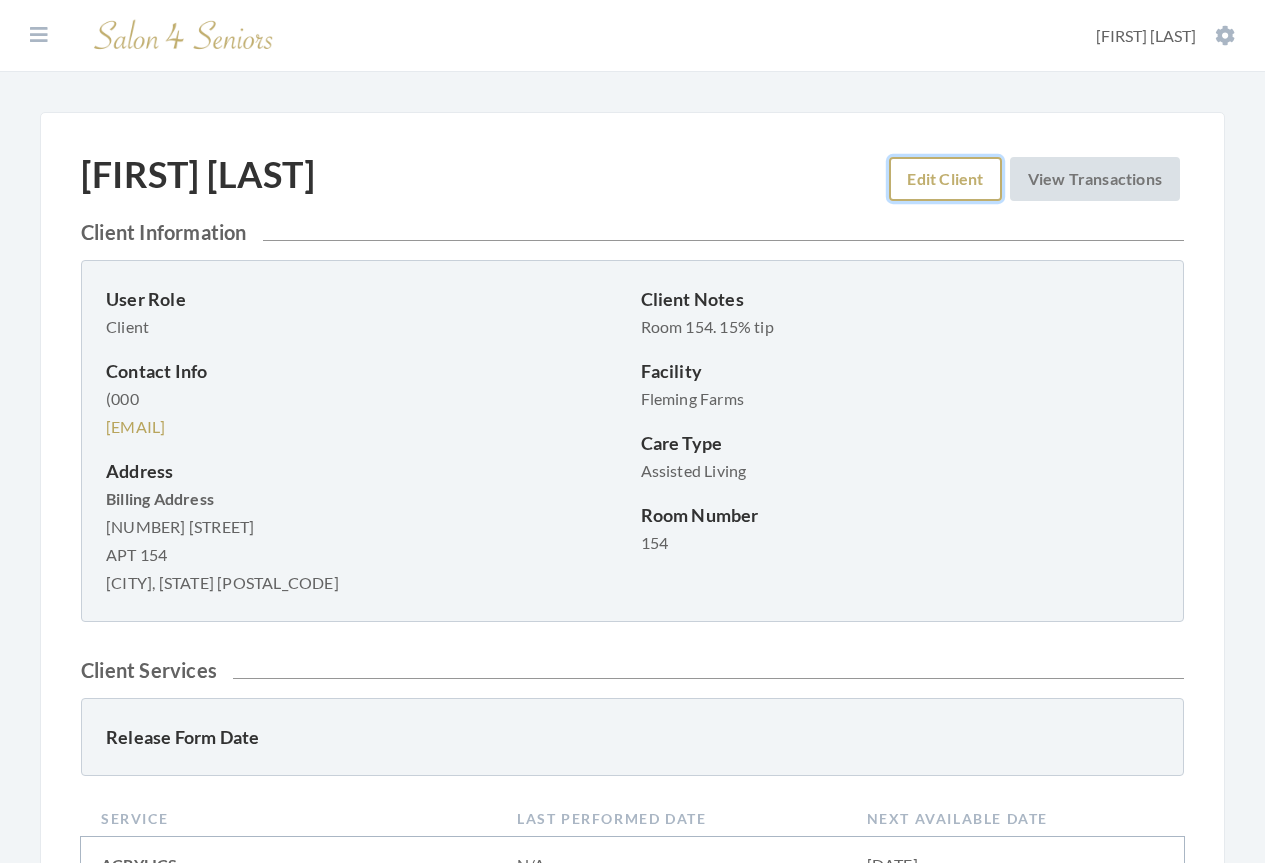 click on "Edit Client" at bounding box center [945, 179] 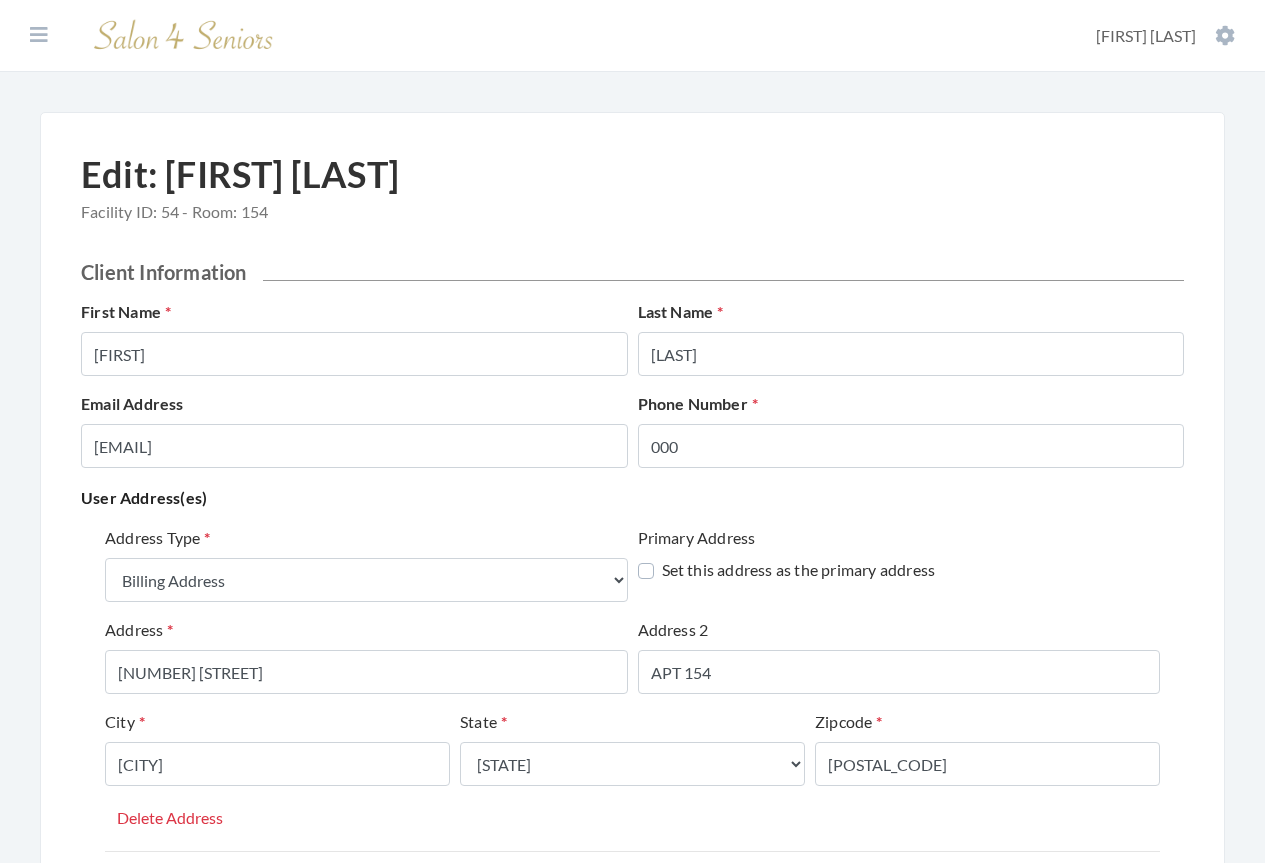 select on "billing" 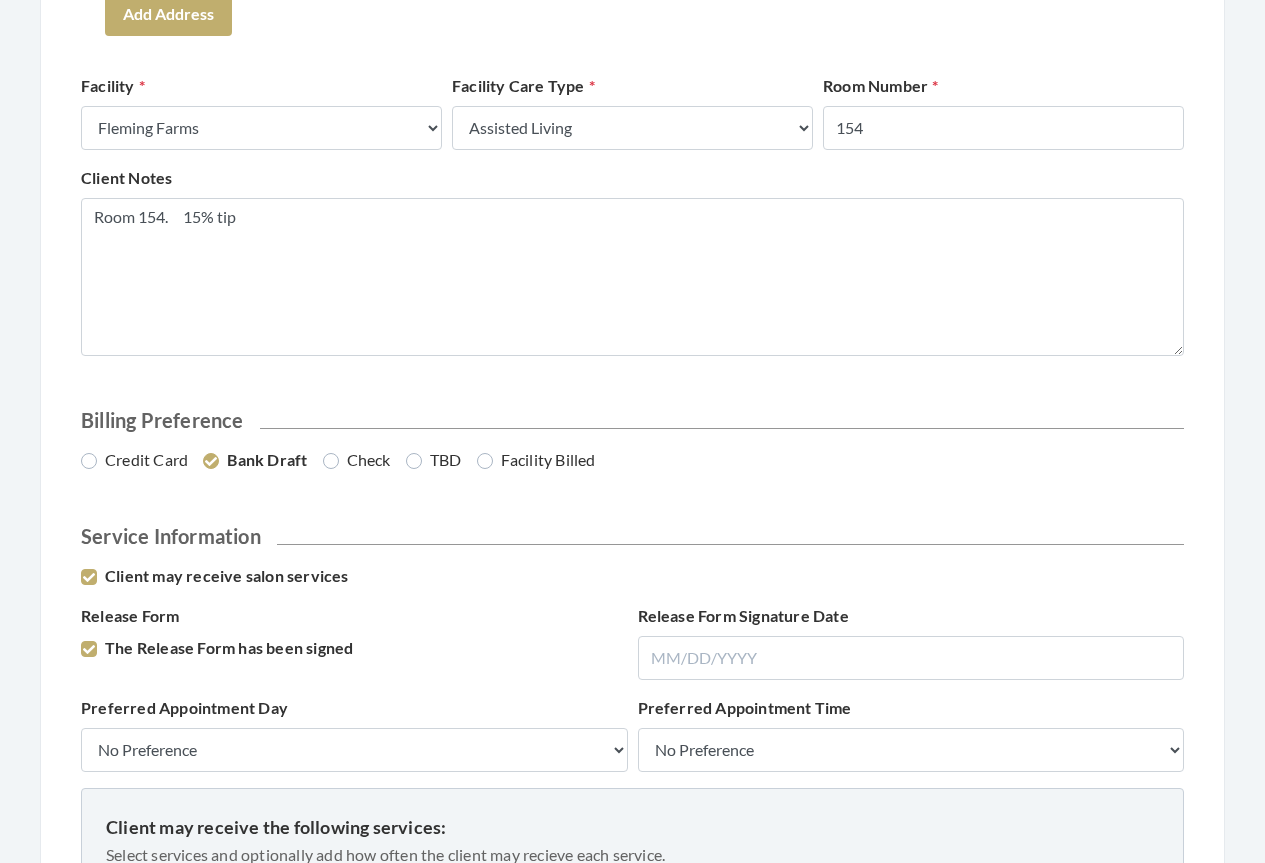 scroll, scrollTop: 900, scrollLeft: 0, axis: vertical 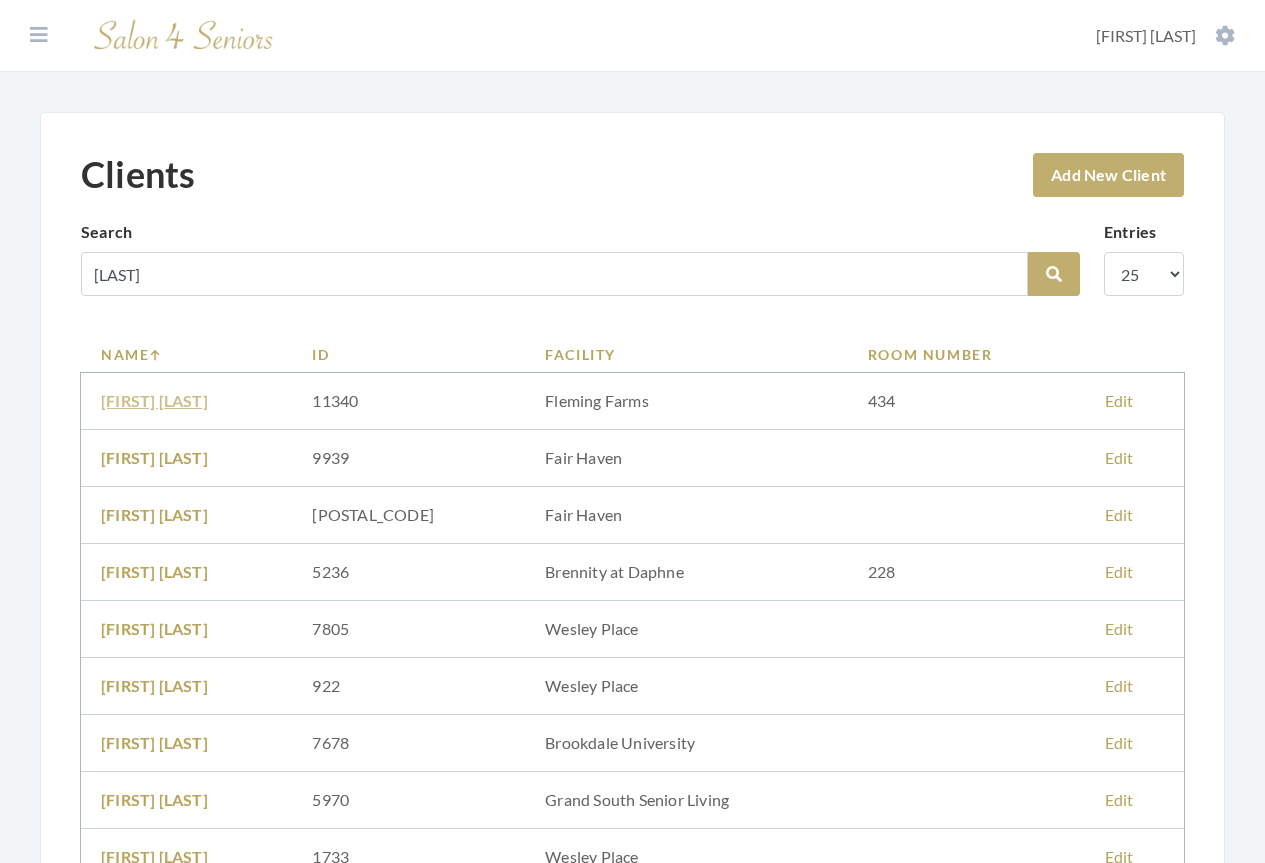 click on "[FIRST]
[LAST]" at bounding box center (154, 400) 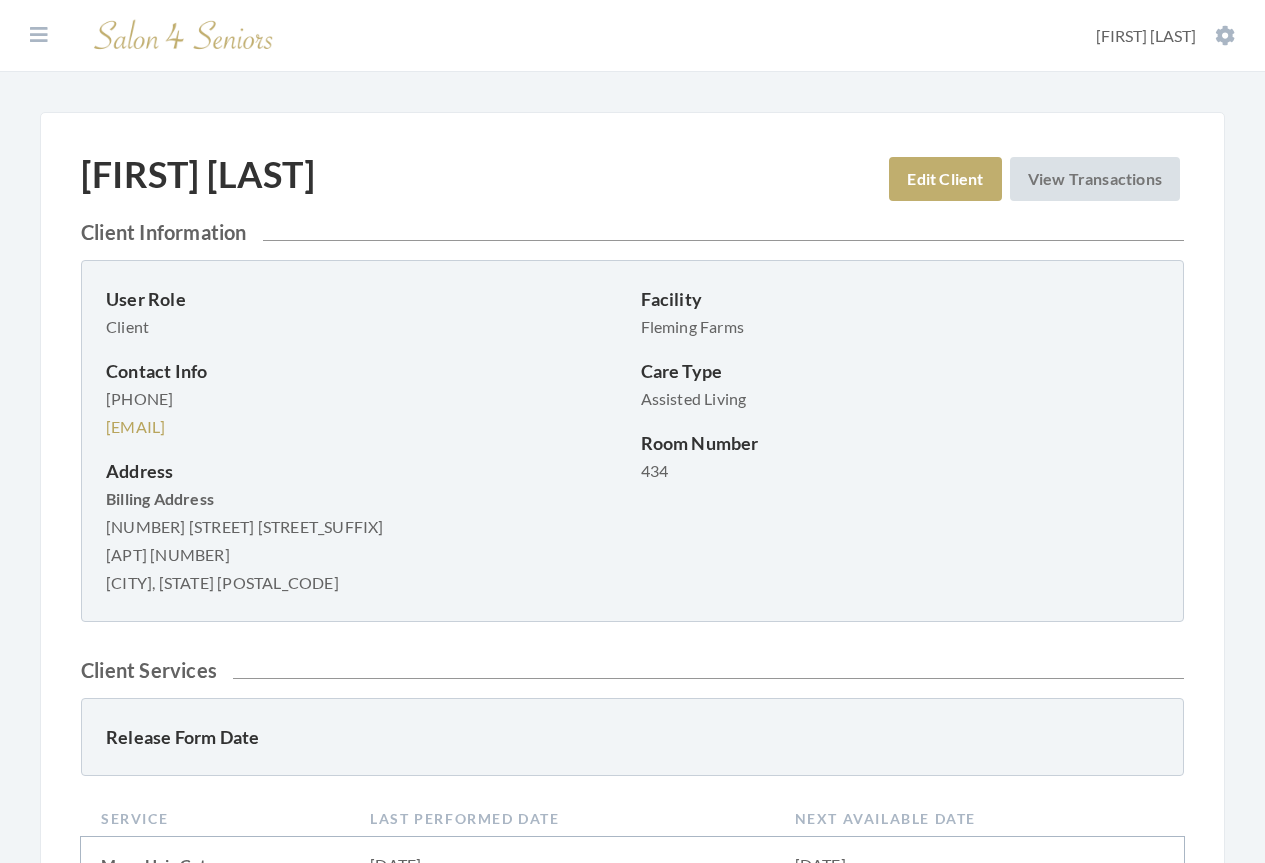 scroll, scrollTop: 0, scrollLeft: 0, axis: both 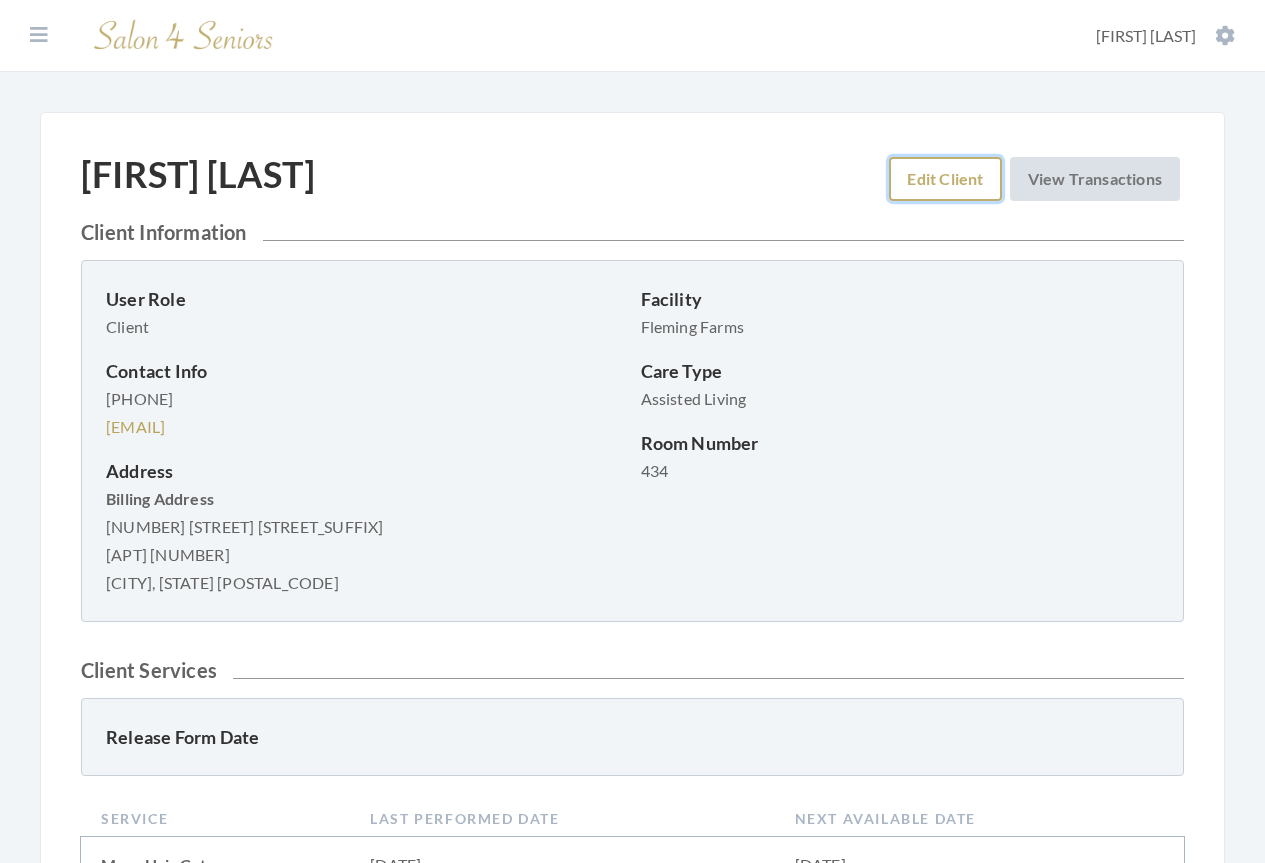 click on "Edit Client" at bounding box center (945, 179) 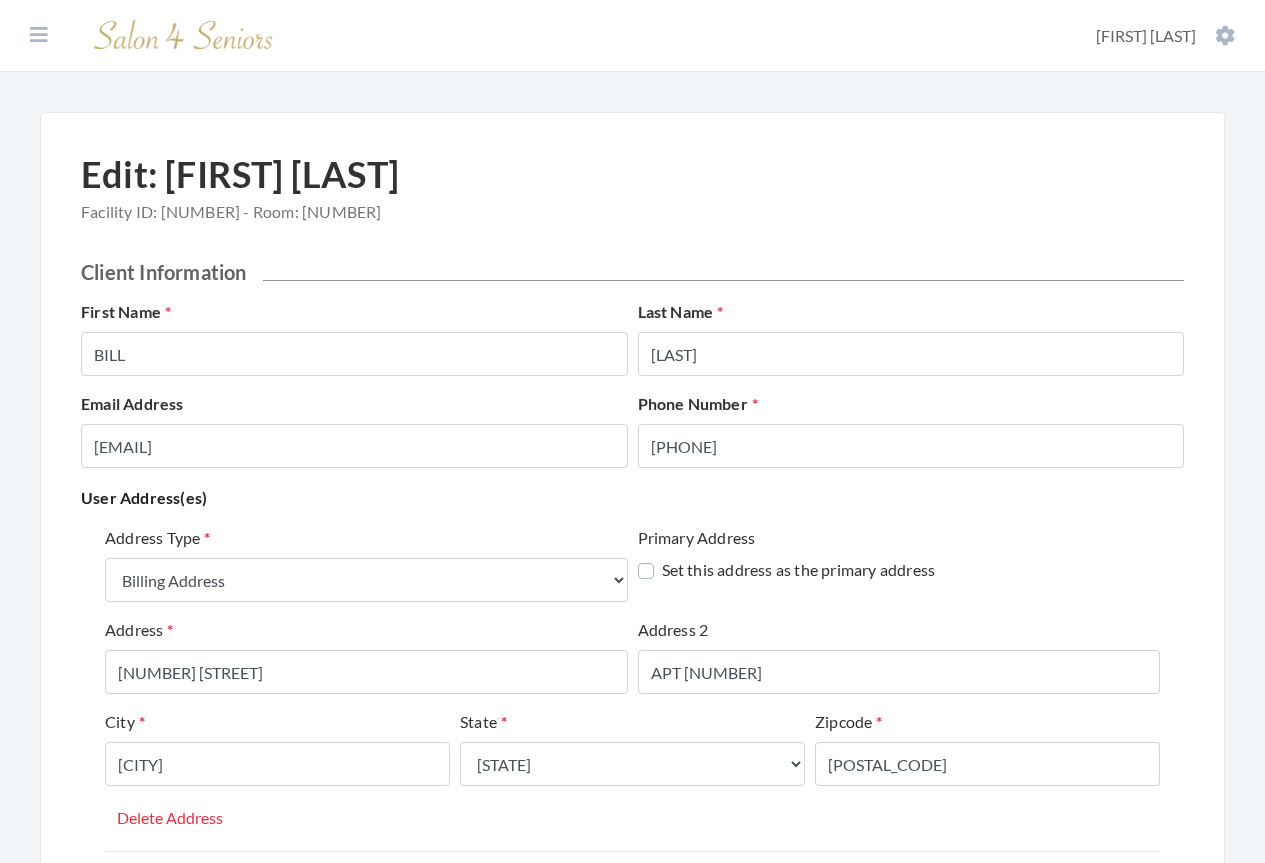 select on "billing" 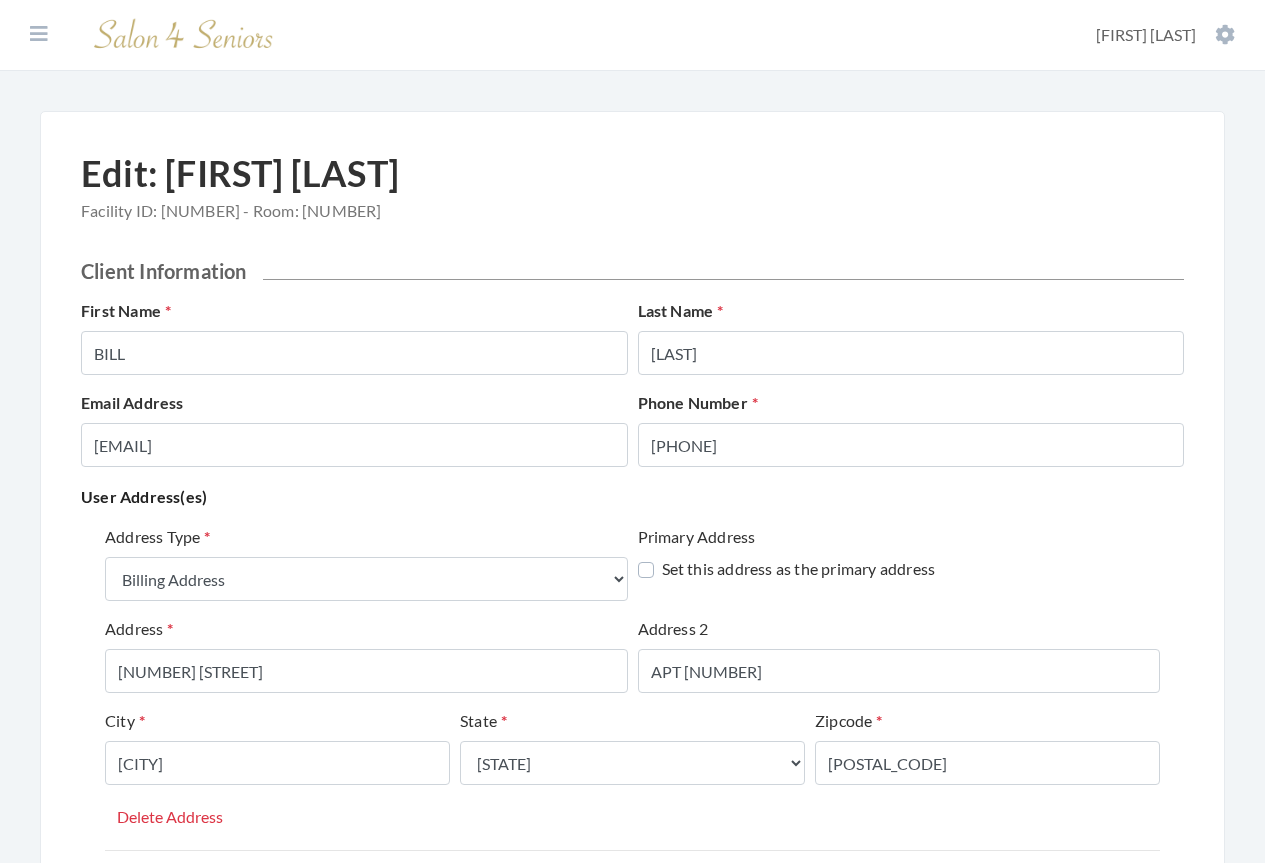 scroll, scrollTop: 0, scrollLeft: 0, axis: both 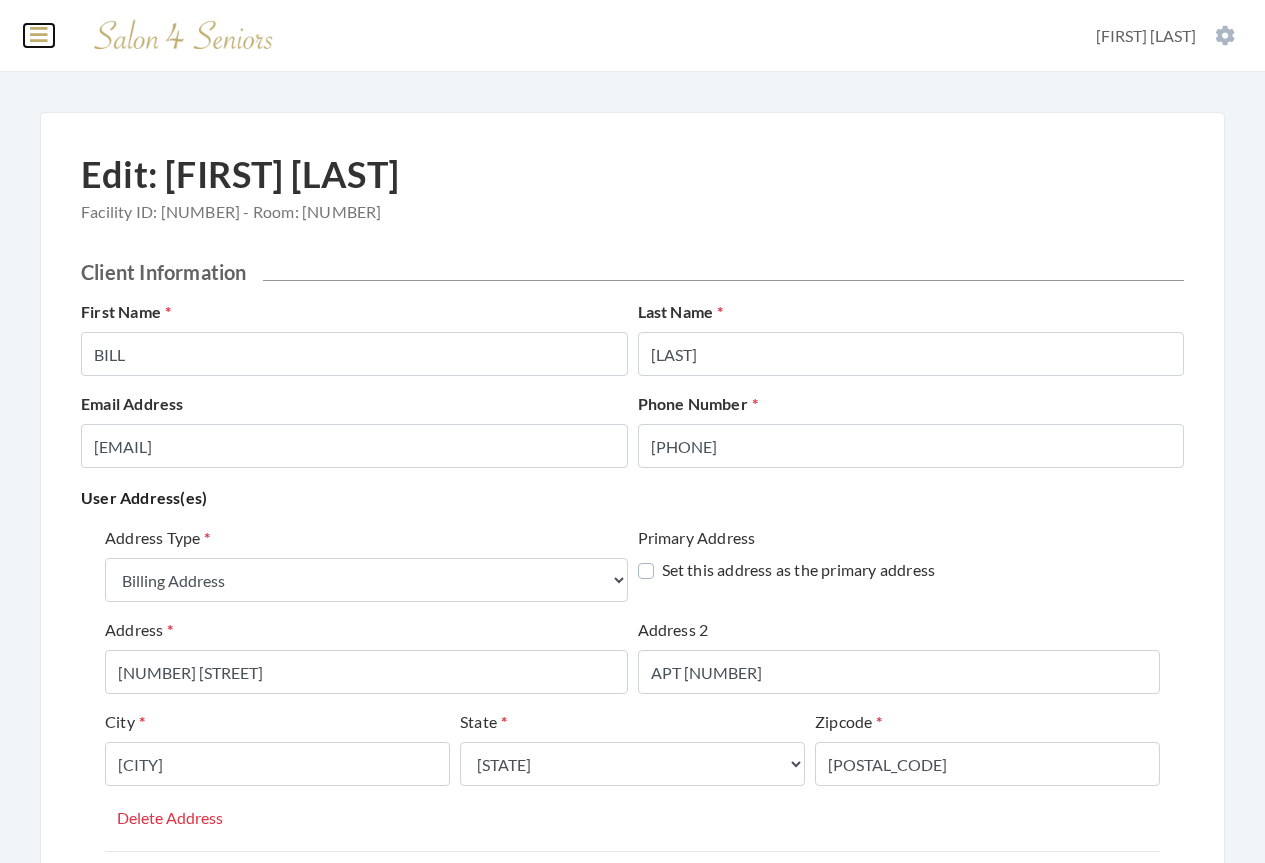 click at bounding box center [39, 35] 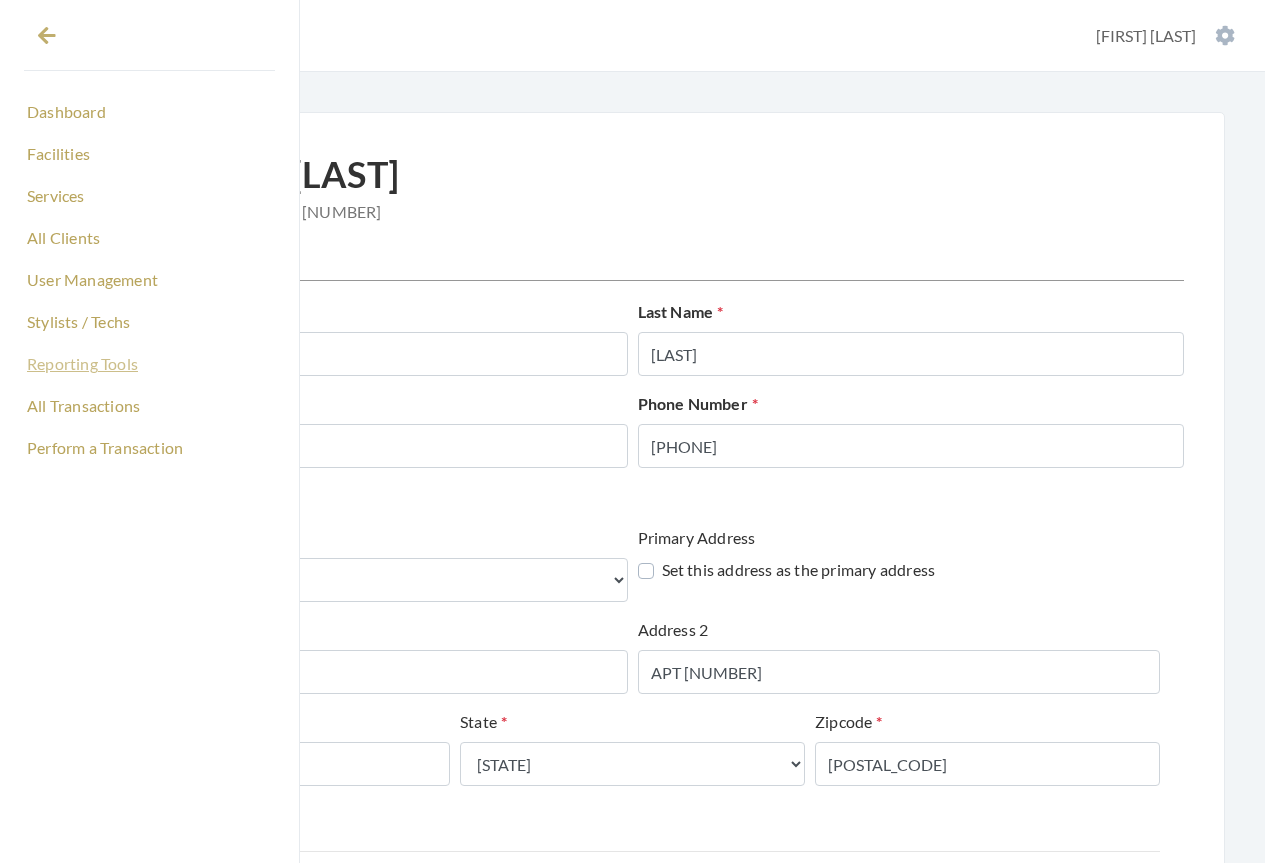 click on "Reporting Tools" at bounding box center [149, 364] 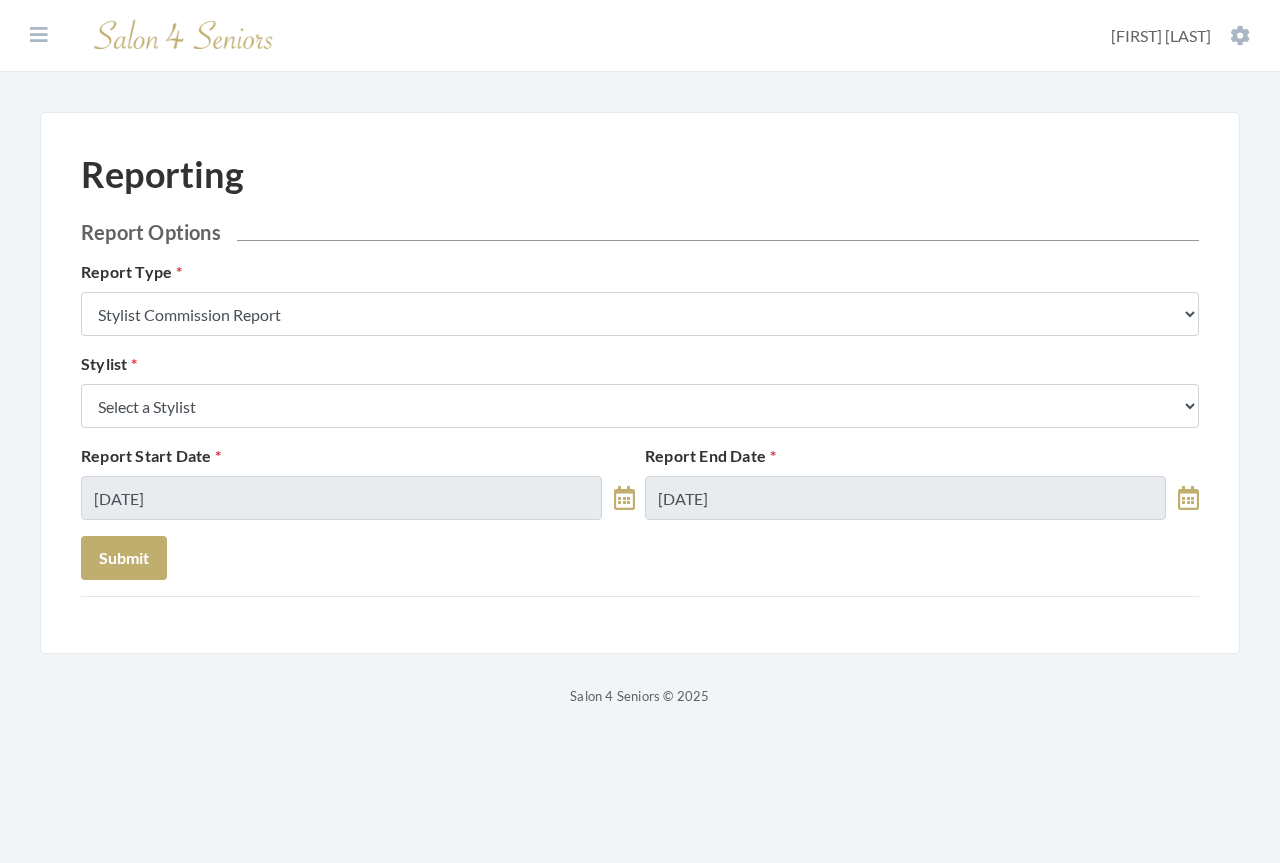 scroll, scrollTop: 0, scrollLeft: 0, axis: both 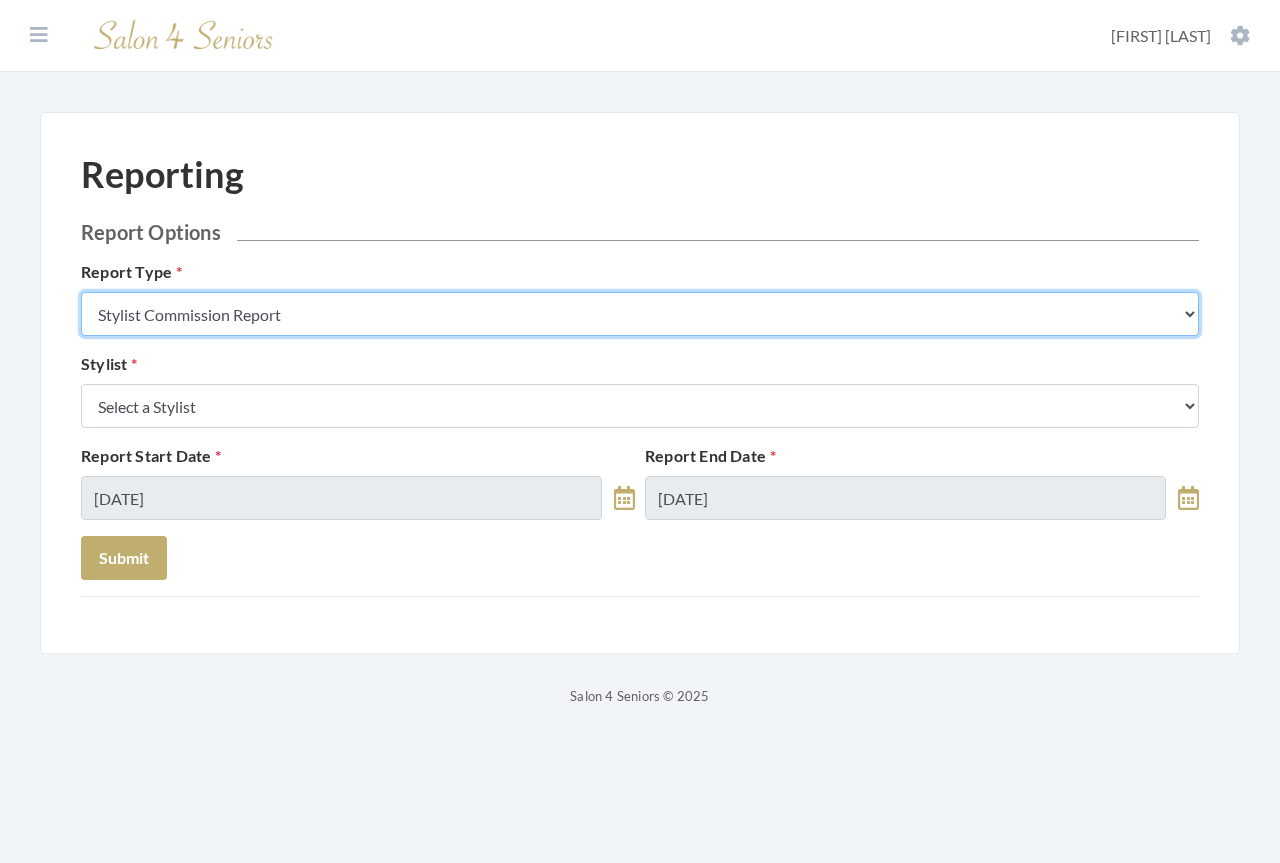 click on "Stylist Commission Report   Tech Payroll Report   Facility Billing Report   Individual Billing Report   Service History Report" at bounding box center [640, 314] 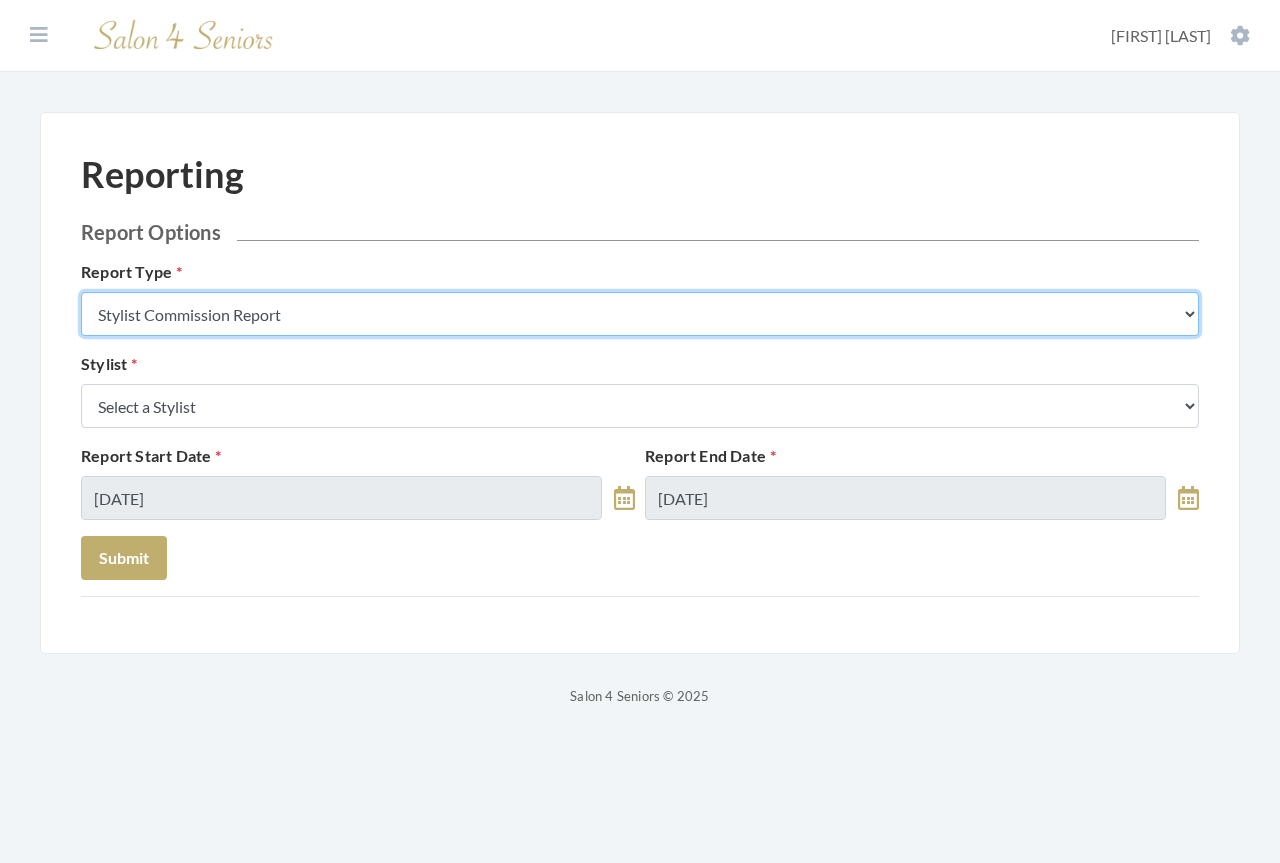 select on "individual" 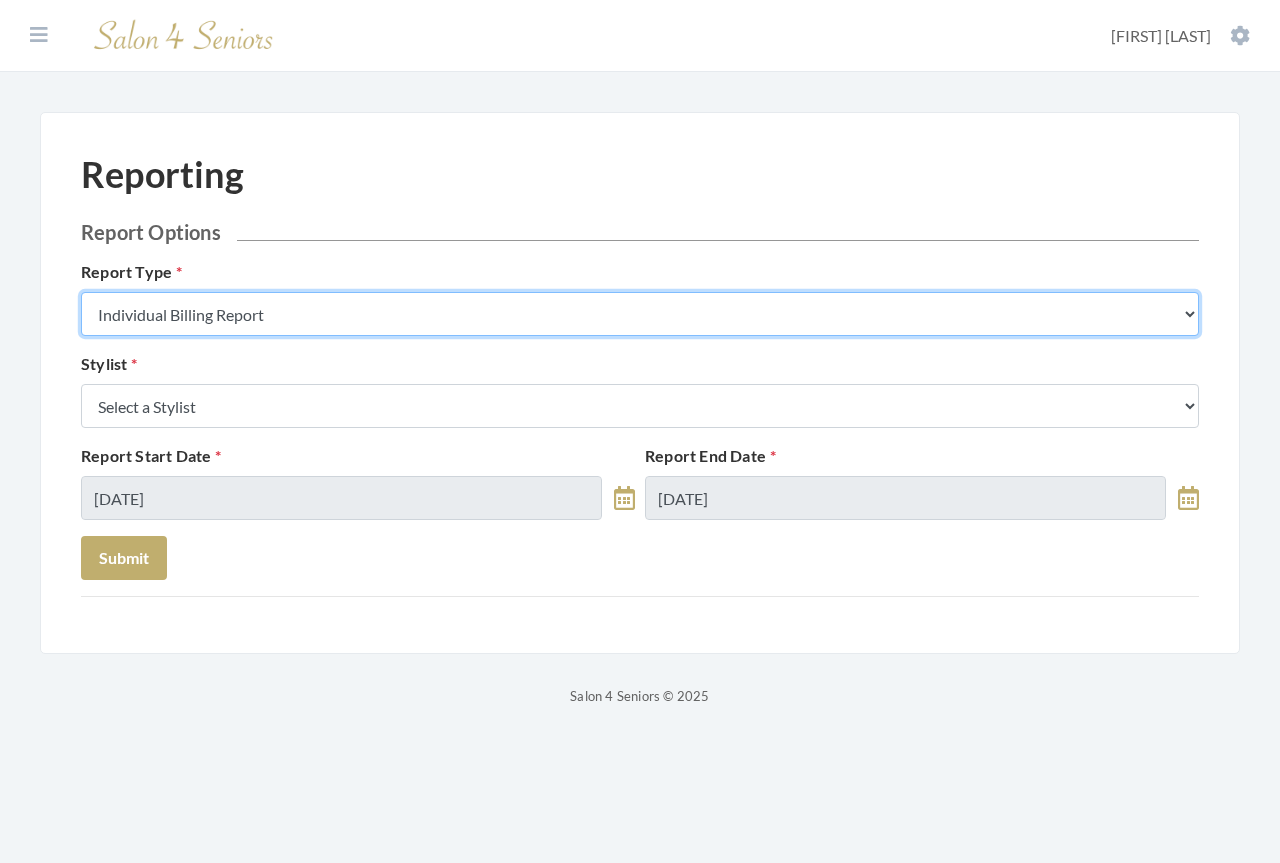 click on "Stylist Commission Report   Tech Payroll Report   Facility Billing Report   Individual Billing Report   Service History Report" at bounding box center (640, 314) 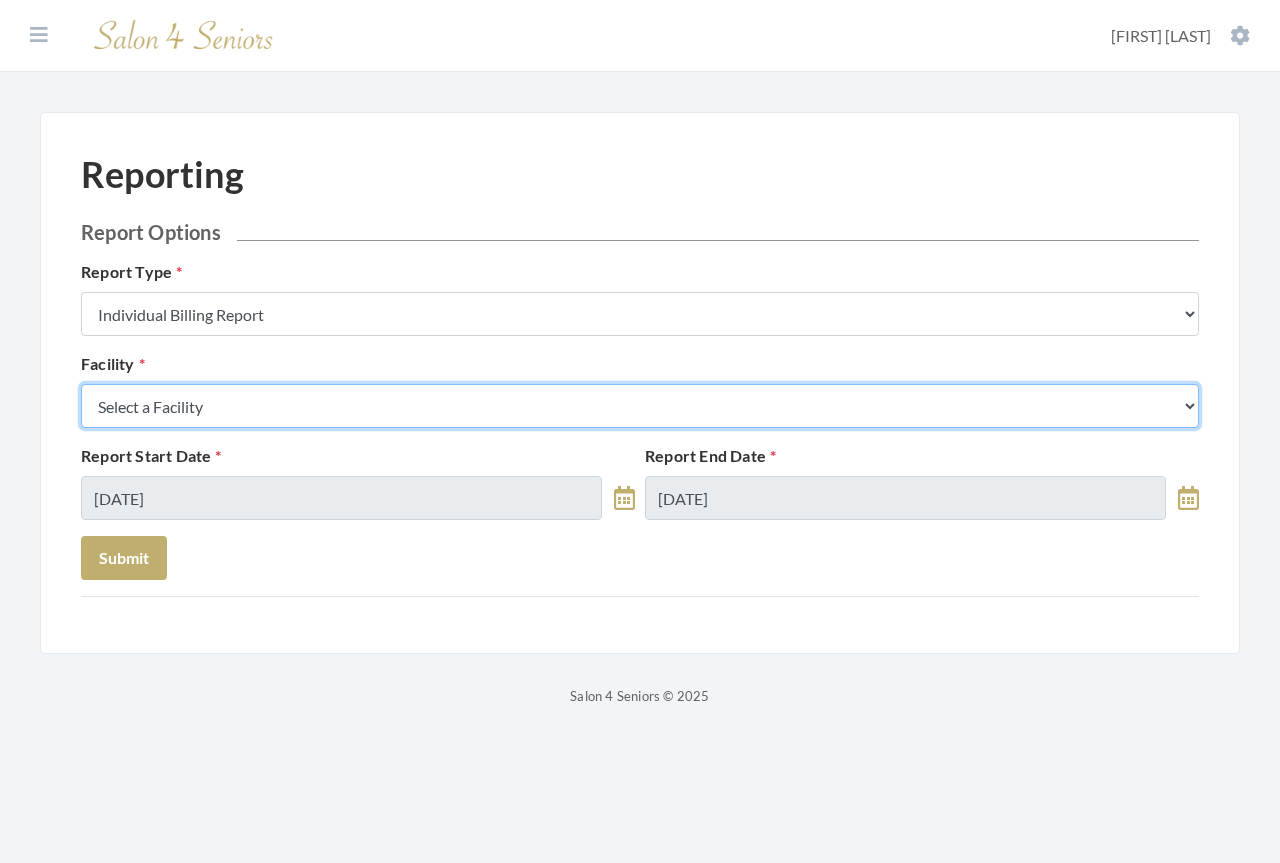 click on "Select a Facility   Arbor Lakes NH   Asher Point   Belvedere Commons   Brookdale Jones Farm   Brookdale University   Cook Springs   Creekside at Three Rivers   East Glen Nursing Home   Fair Haven   Fleming Farms   Galleria Woods   Greenbriar at the Altamont   Haven Gulf Shores   Haven Memory Care on Halcyon   Heritage   Legacy Village   Live Oak Village   Madison Village   Meadowview   Merrill Gardens   Monark Grove at Madison   Morningside Auburn   Neighborhood at  Cullman   Residences at Wellpoint   Shadescrest Health Care   St. Martin's in the Pines   The Crossings at Riverchase   The Harbor at Opelika   Wesley Gardens   Wesley Place" at bounding box center [640, 406] 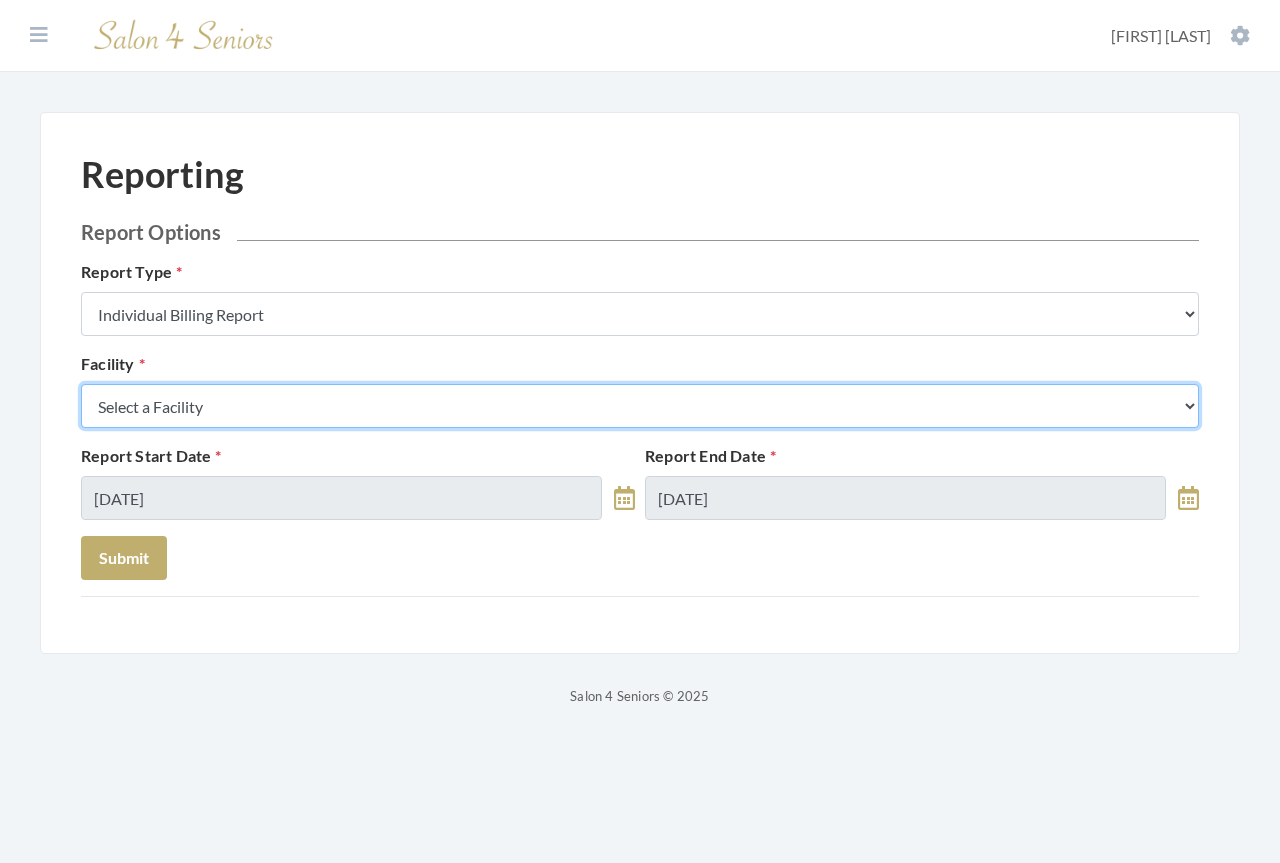 select on "9" 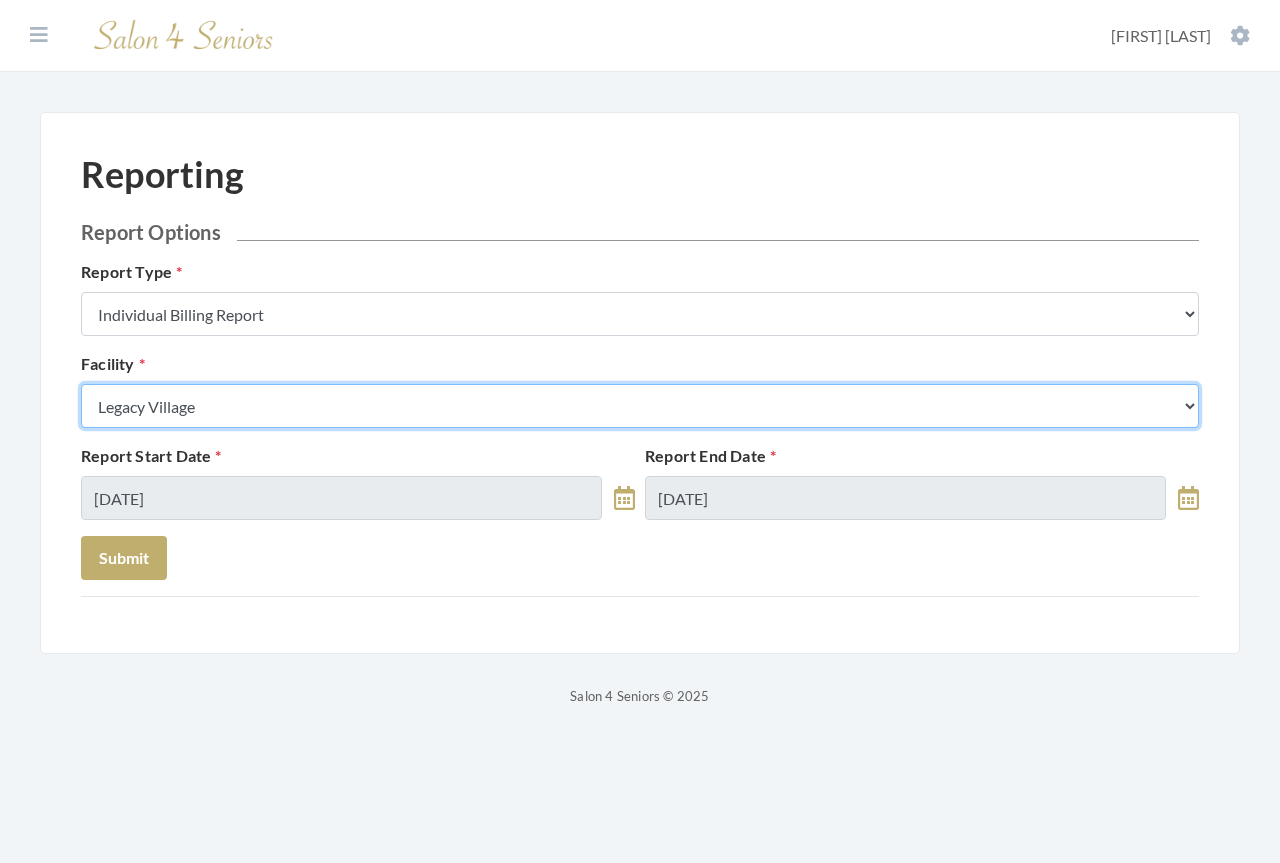 click on "Select a Facility   Arbor Lakes NH   Asher Point   Belvedere Commons   Brookdale Jones Farm   Brookdale University   Cook Springs   Creekside at Three Rivers   East Glen Nursing Home   Fair Haven   Fleming Farms   Galleria Woods   Greenbriar at the Altamont   Haven Gulf Shores   Haven Memory Care on Halcyon   Heritage   Legacy Village   Live Oak Village   Madison Village   Meadowview   Merrill Gardens   Monark Grove at Madison   Morningside Auburn   Neighborhood at  Cullman   Residences at Wellpoint   Shadescrest Health Care   St. Martin's in the Pines   The Crossings at Riverchase   The Harbor at Opelika   Wesley Gardens   Wesley Place" at bounding box center (640, 406) 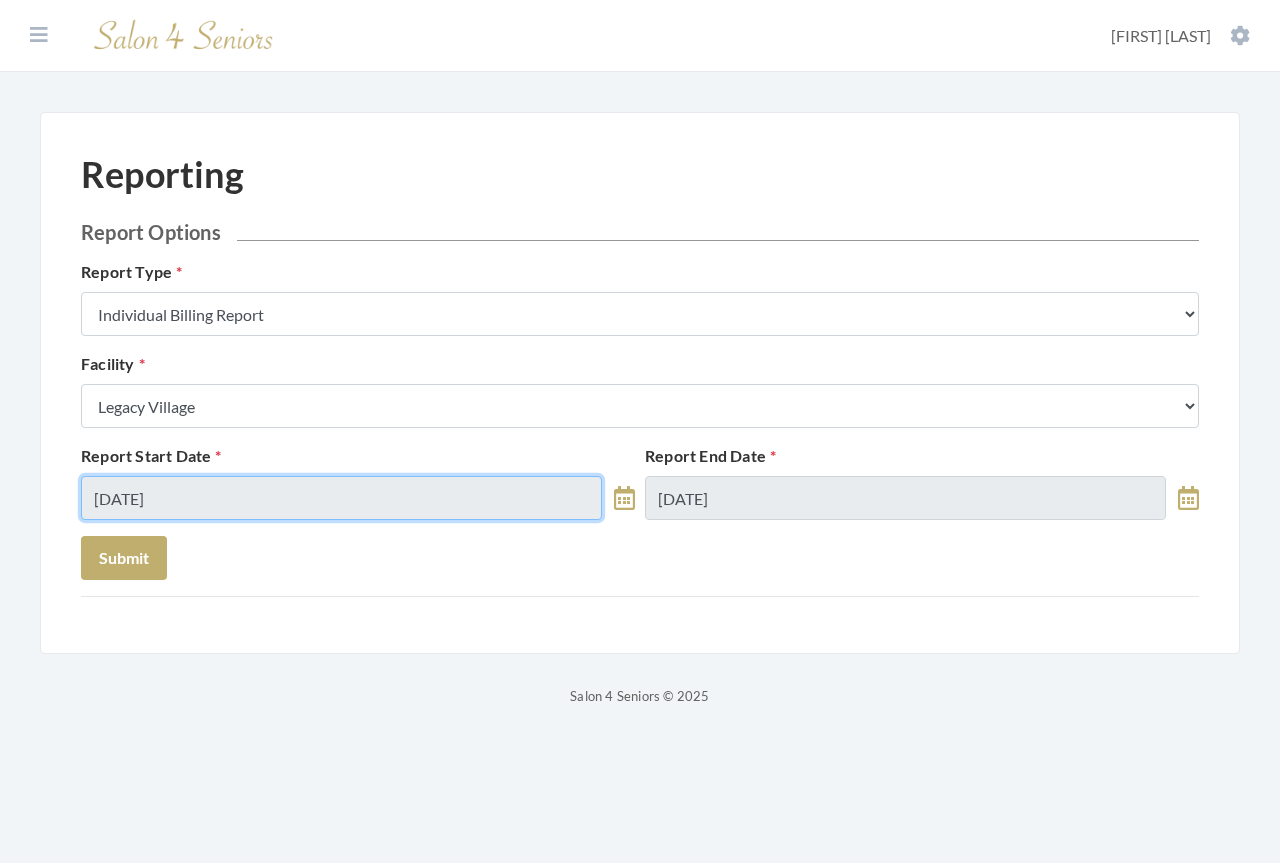 click on "08/01/2025" at bounding box center (341, 498) 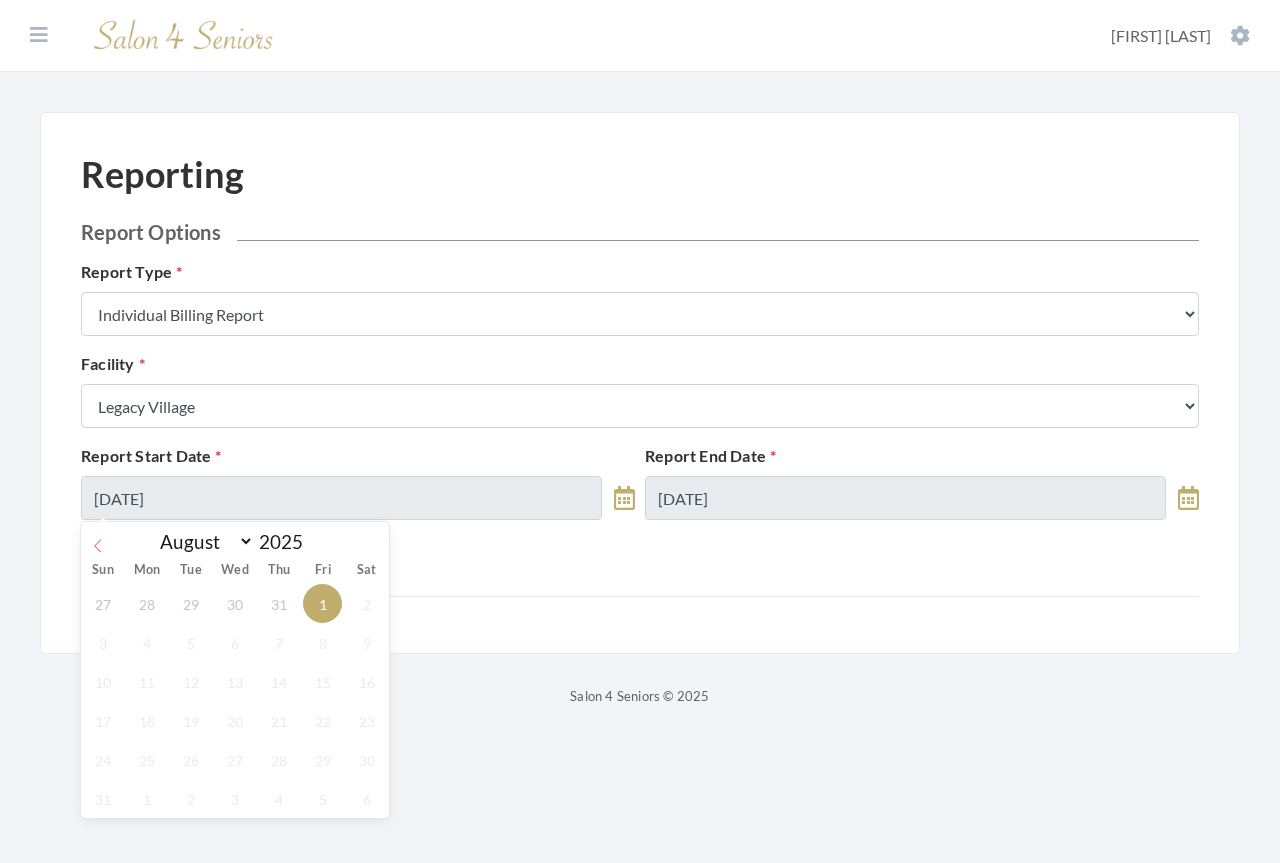 click 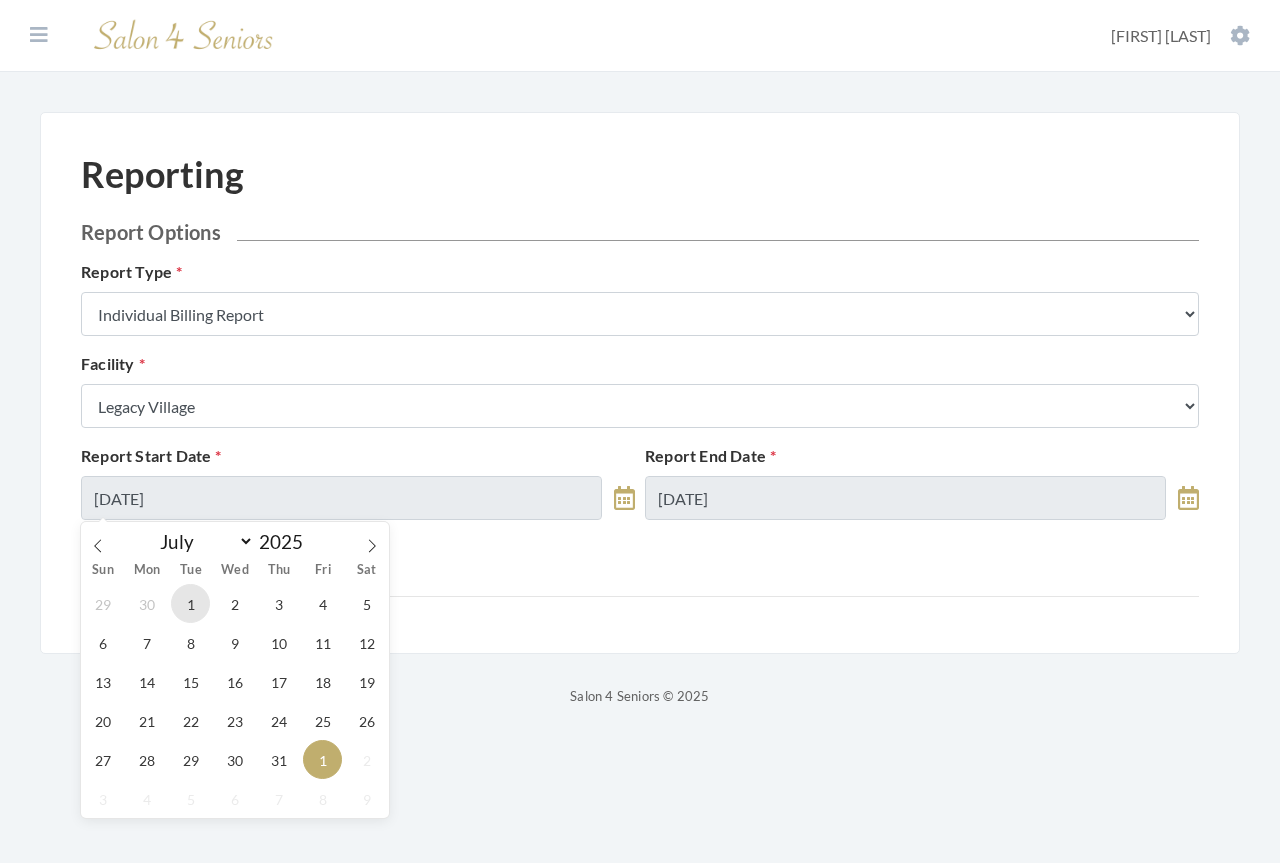 click on "1" at bounding box center (190, 603) 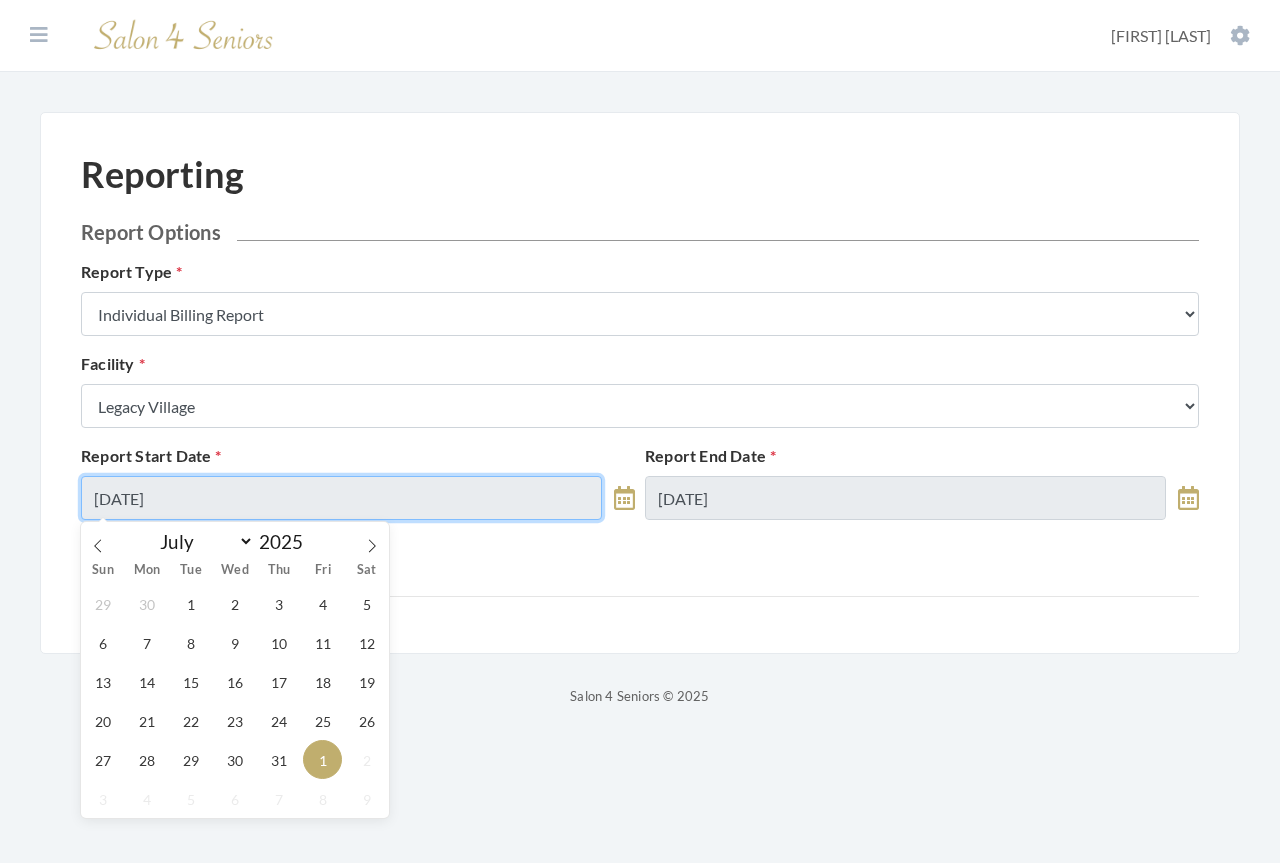 type on "07/01/2025" 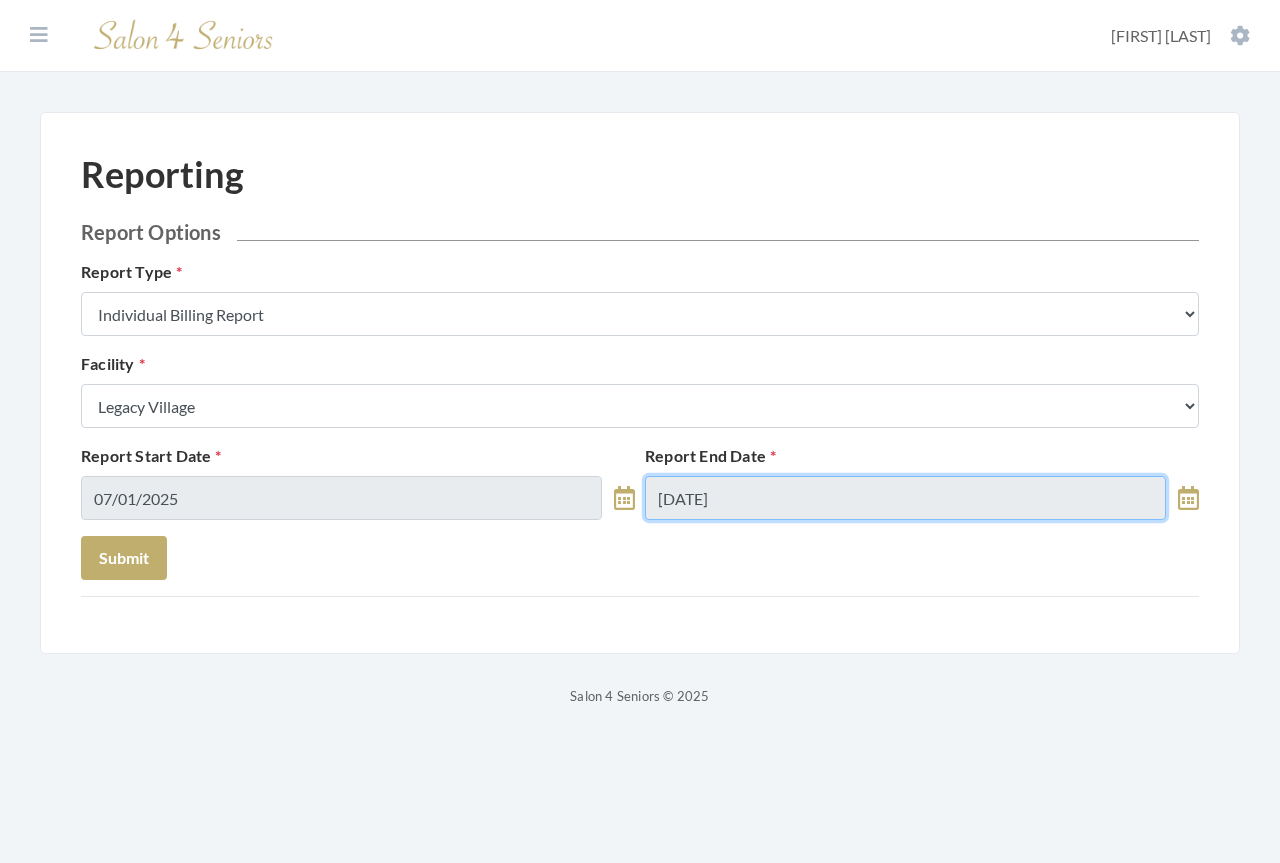click on "08/01/2025" at bounding box center (905, 498) 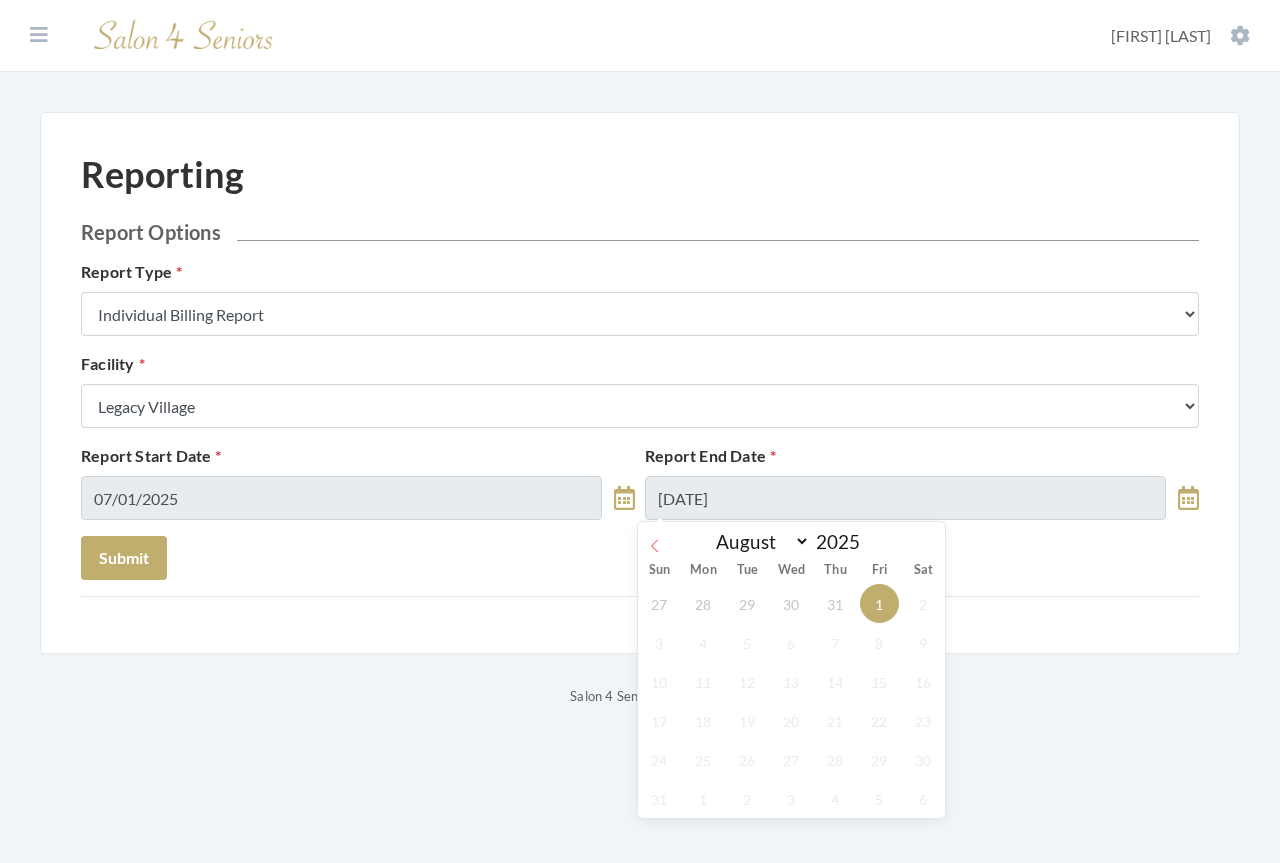 click 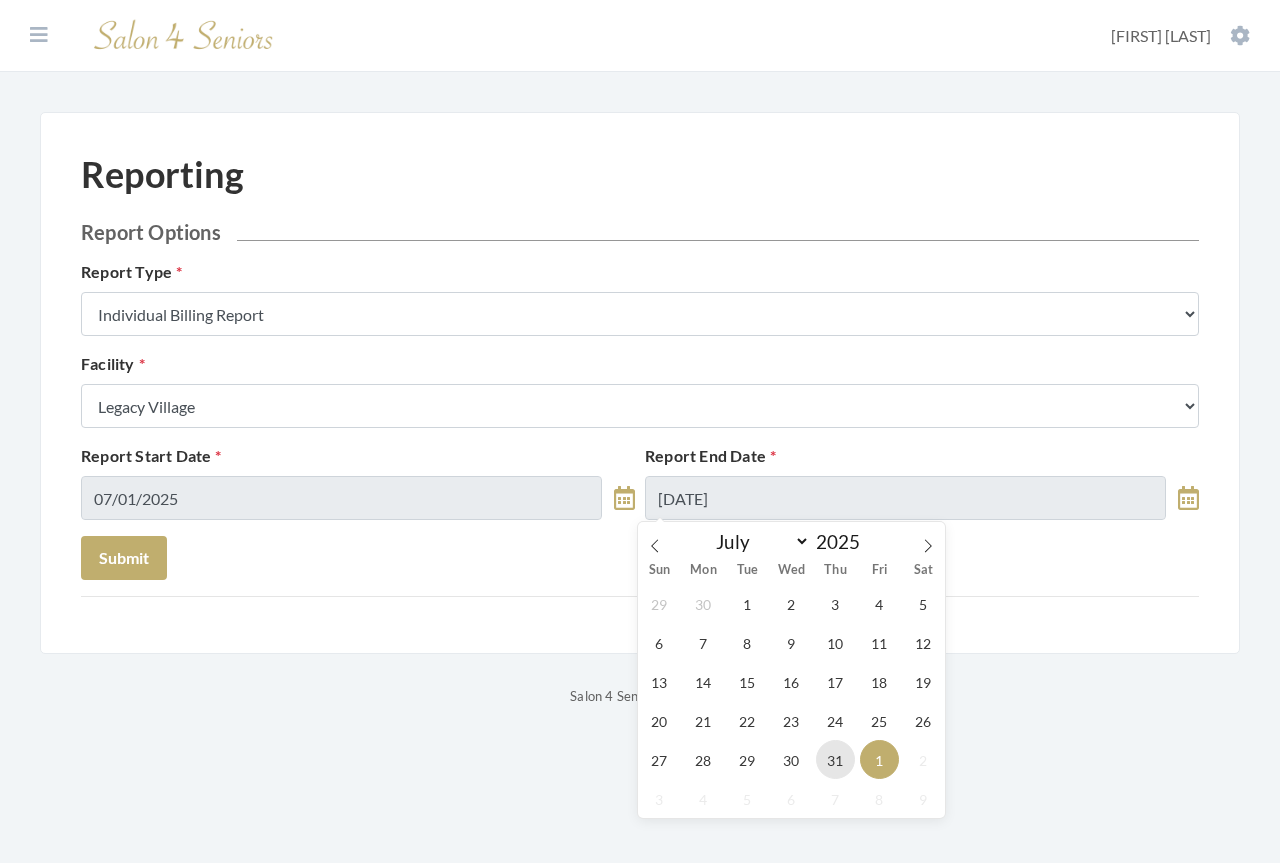 click on "31" at bounding box center [835, 759] 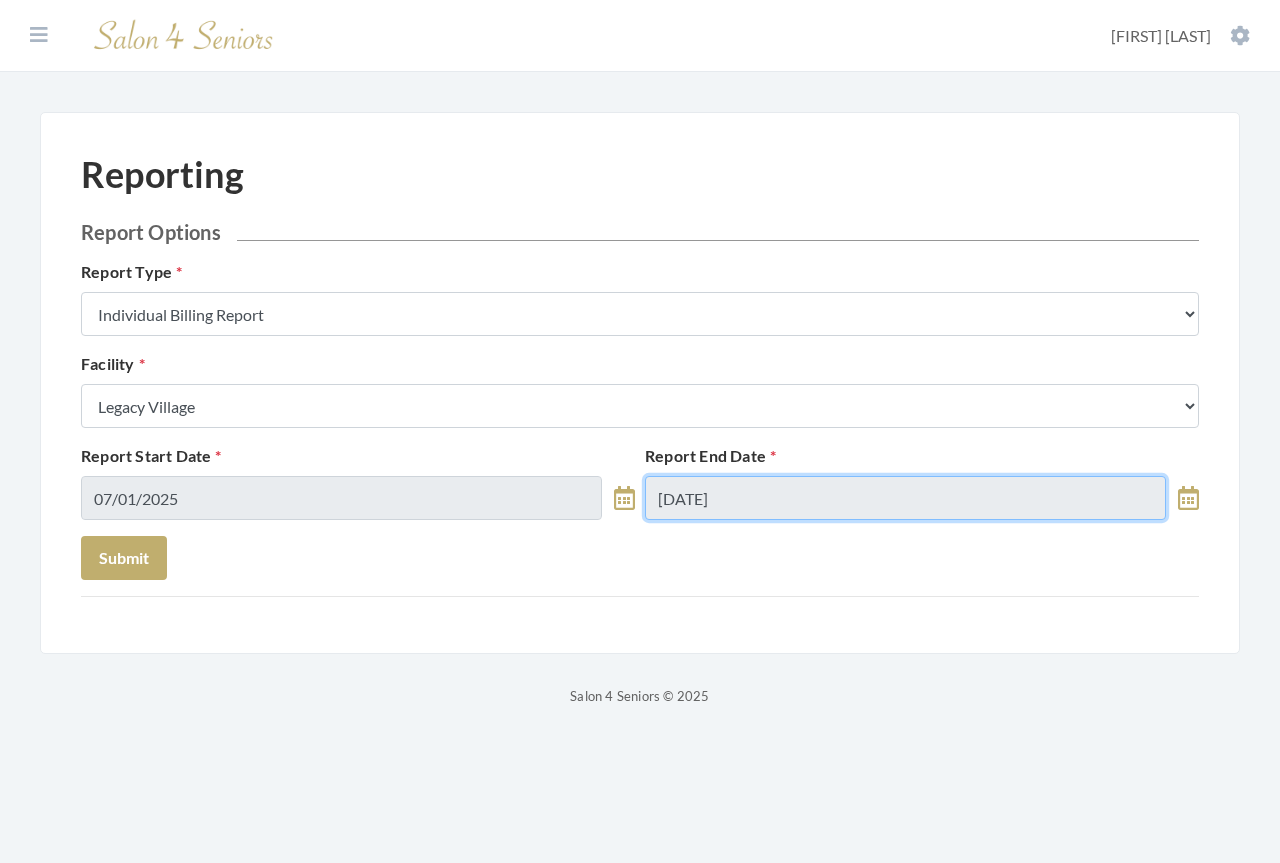 type on "07/31/2025" 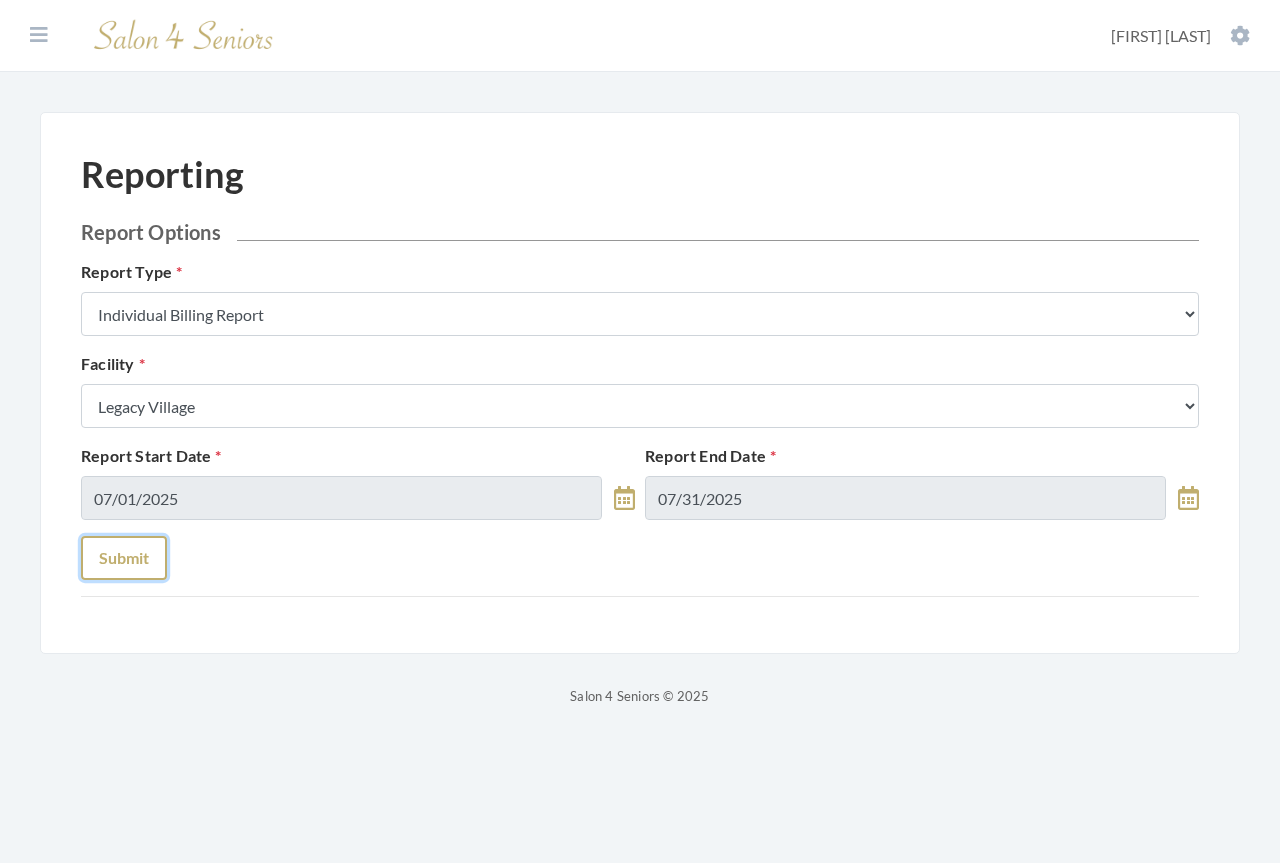 click on "Submit" at bounding box center [124, 558] 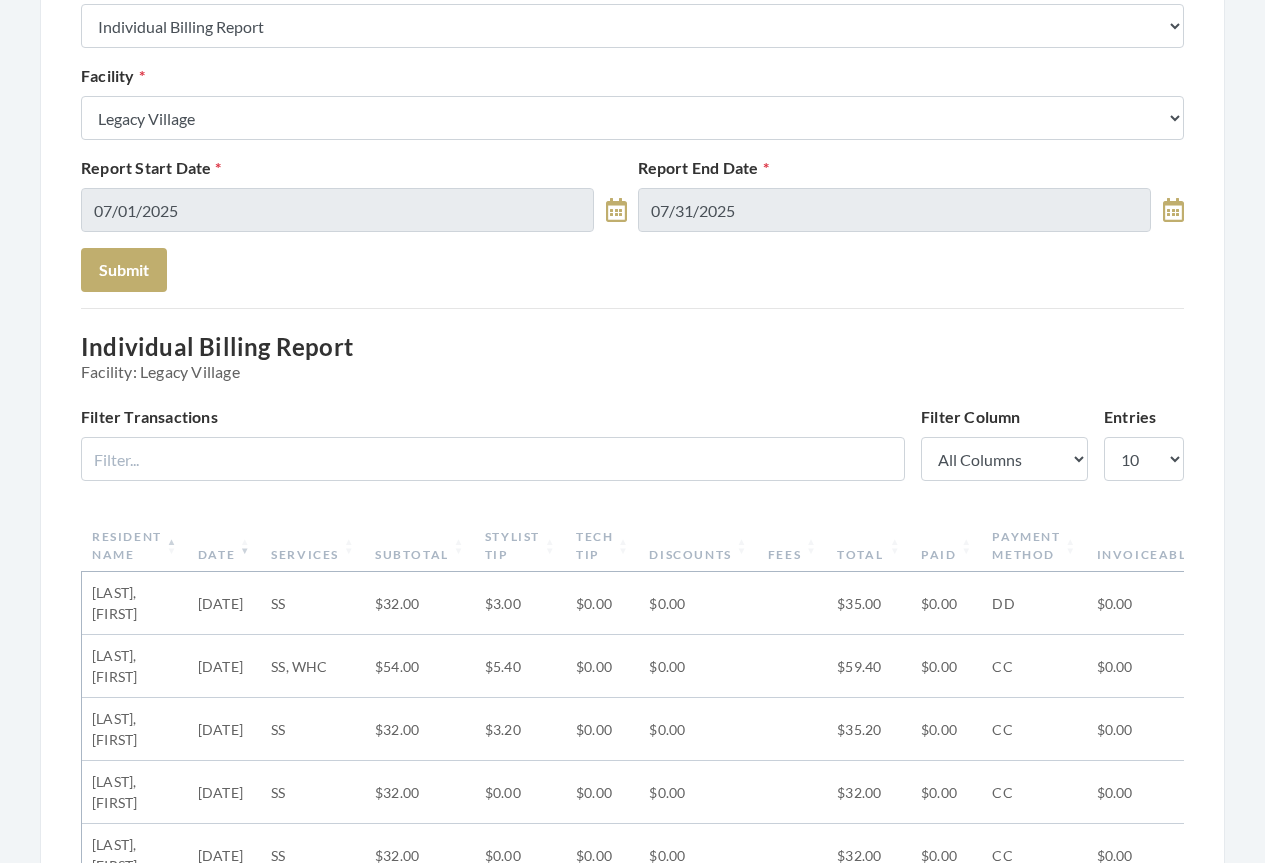 scroll, scrollTop: 300, scrollLeft: 0, axis: vertical 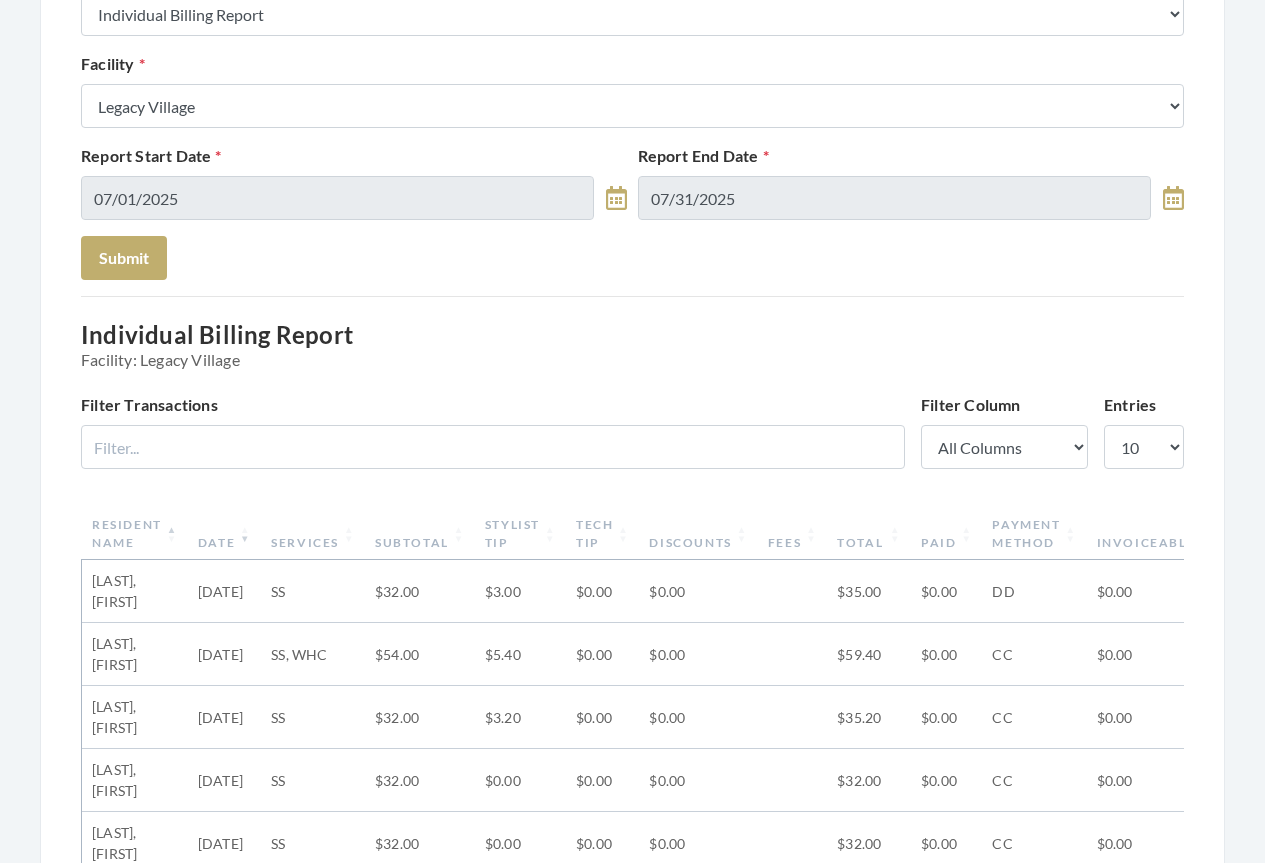 click on "Date" at bounding box center (224, 534) 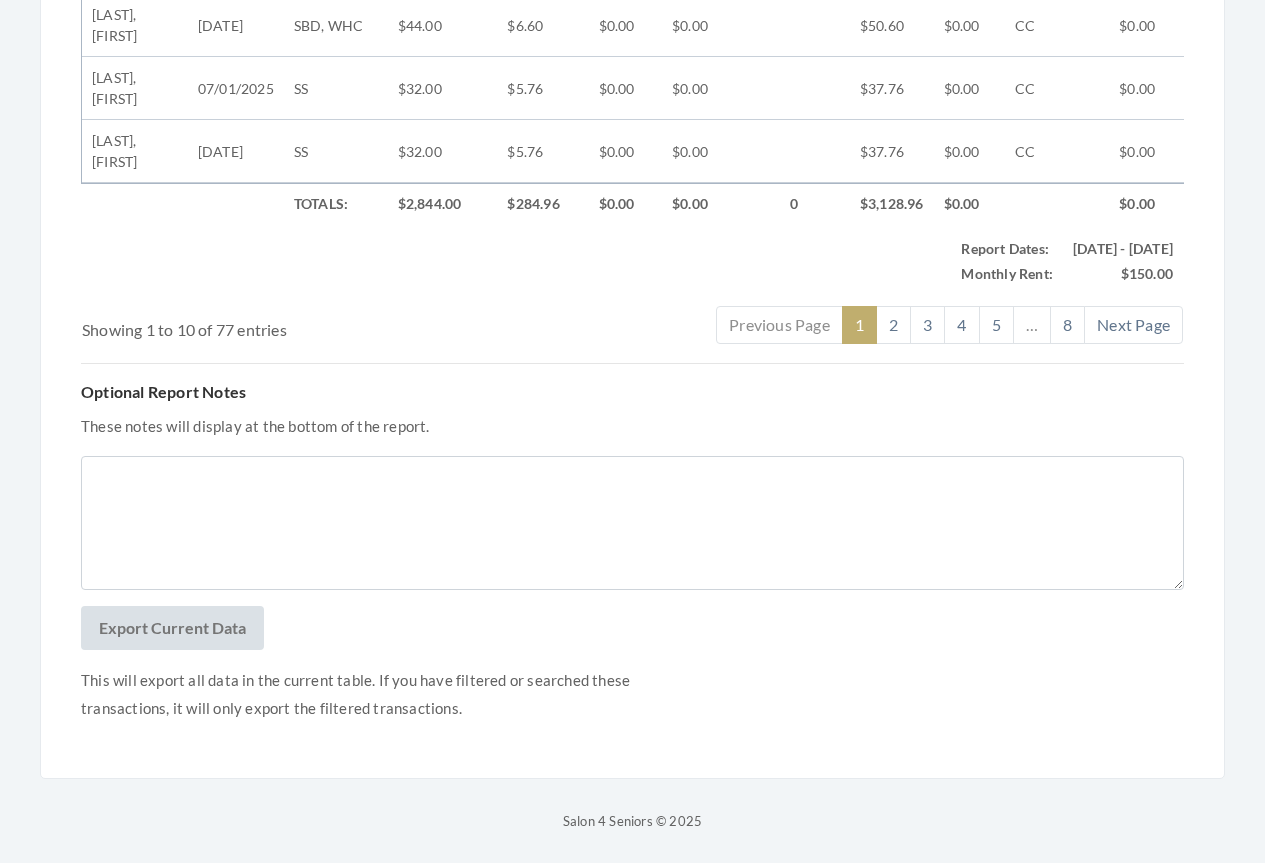 scroll, scrollTop: 1322, scrollLeft: 0, axis: vertical 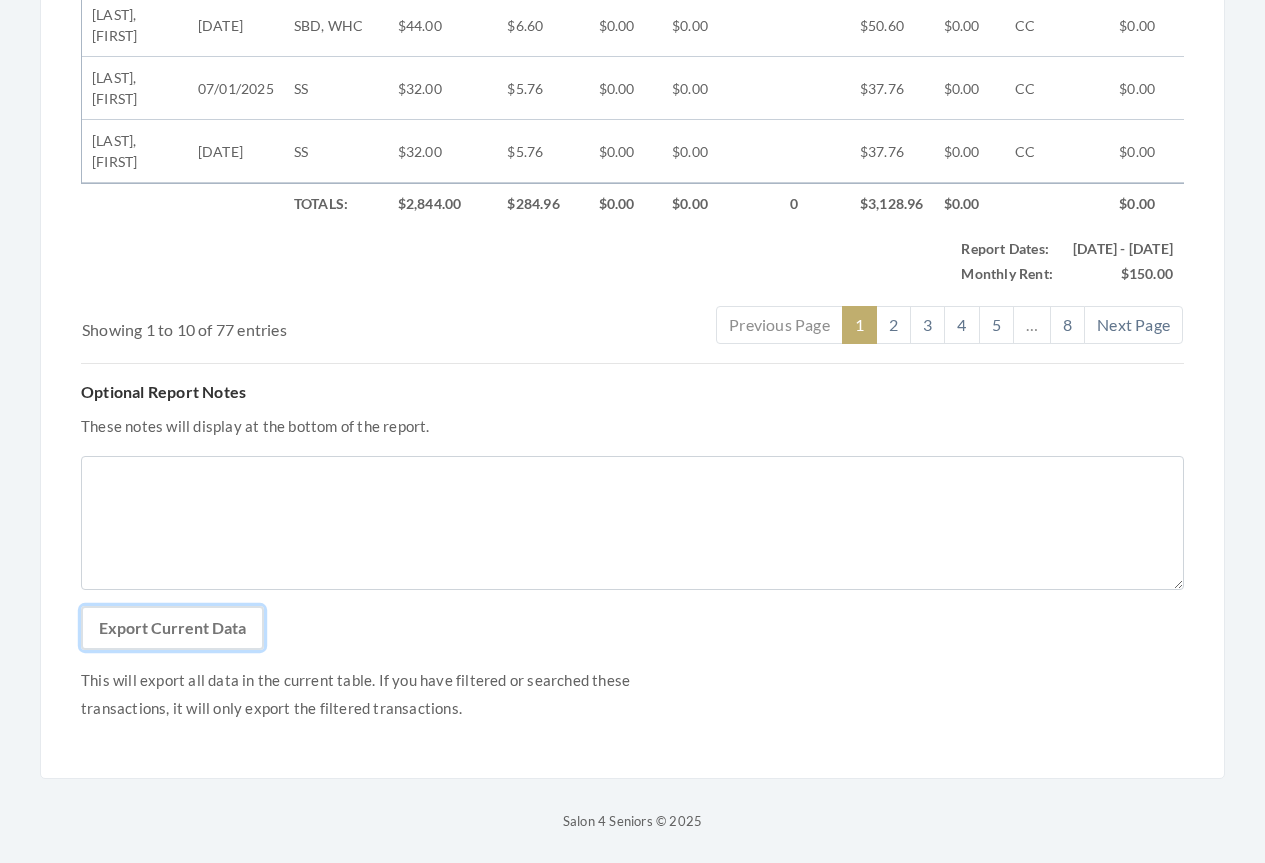 click on "Export Current Data" at bounding box center (172, 628) 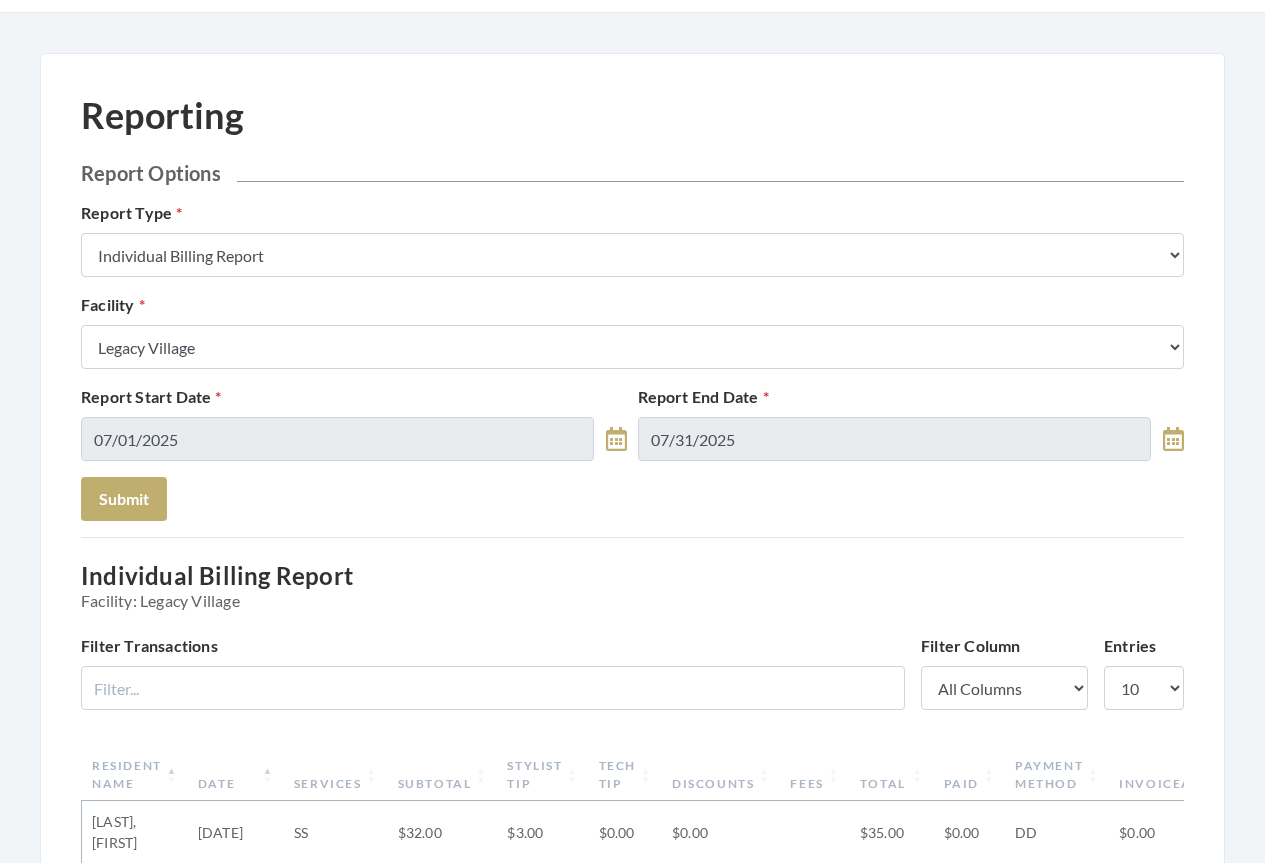 scroll, scrollTop: 0, scrollLeft: 0, axis: both 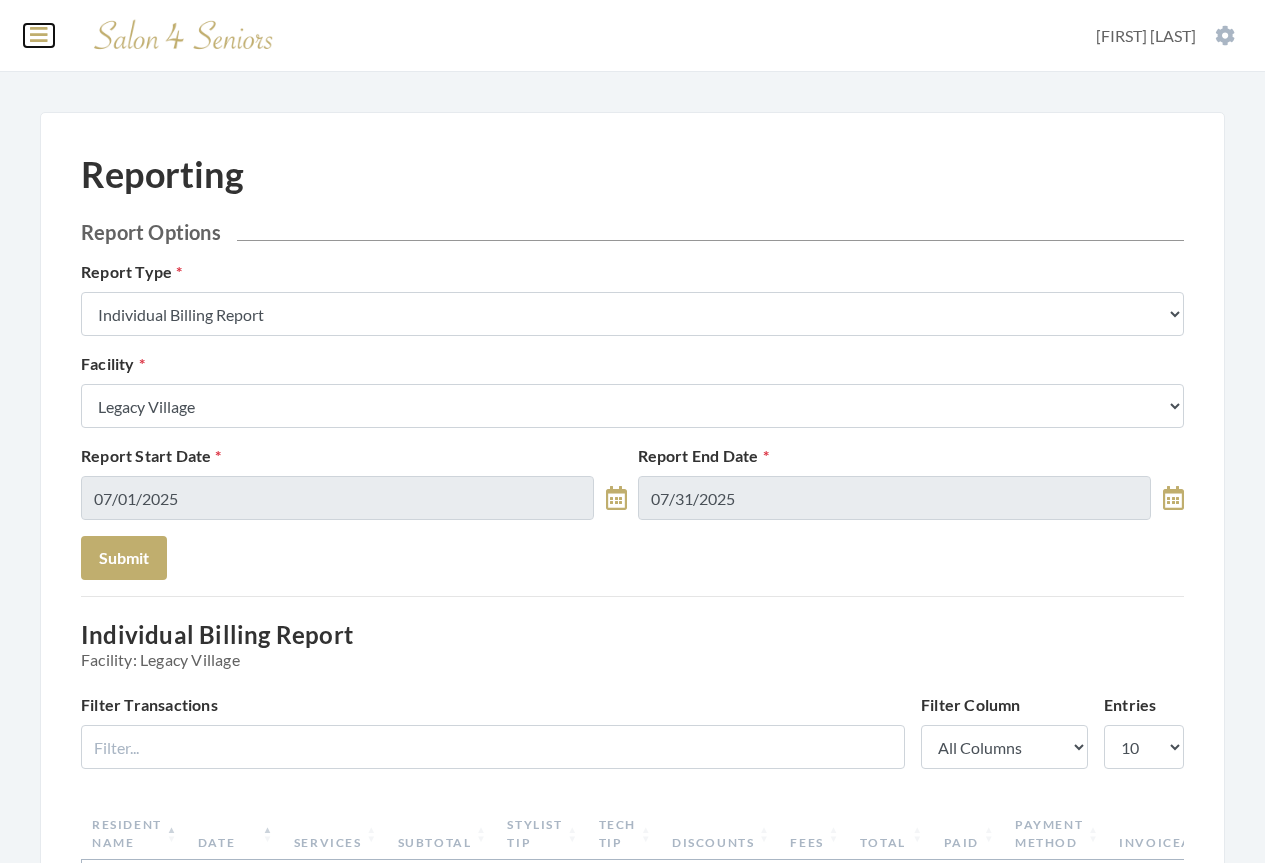 click at bounding box center (39, 35) 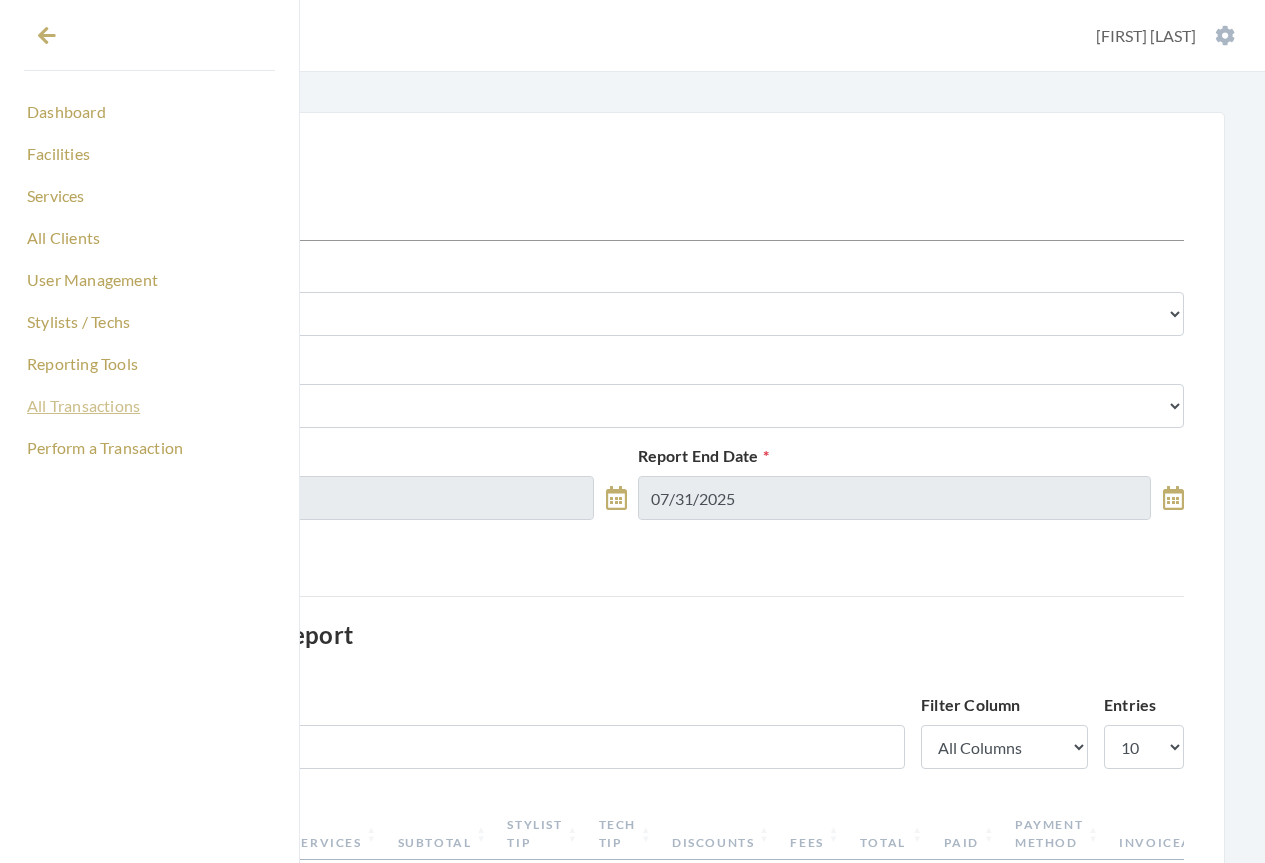 click on "All Transactions" at bounding box center (149, 406) 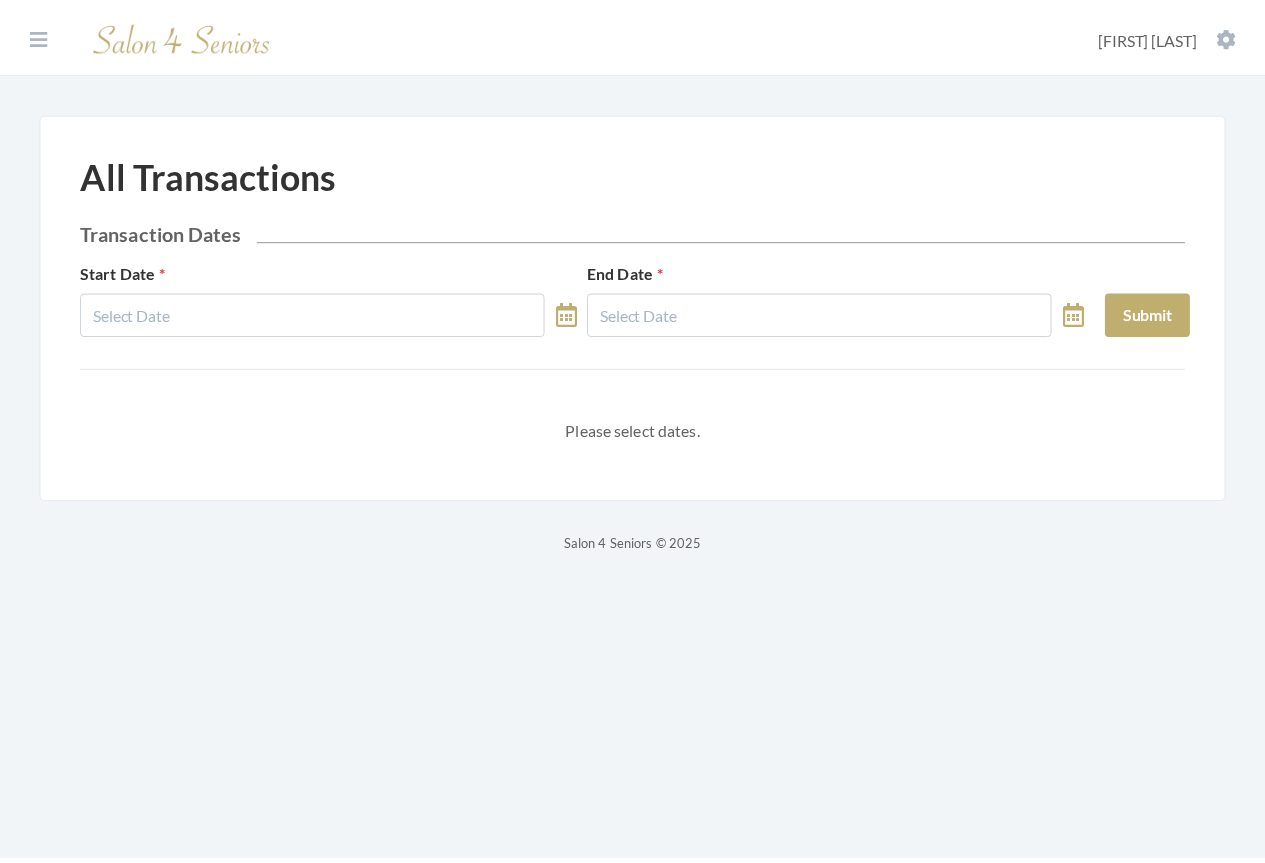 scroll, scrollTop: 0, scrollLeft: 0, axis: both 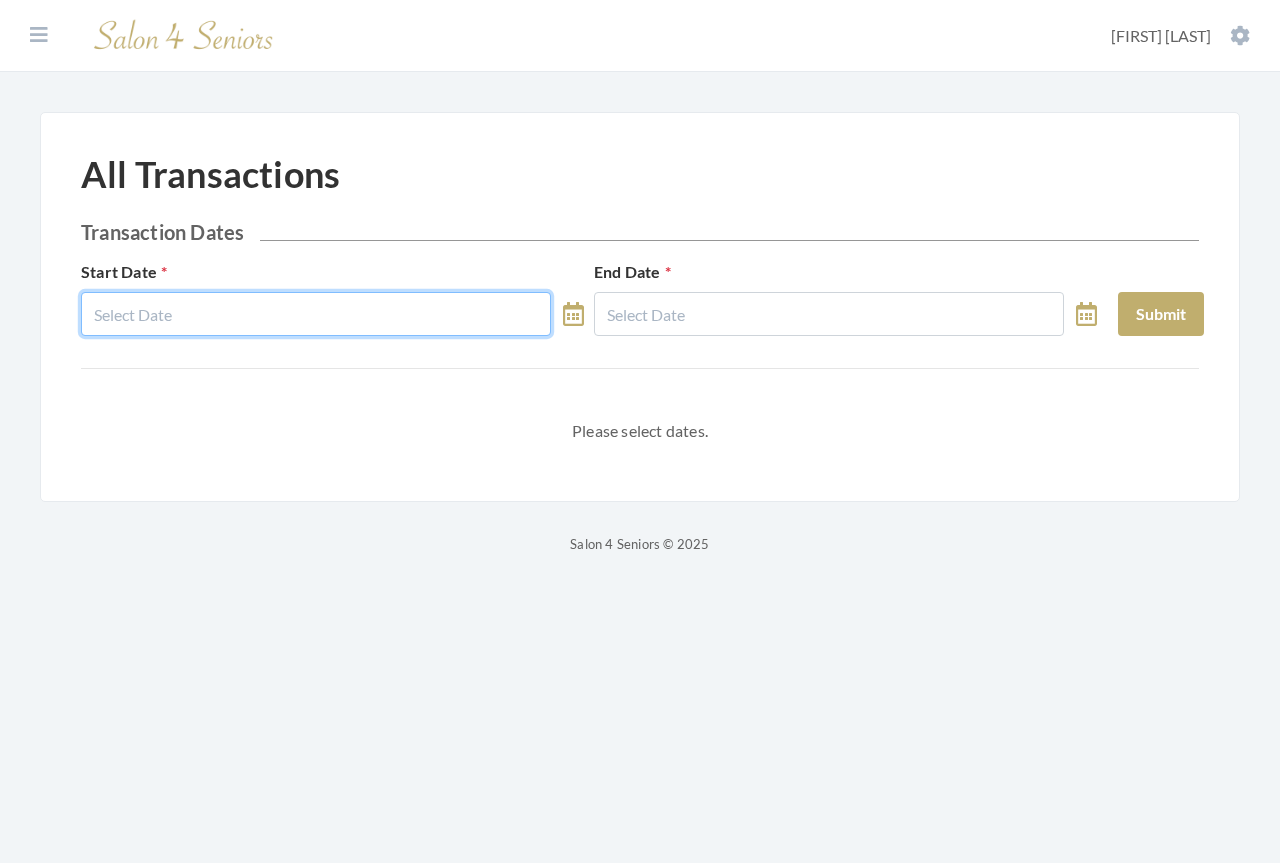 click at bounding box center [316, 314] 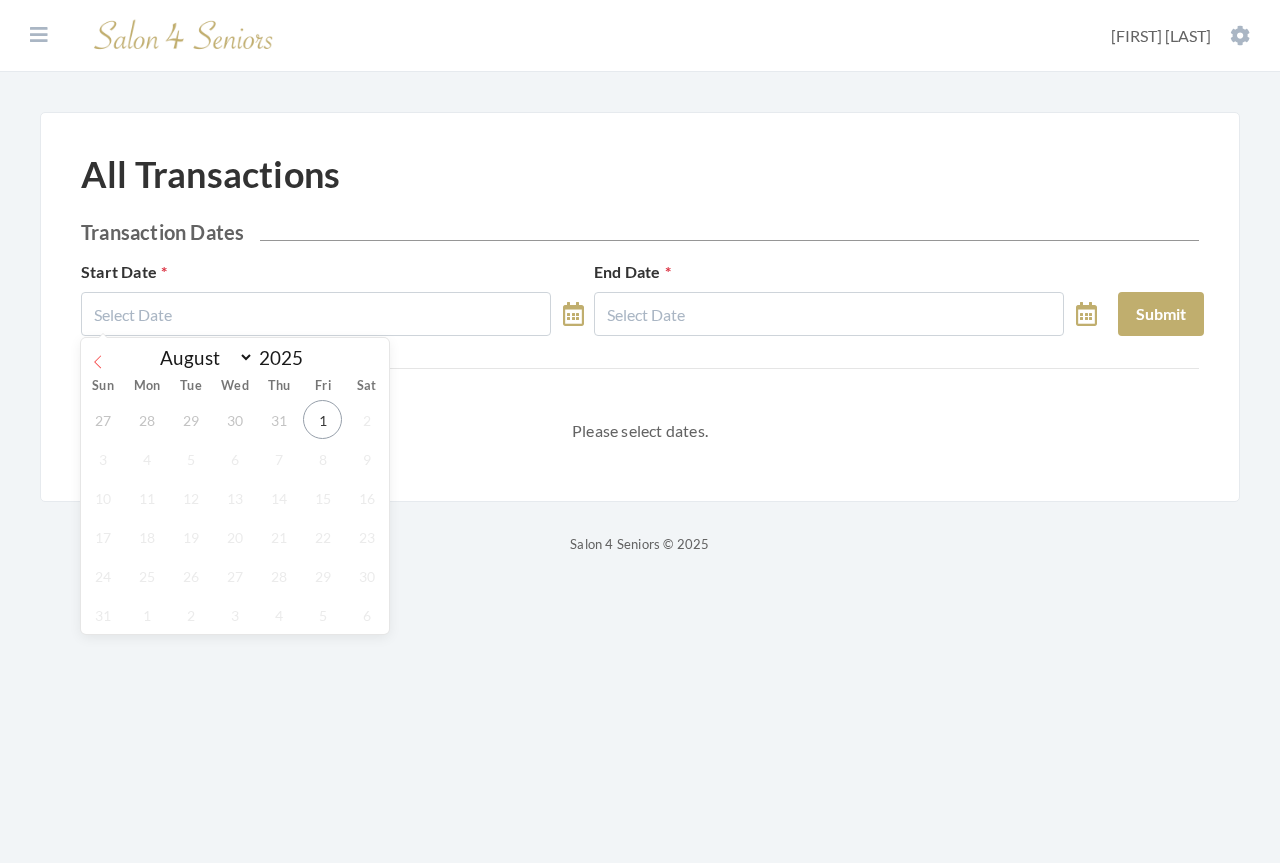 click 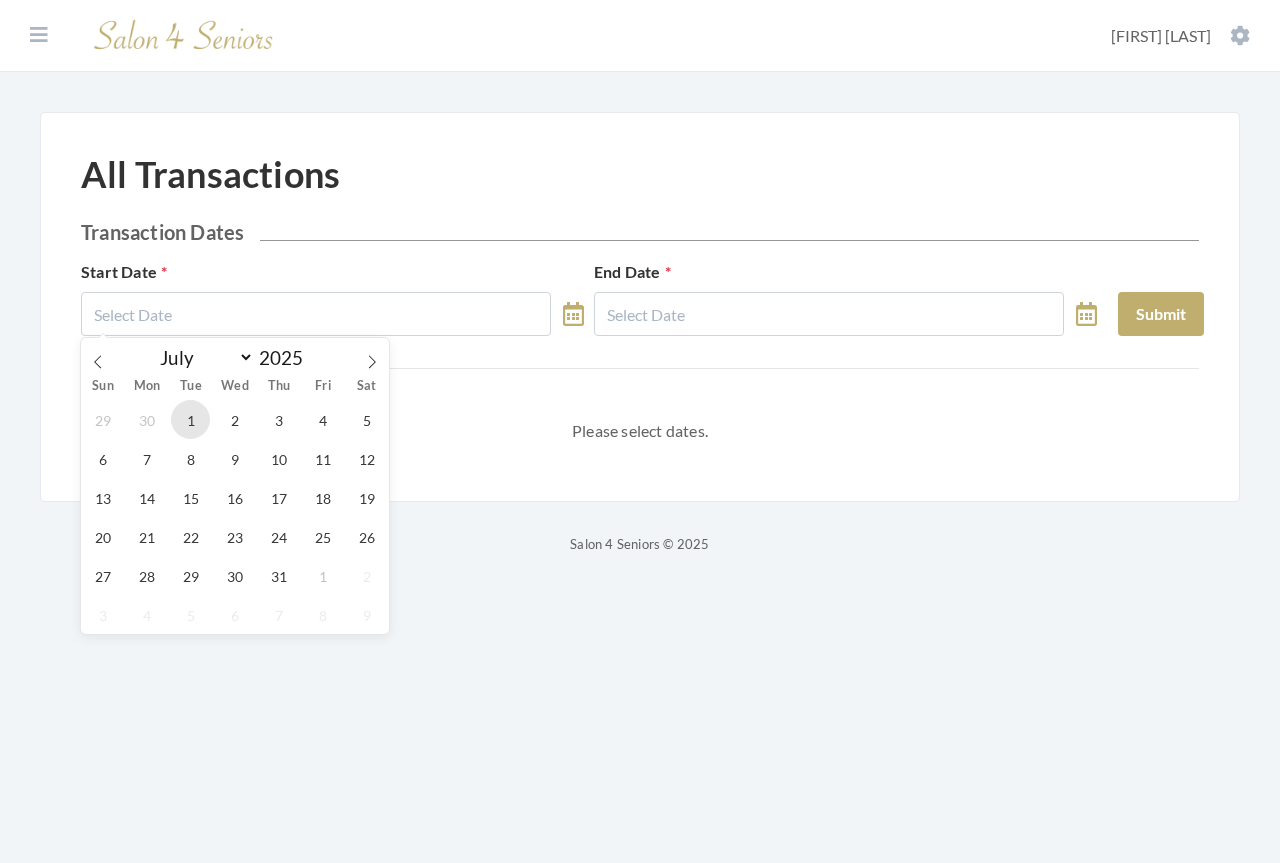 click on "1" at bounding box center [190, 419] 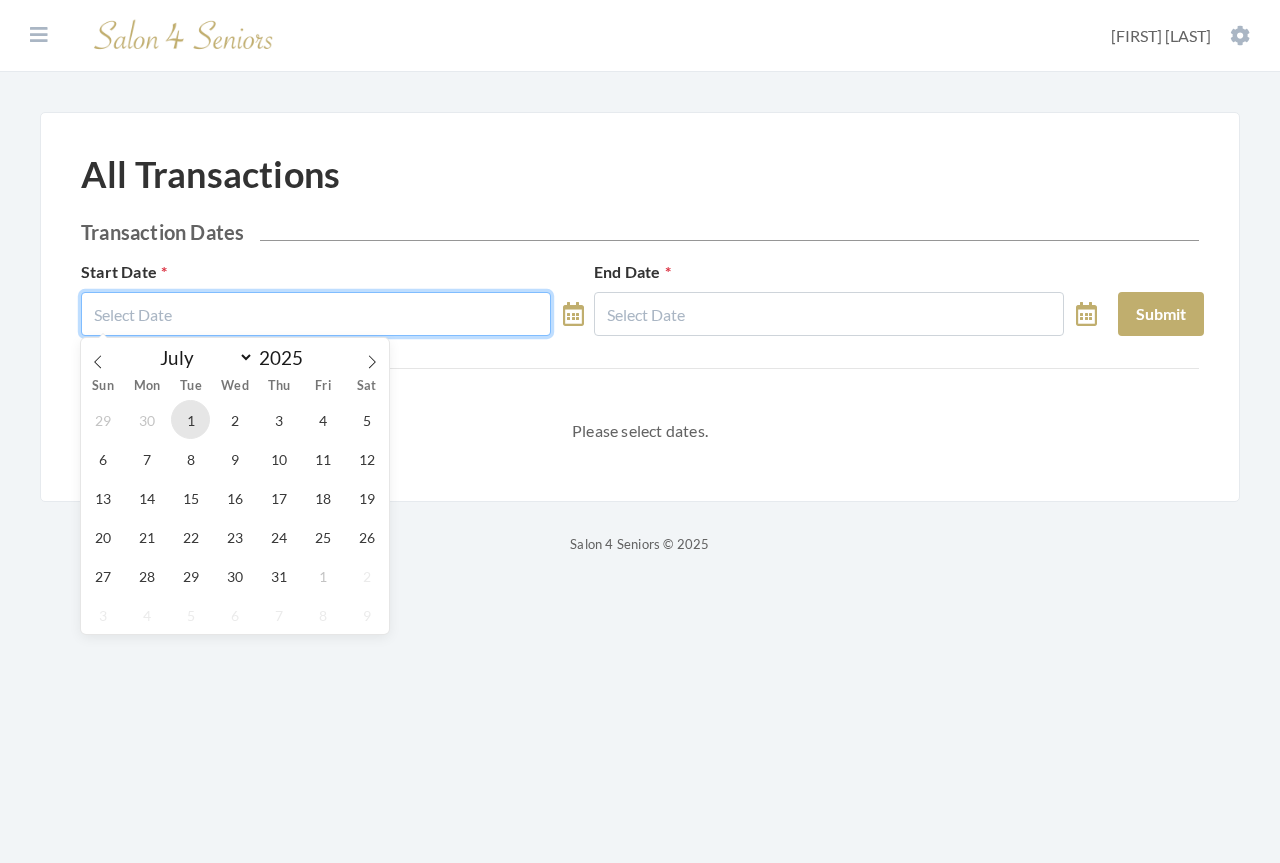 type on "07/01/2025" 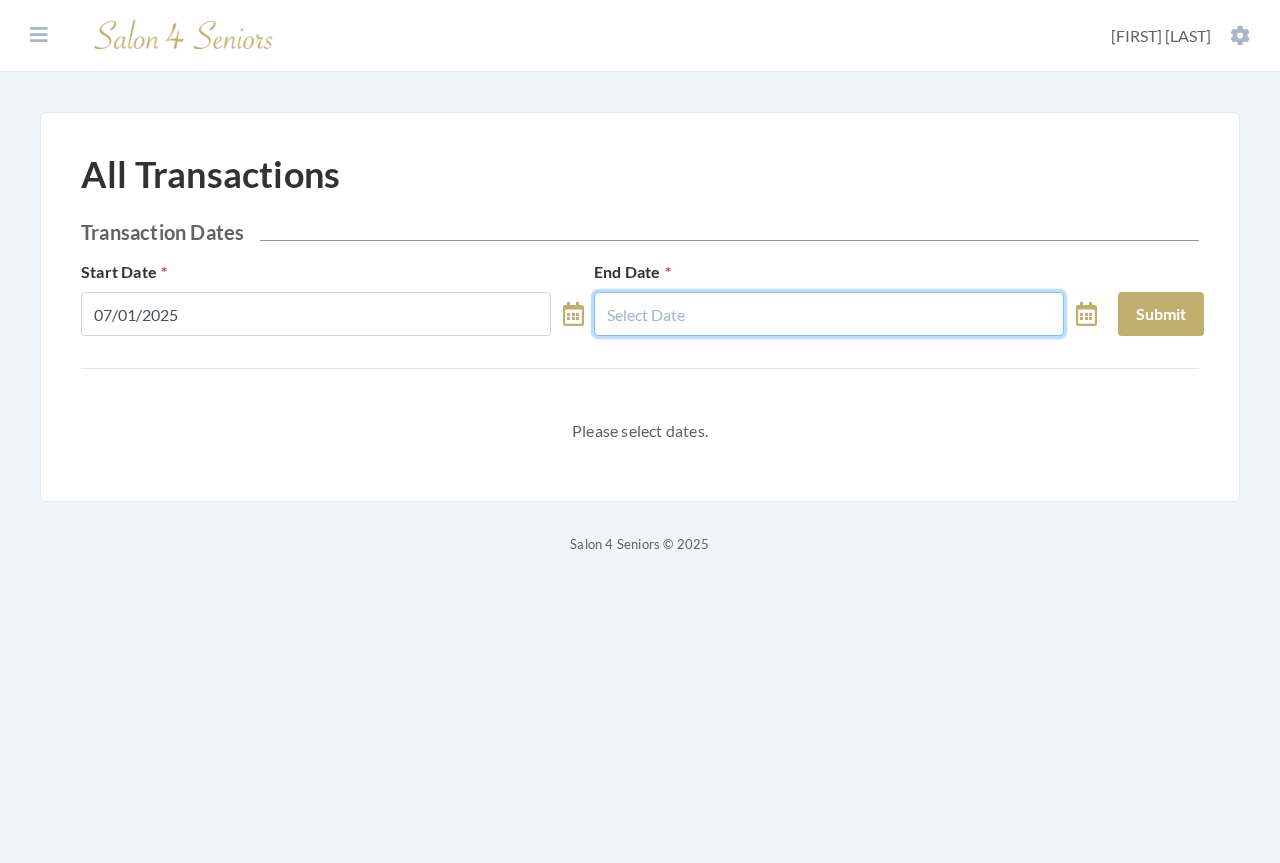 click at bounding box center [829, 314] 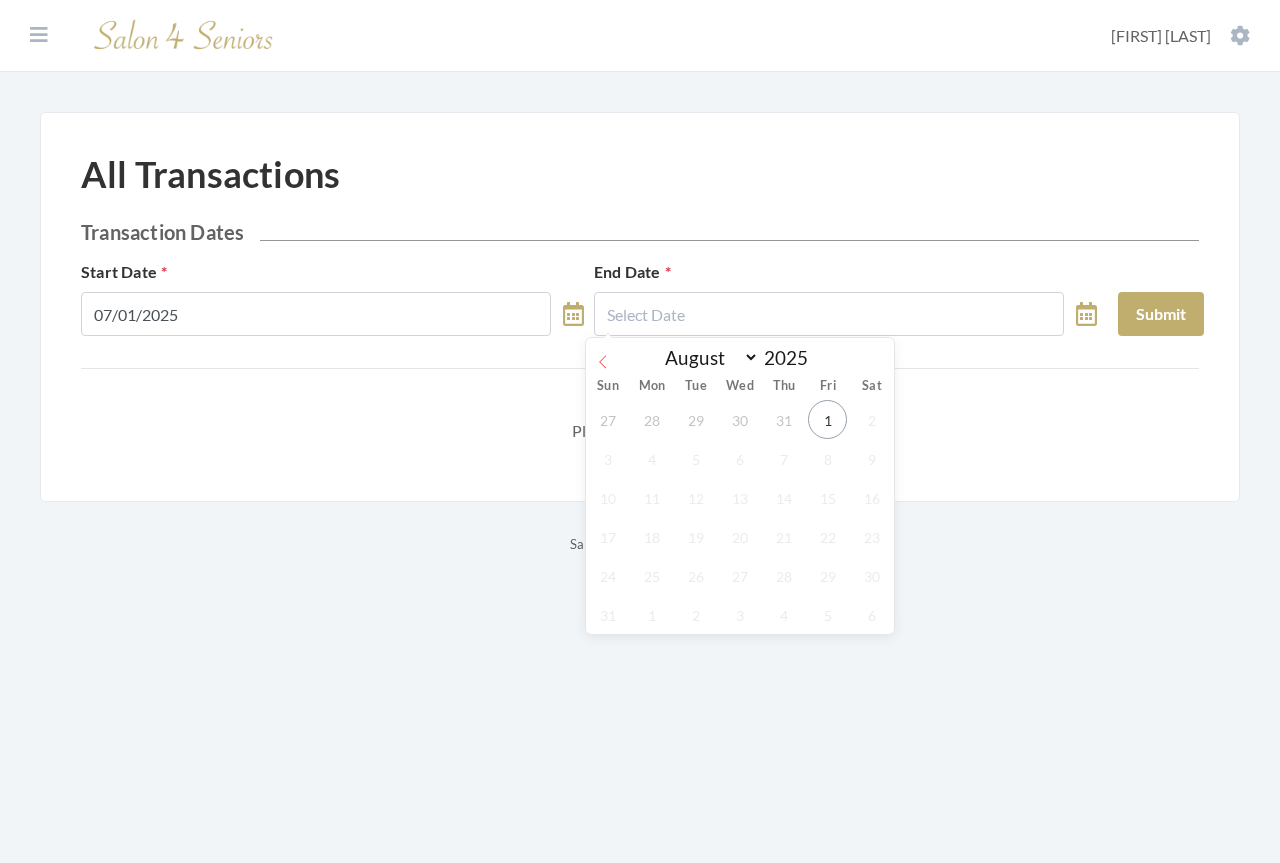 click 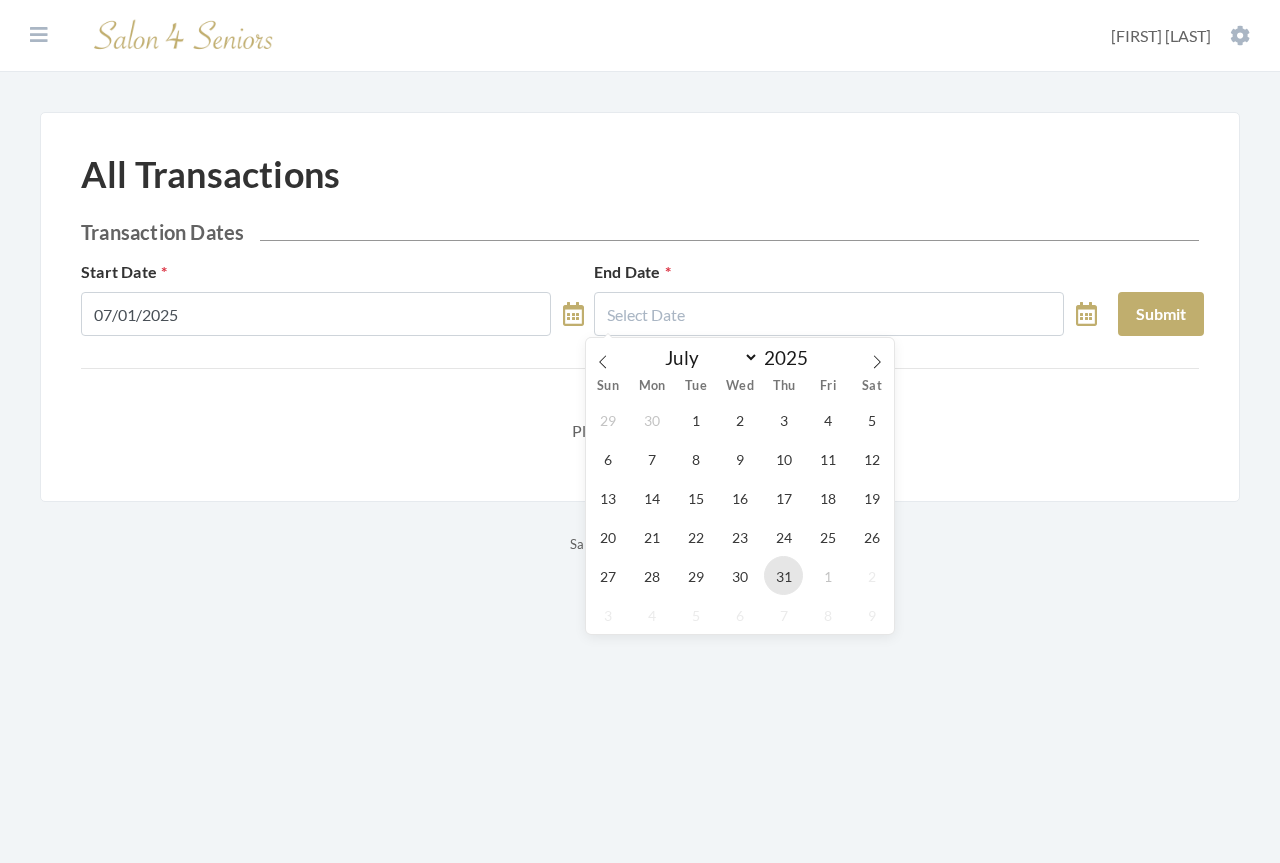 click on "31" at bounding box center (783, 575) 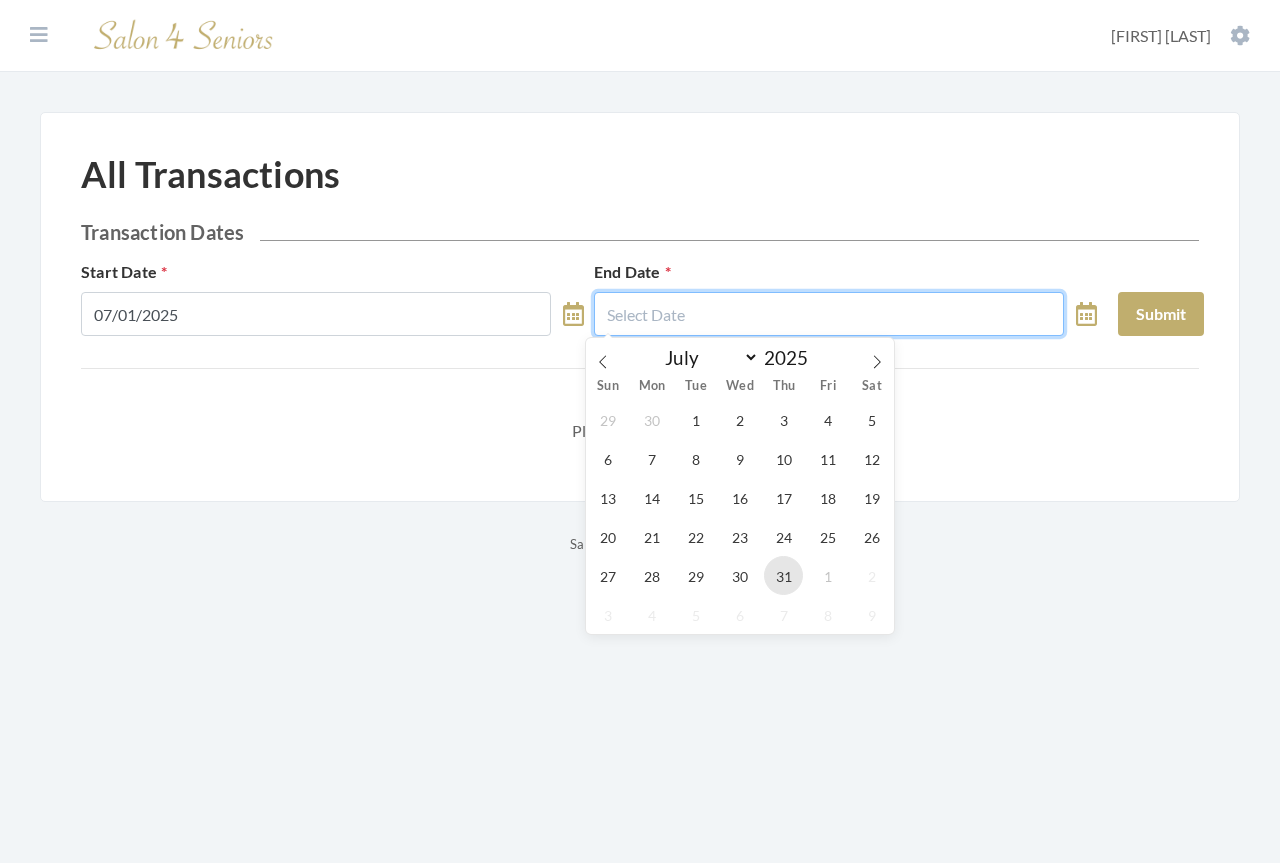 type on "07/31/2025" 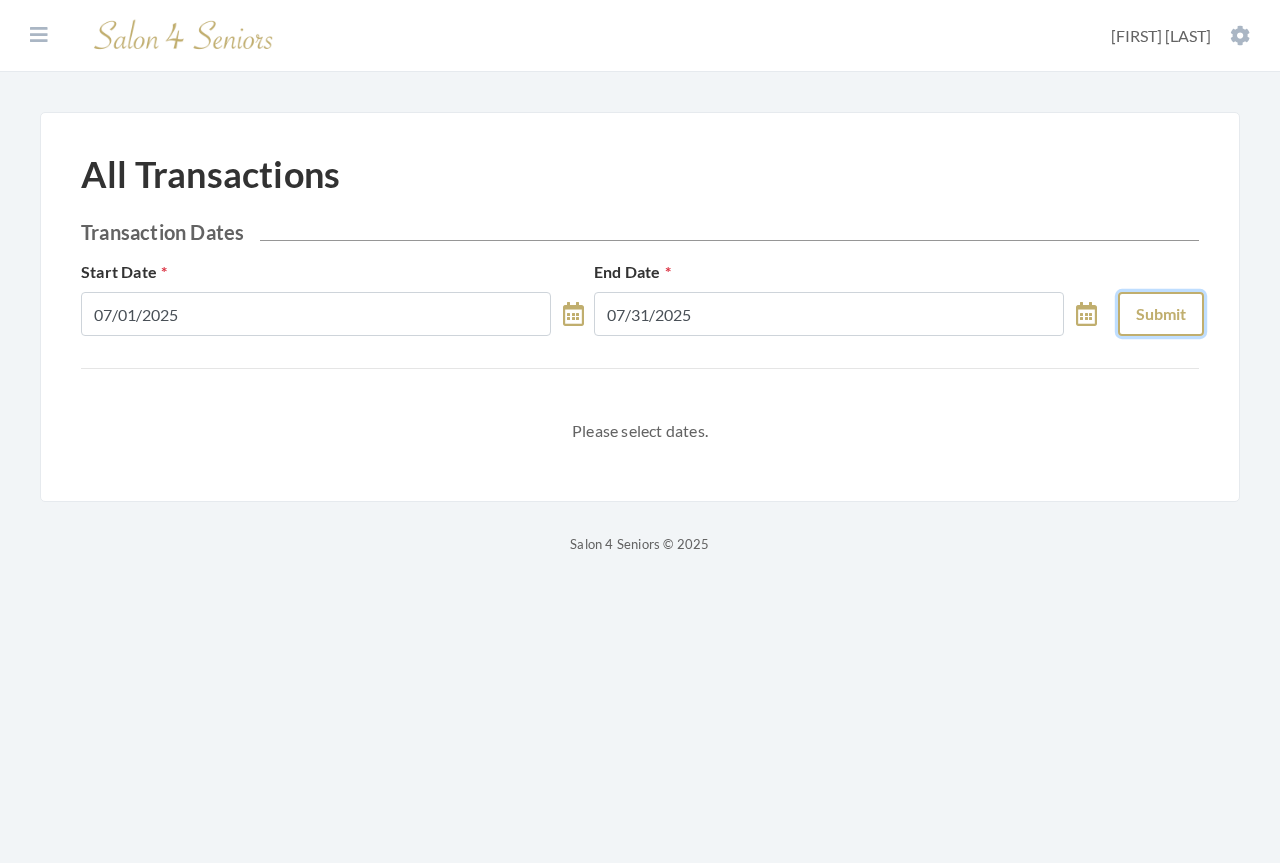 click on "Submit" at bounding box center [1161, 314] 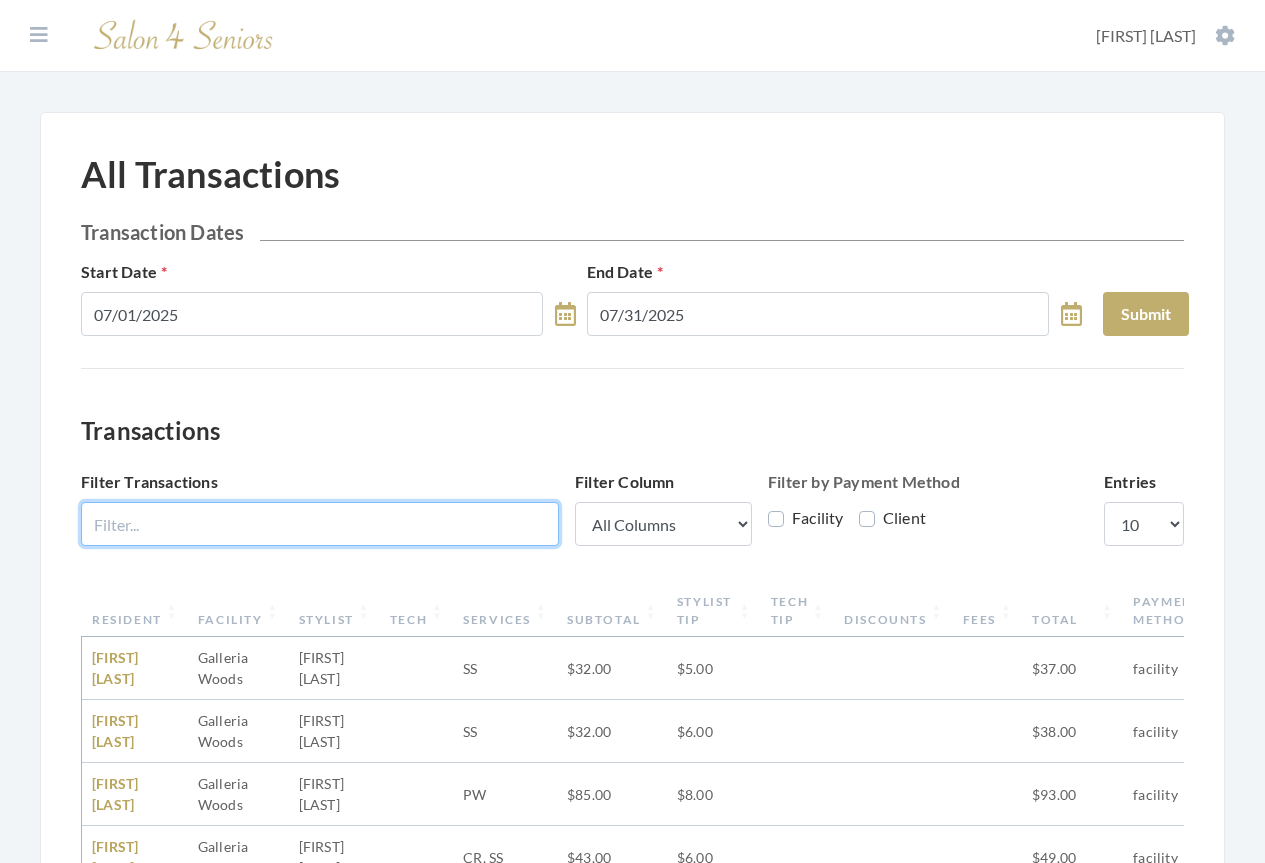 click on "Filter Transactions" at bounding box center (320, 524) 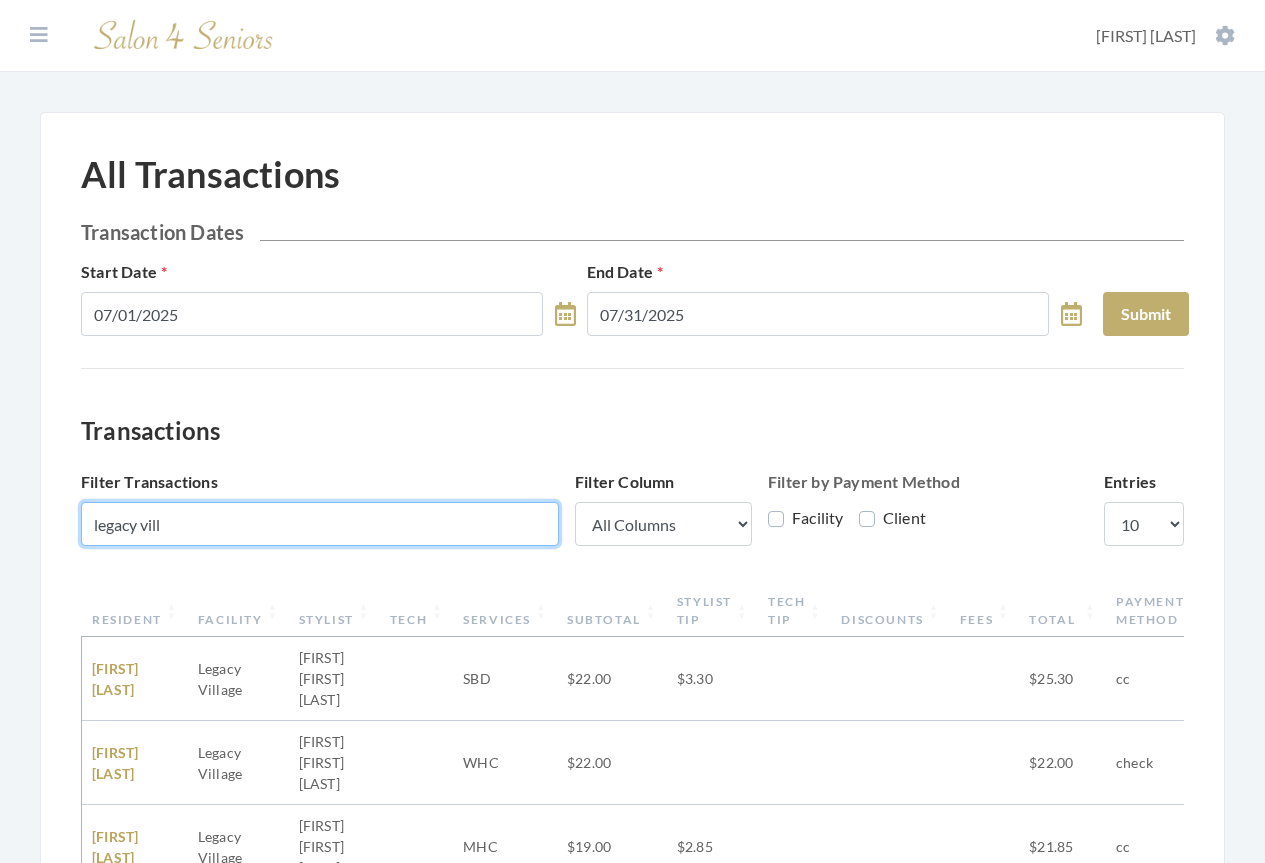type on "legacy vill" 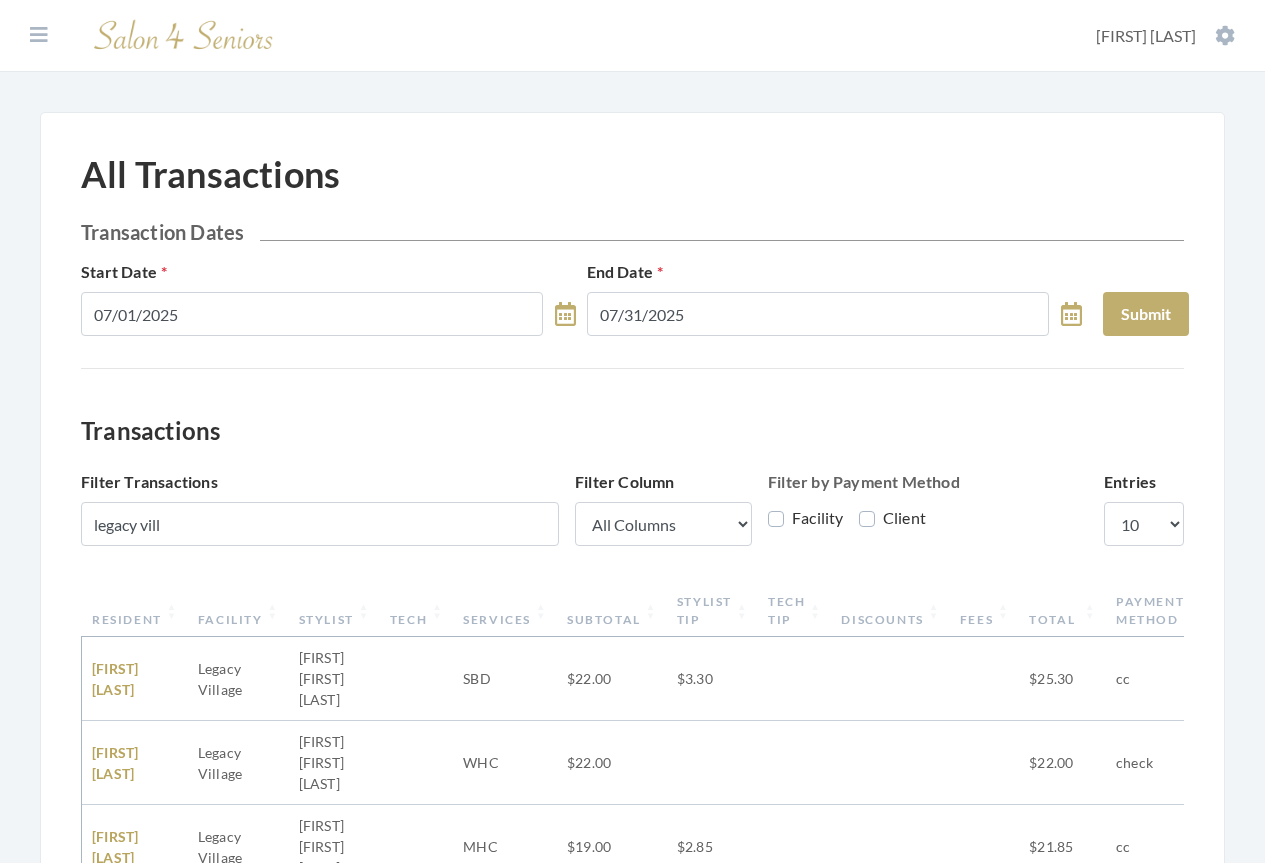 click on "Resident" at bounding box center [135, 611] 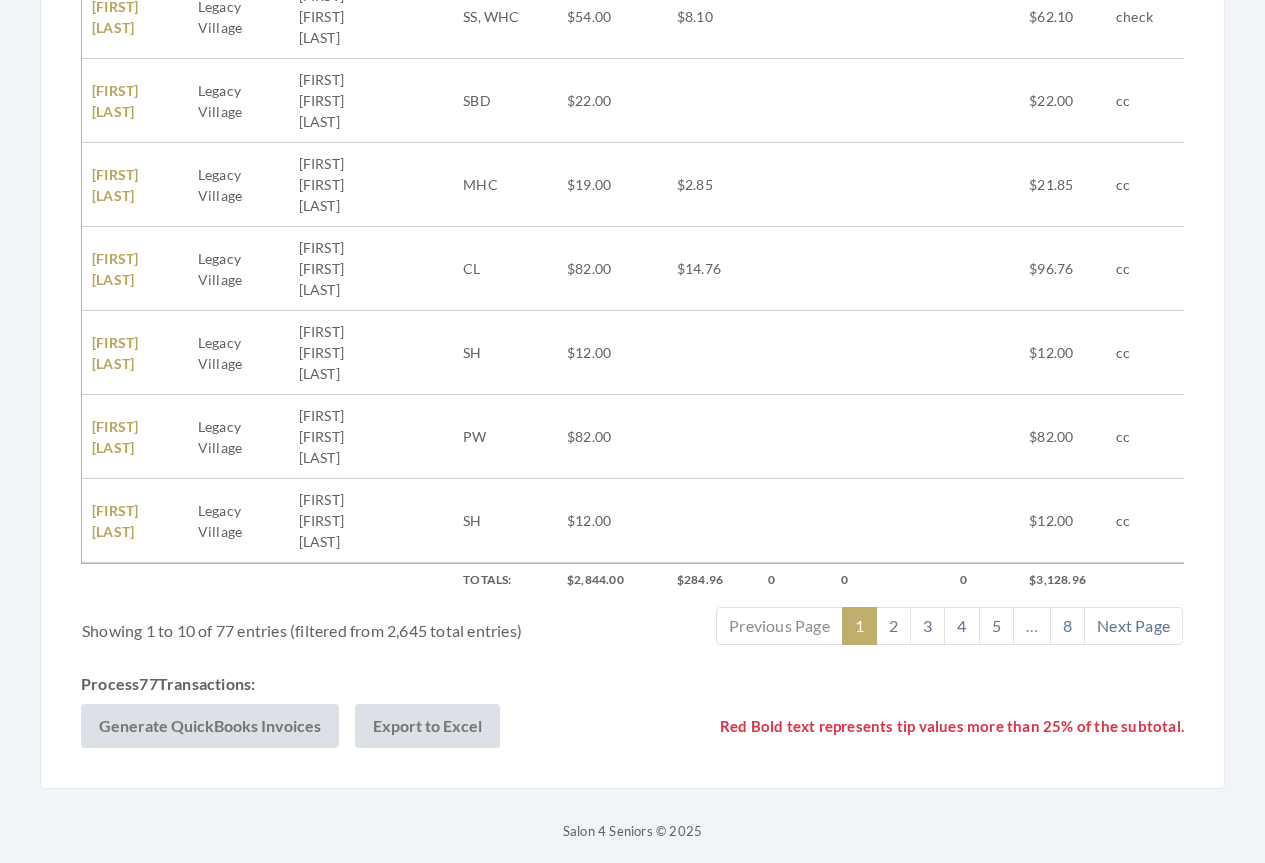 scroll, scrollTop: 939, scrollLeft: 0, axis: vertical 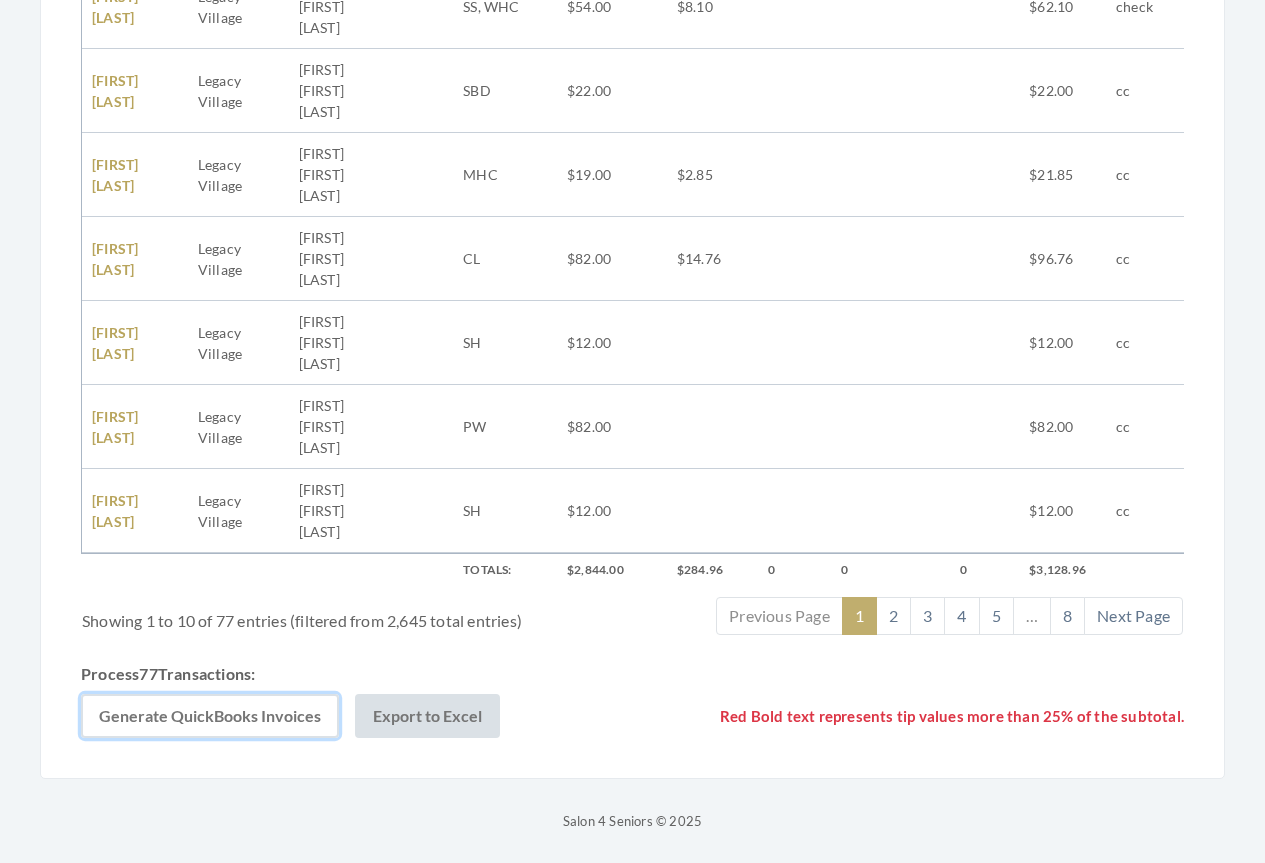 click on "Generate QuickBooks Invoices" at bounding box center (210, 716) 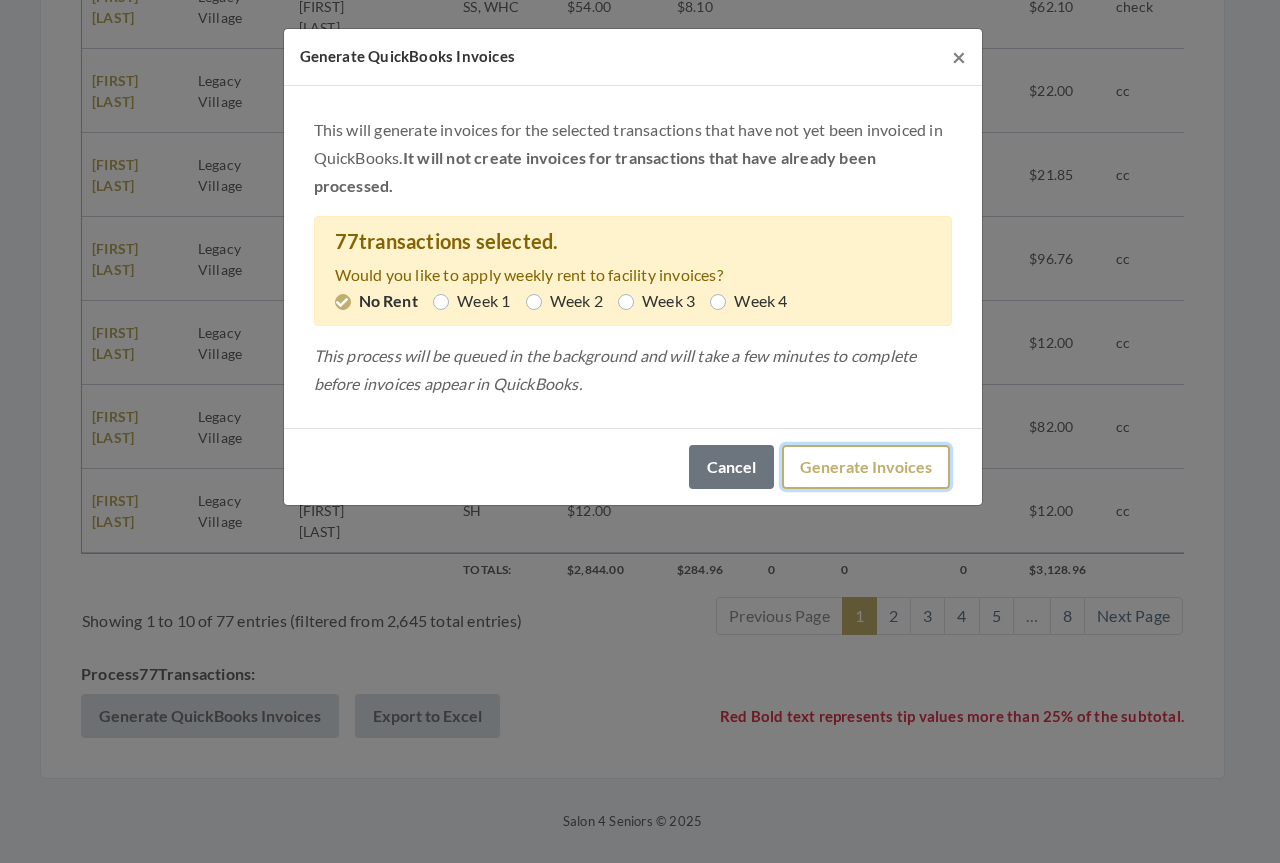 click on "Generate Invoices" at bounding box center [866, 467] 